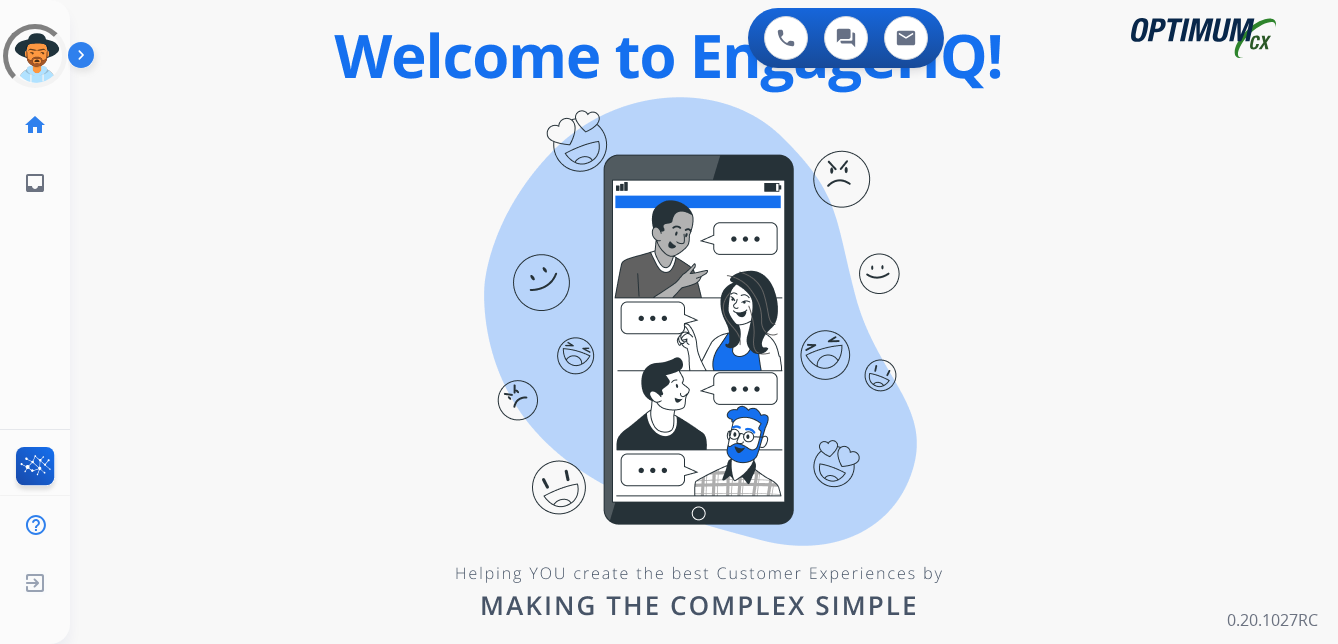 scroll, scrollTop: 0, scrollLeft: 0, axis: both 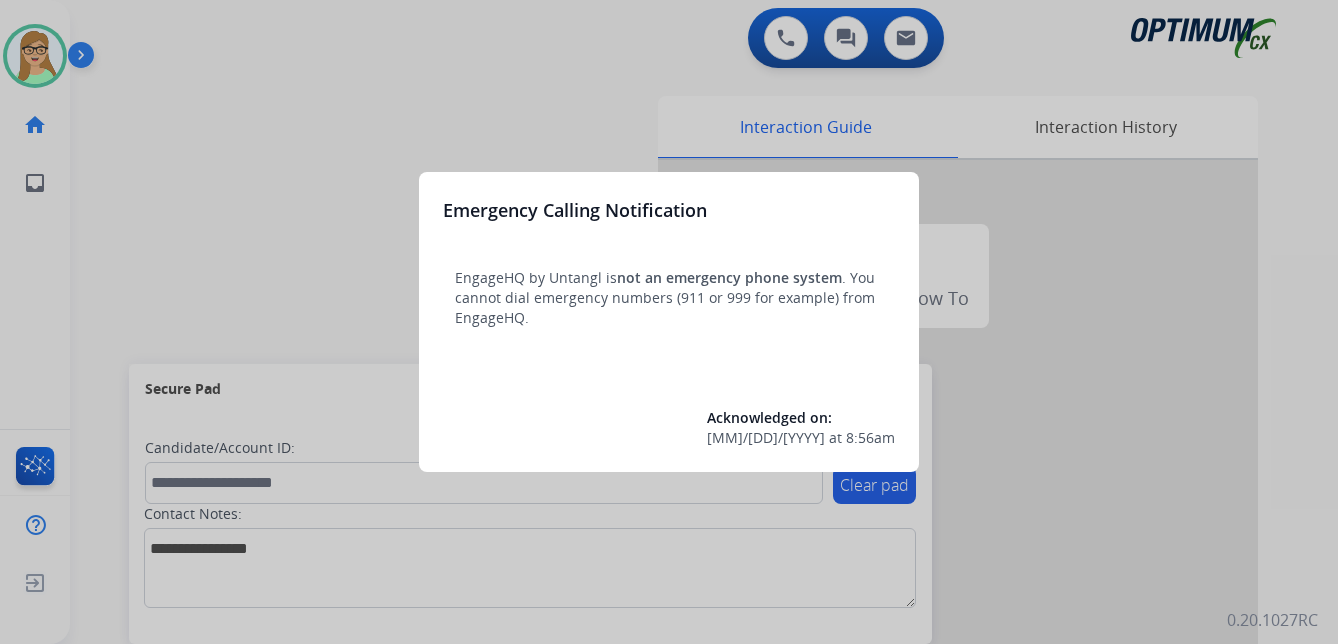 click at bounding box center [669, 322] 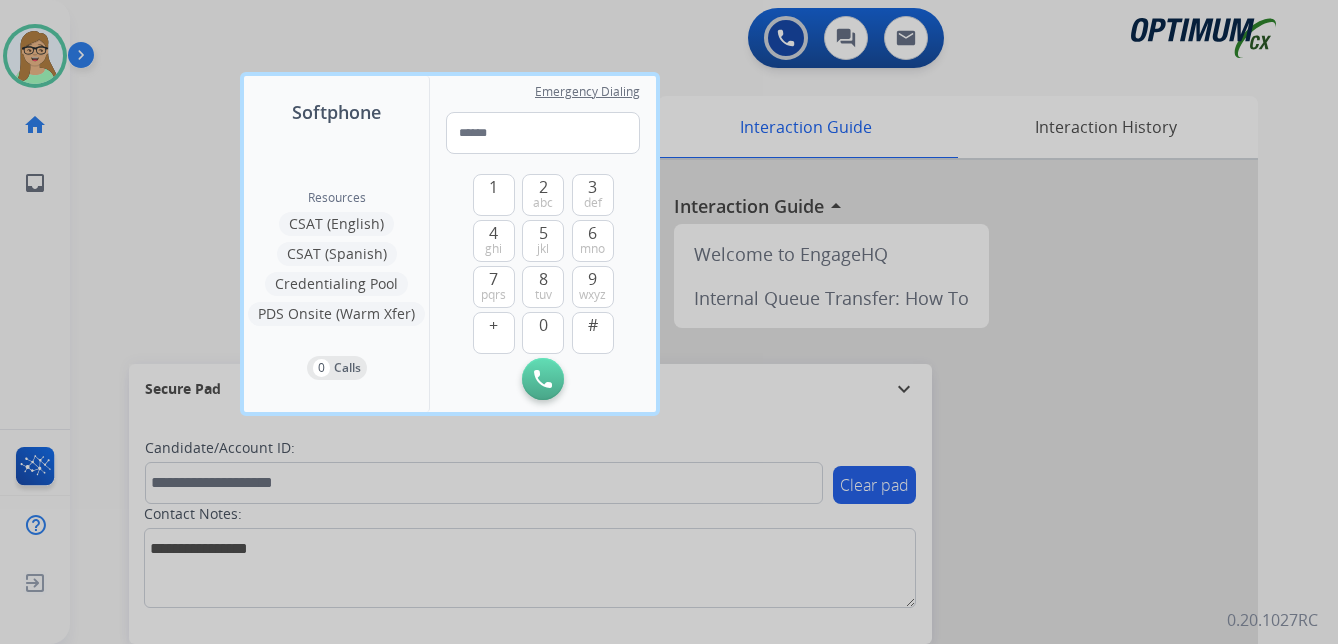 click at bounding box center (669, 322) 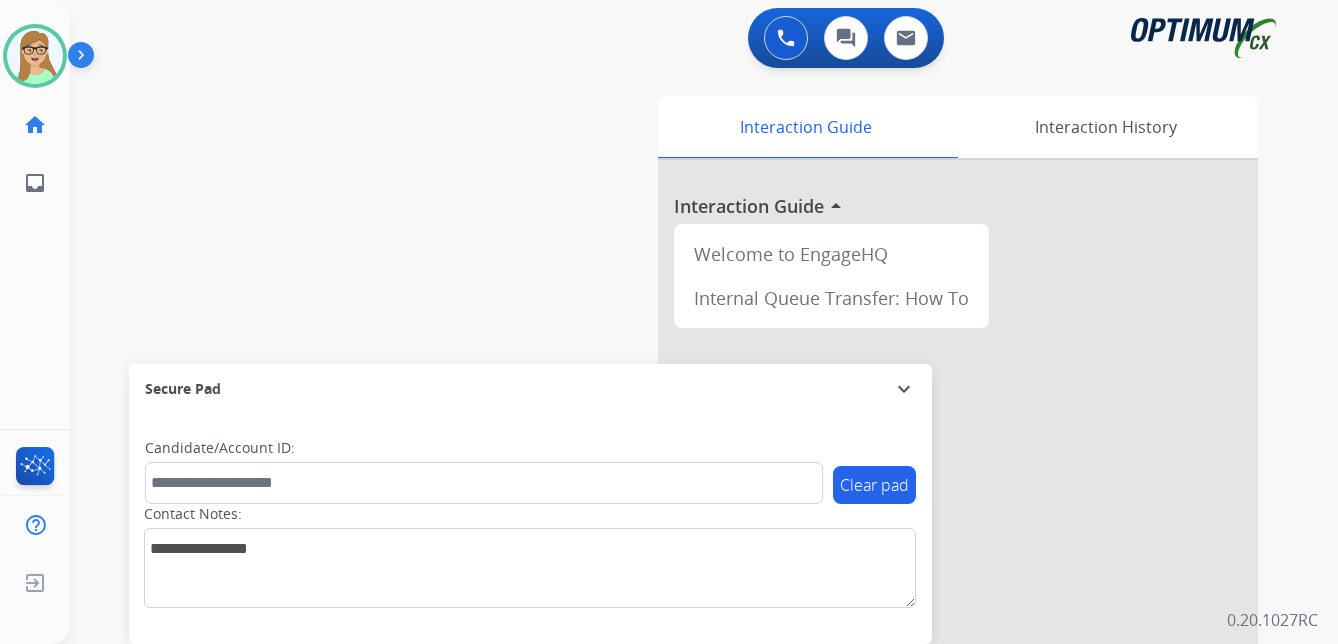 click at bounding box center [85, 59] 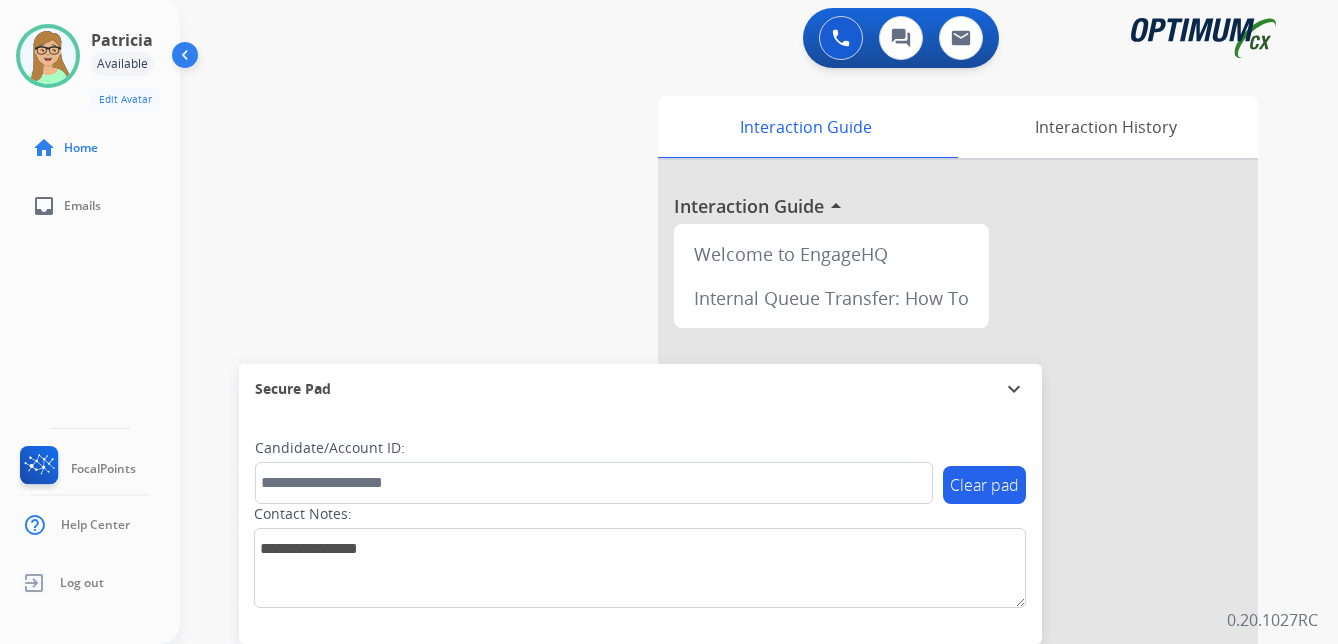 click on "[FIRST]   Available  Edit Avatar  Agent:   [FIRST]  Routing Profile:  OCX Training home  Home  inbox  Emails   FocalPoints   Help Center   Log out" 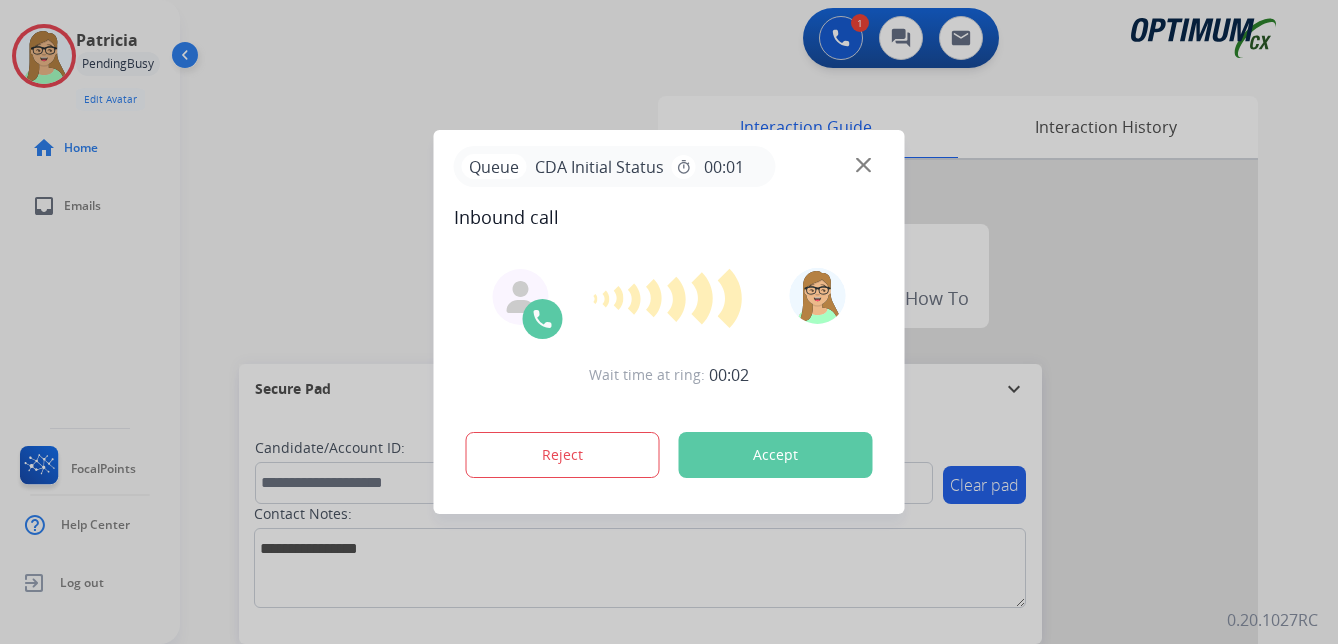 click at bounding box center (669, 322) 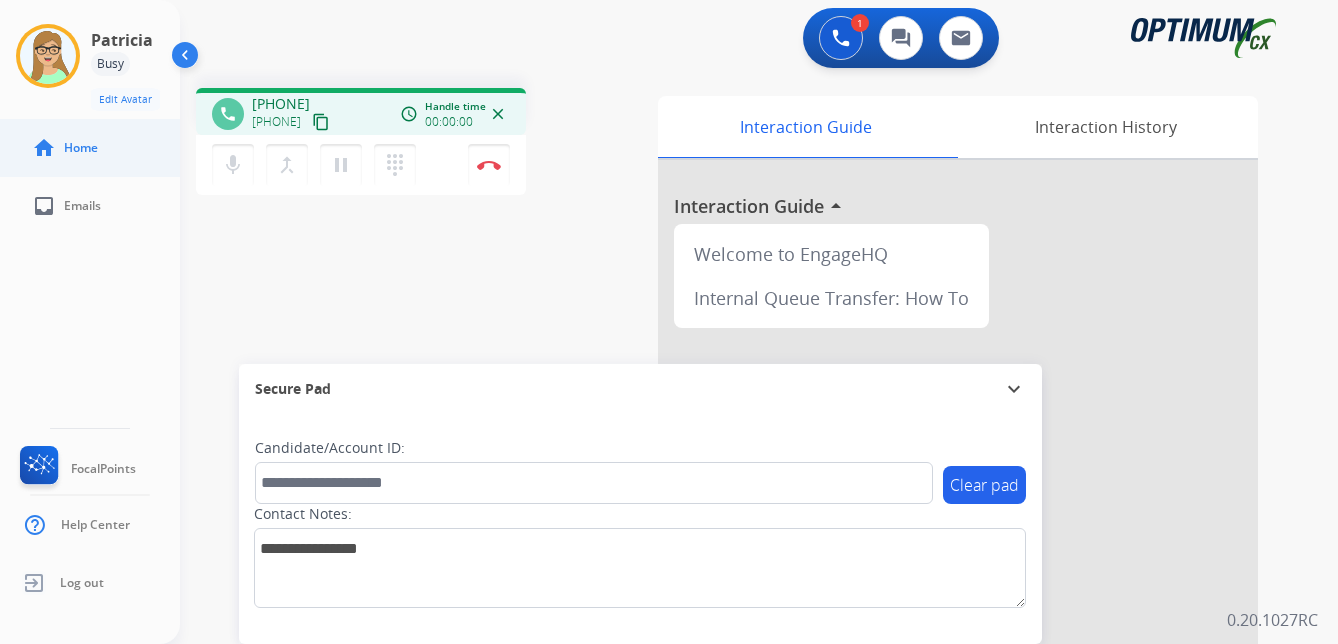 drag, startPoint x: 357, startPoint y: 123, endPoint x: 0, endPoint y: 165, distance: 359.4621 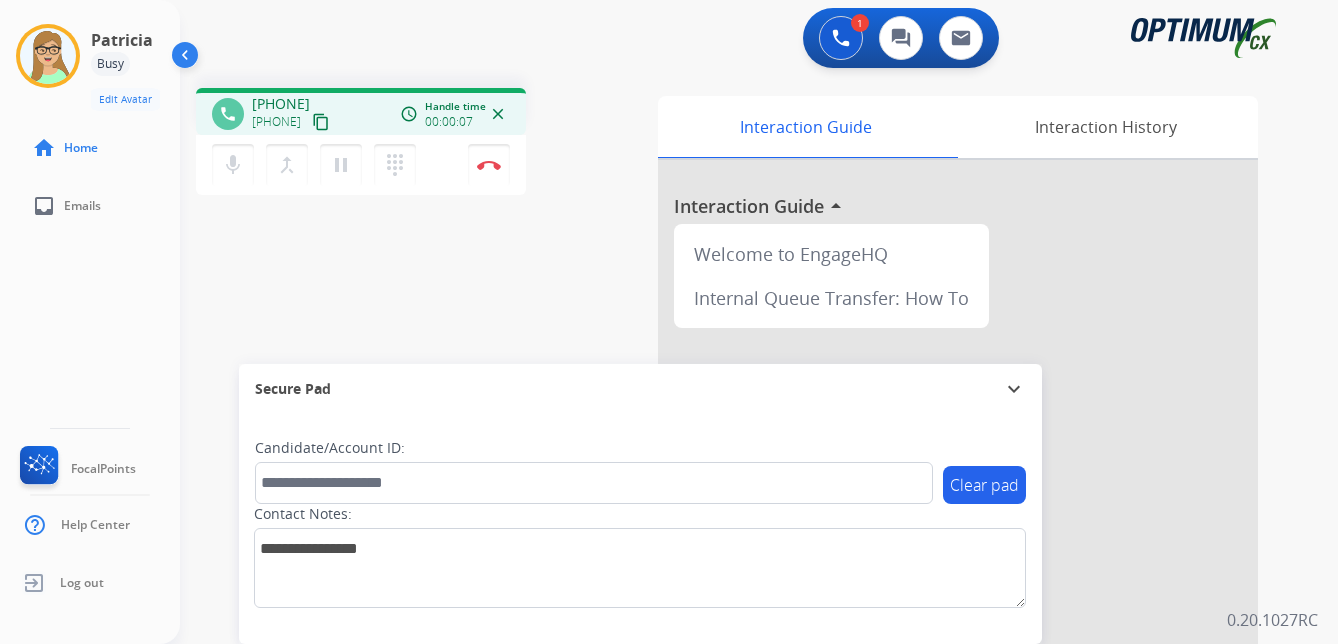 click on "content_copy" at bounding box center (321, 122) 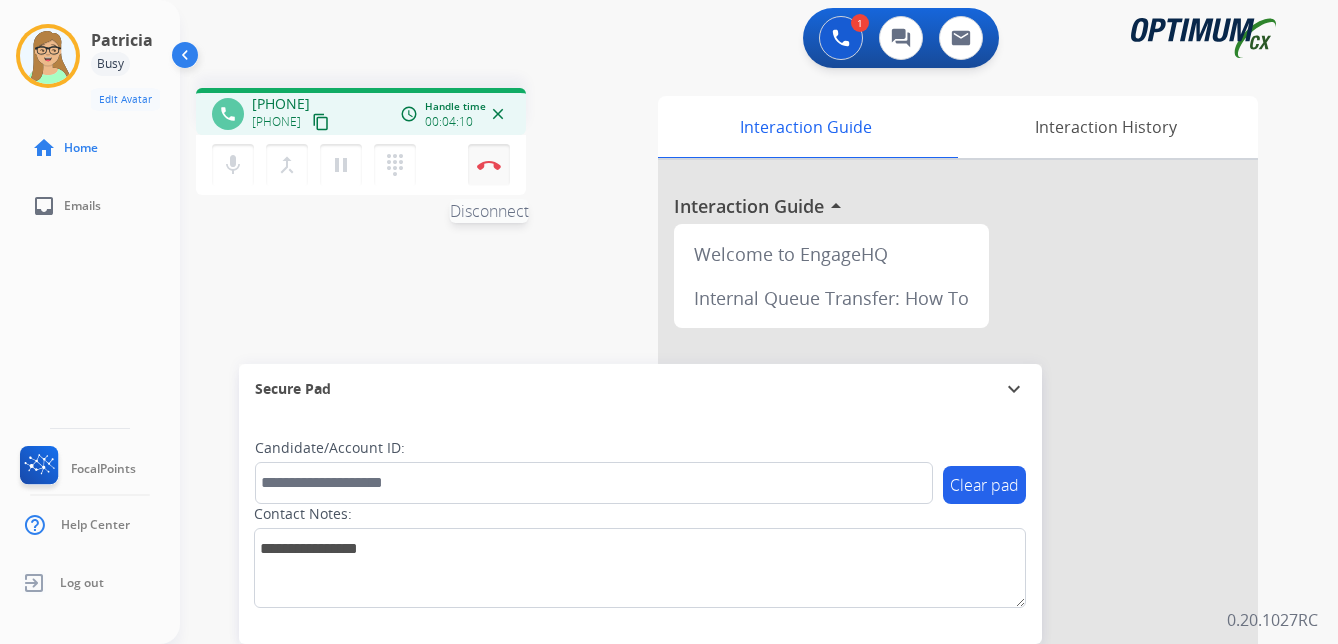 click at bounding box center (489, 165) 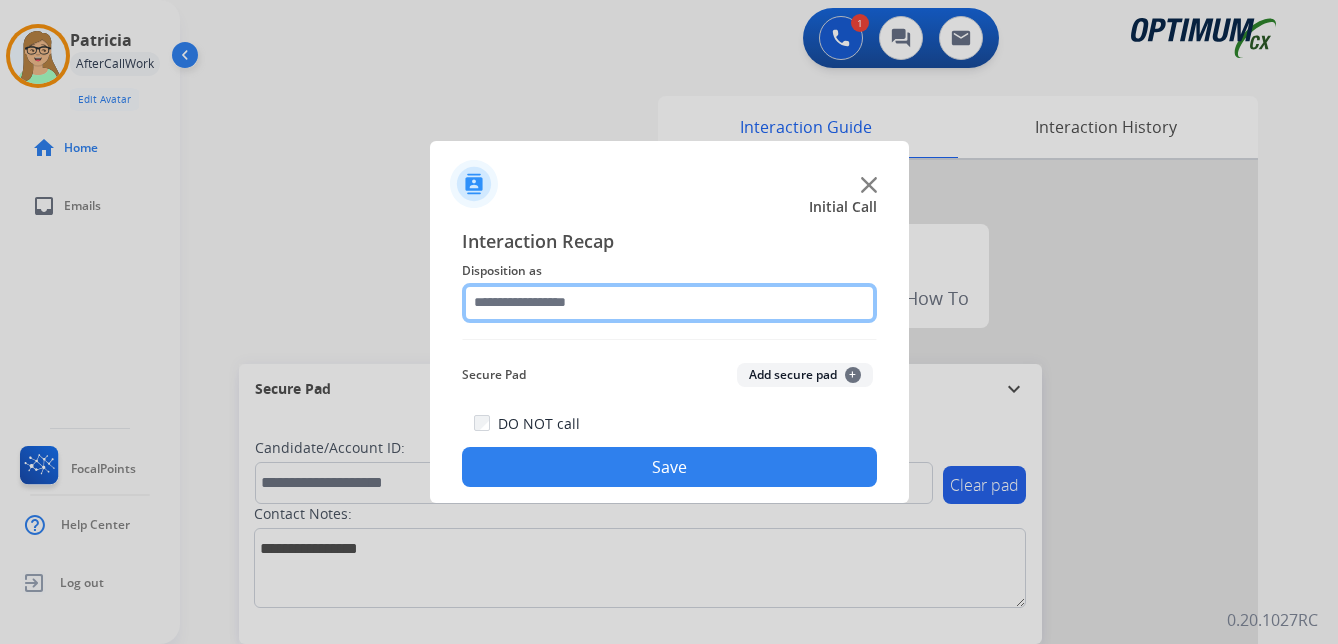 click 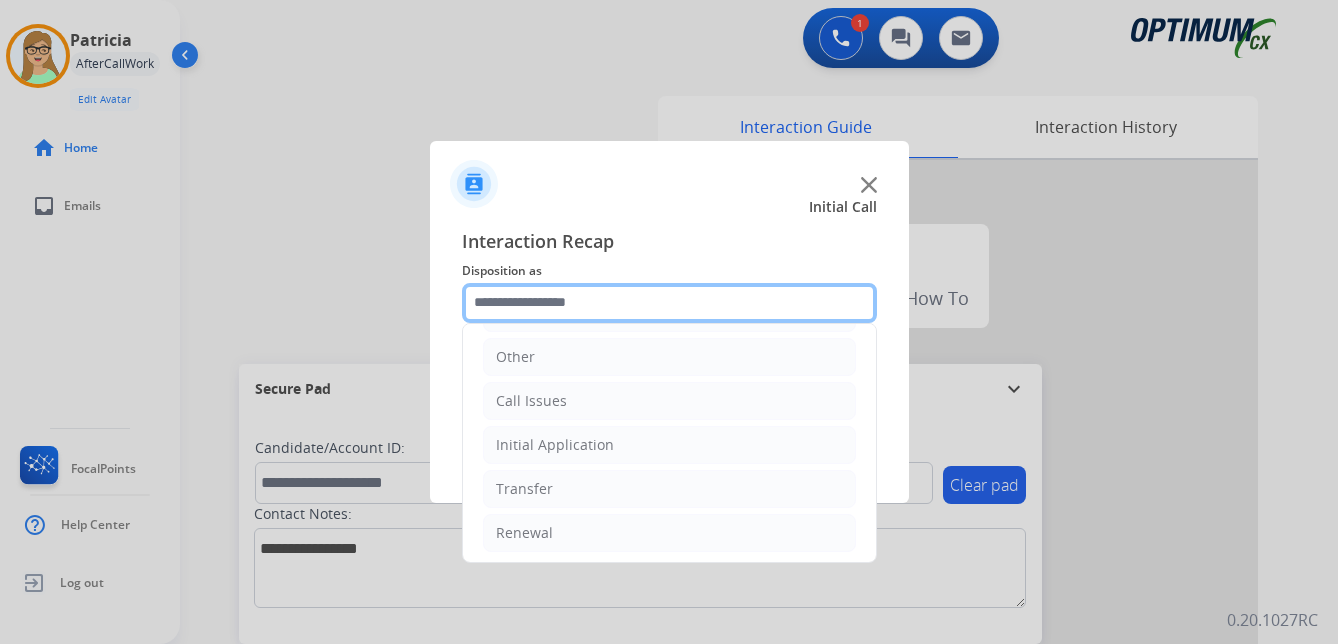 scroll, scrollTop: 136, scrollLeft: 0, axis: vertical 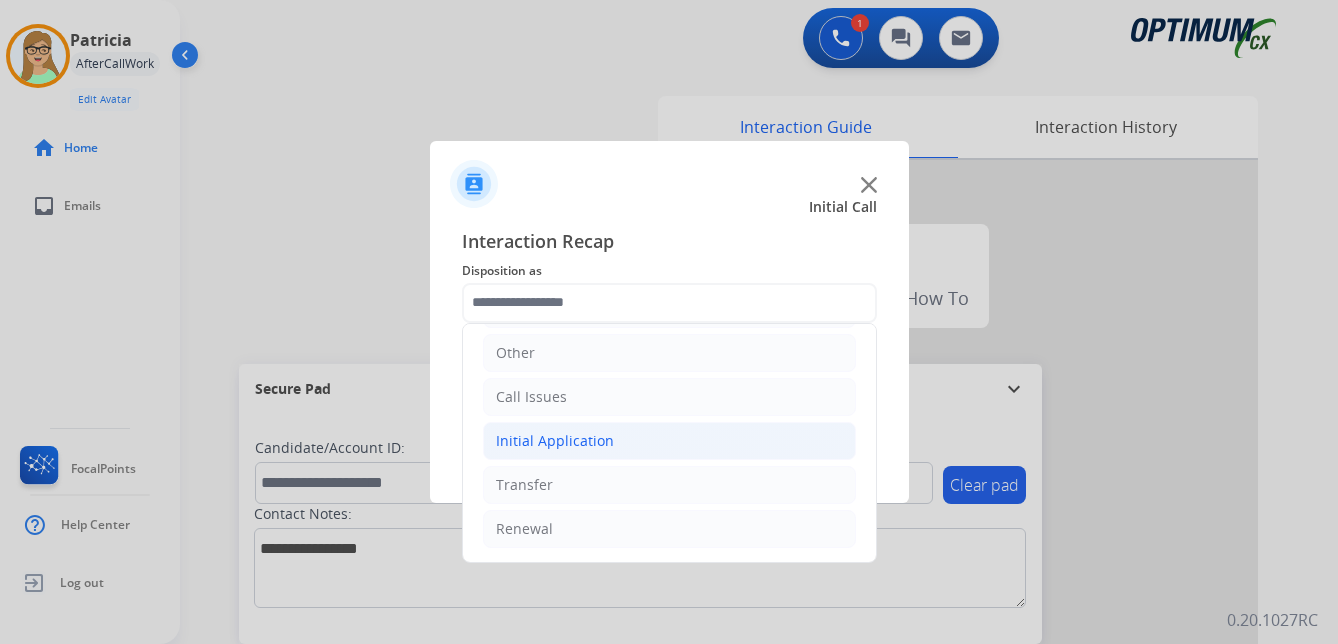 click on "Initial Application" 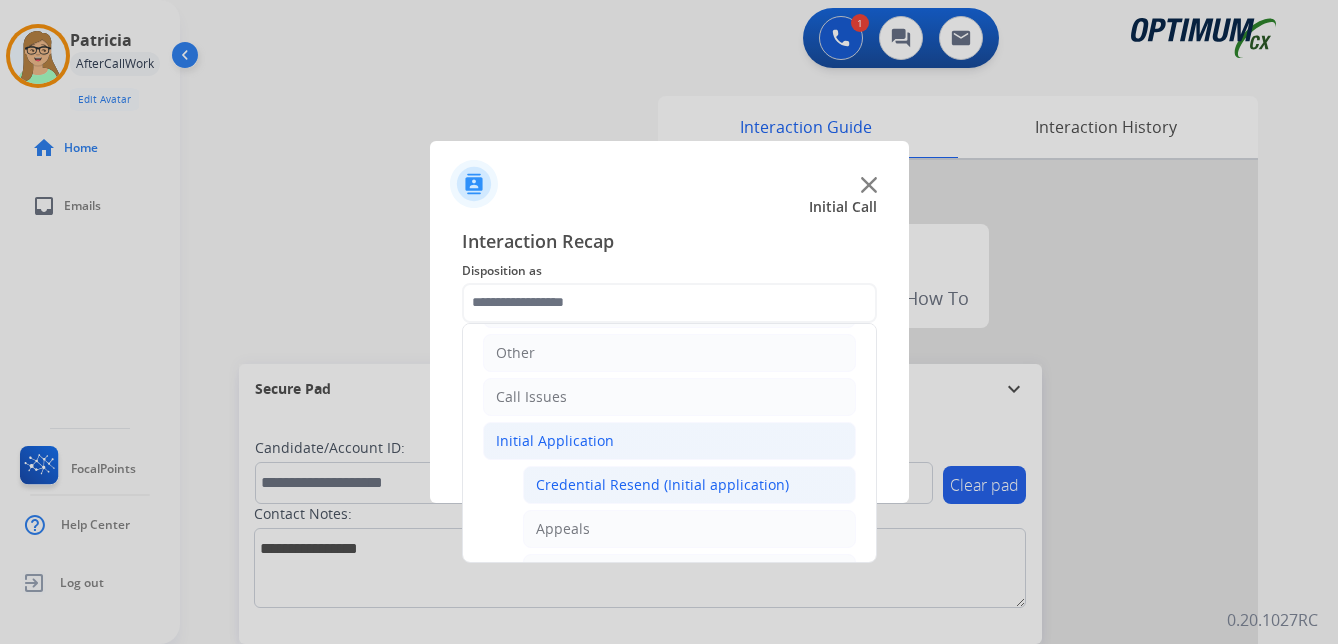 click on "Credential Resend (Initial application)" 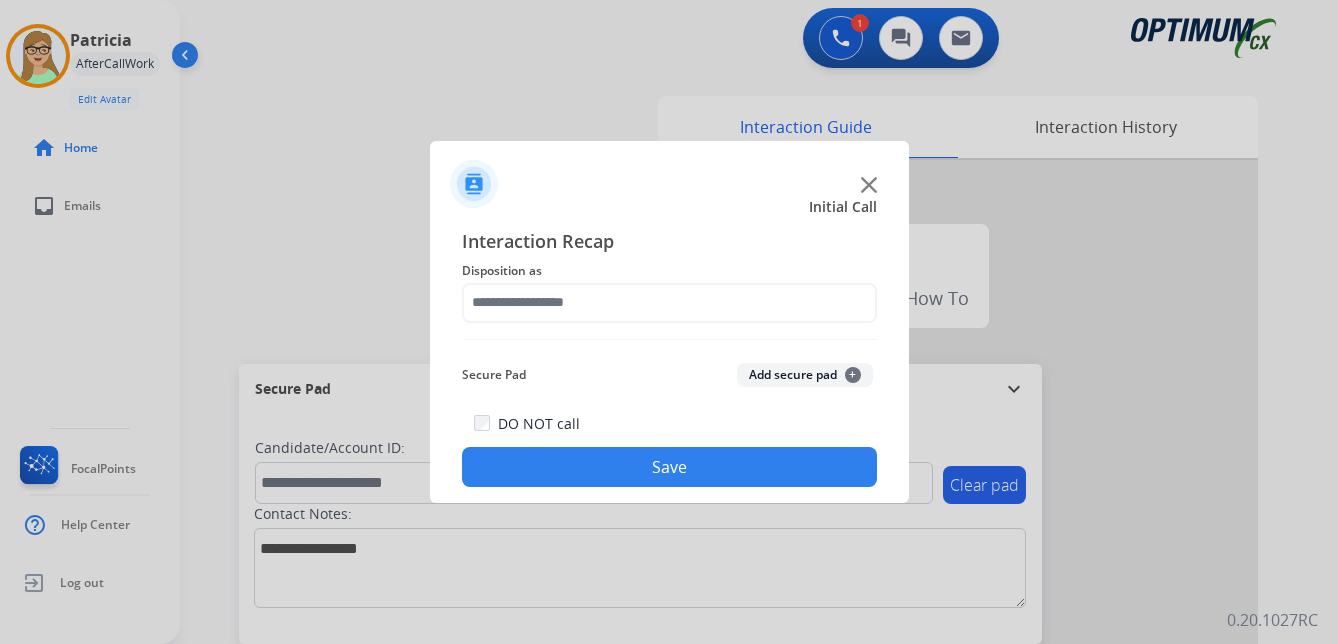type on "**********" 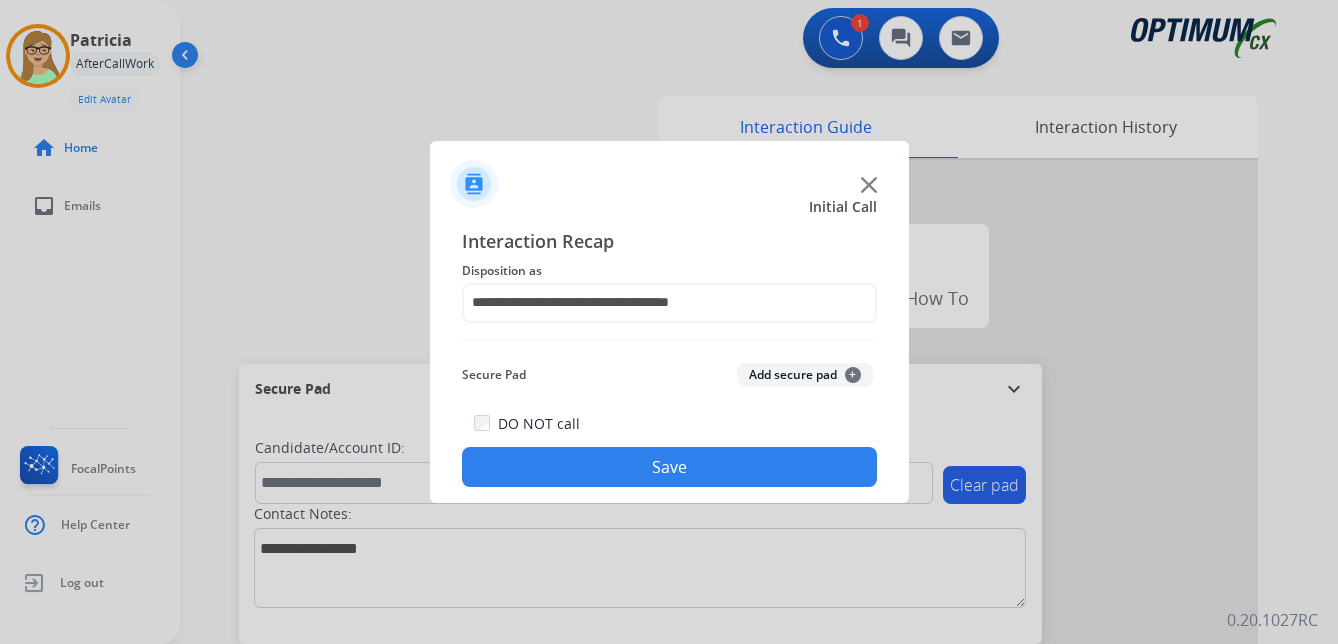 drag, startPoint x: 651, startPoint y: 467, endPoint x: 5, endPoint y: 422, distance: 647.5654 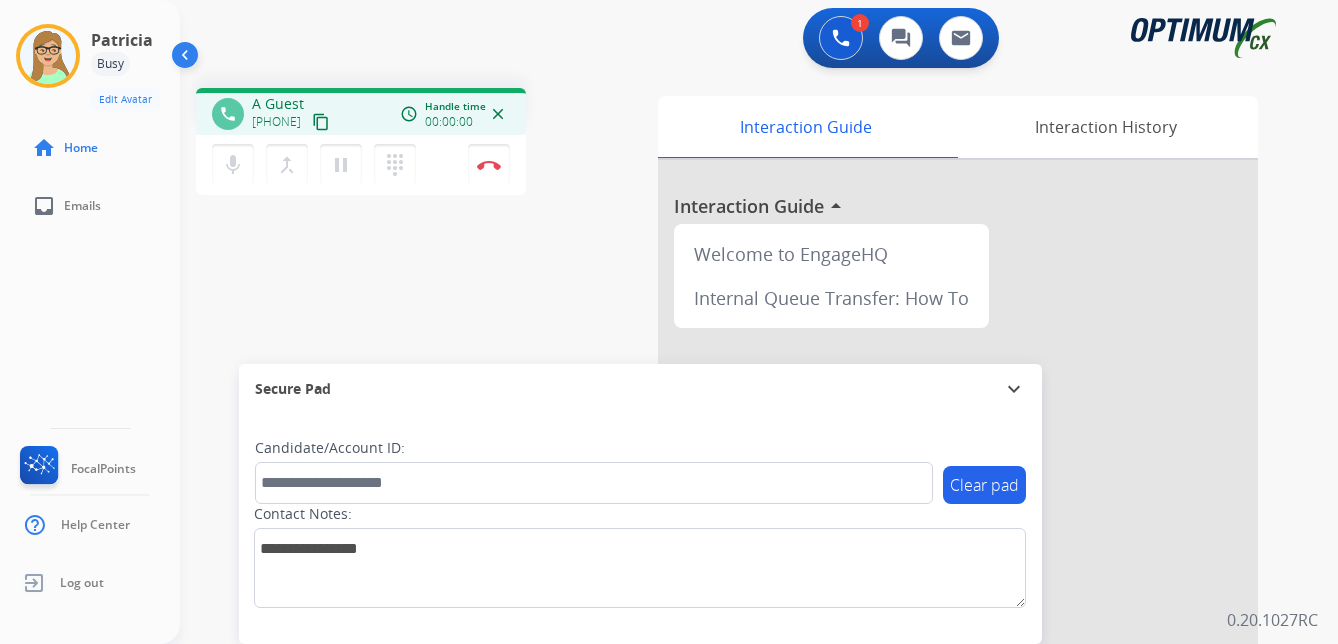 drag, startPoint x: 34, startPoint y: 277, endPoint x: 15, endPoint y: 281, distance: 19.416489 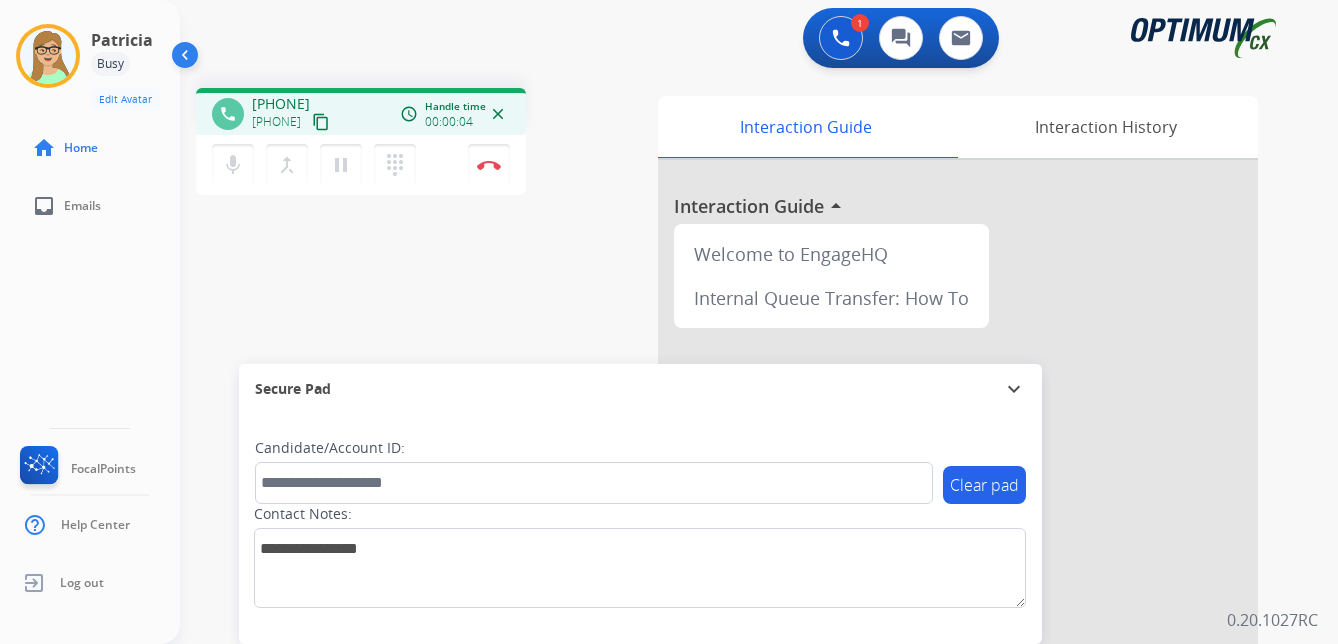 click on "content_copy" at bounding box center (321, 122) 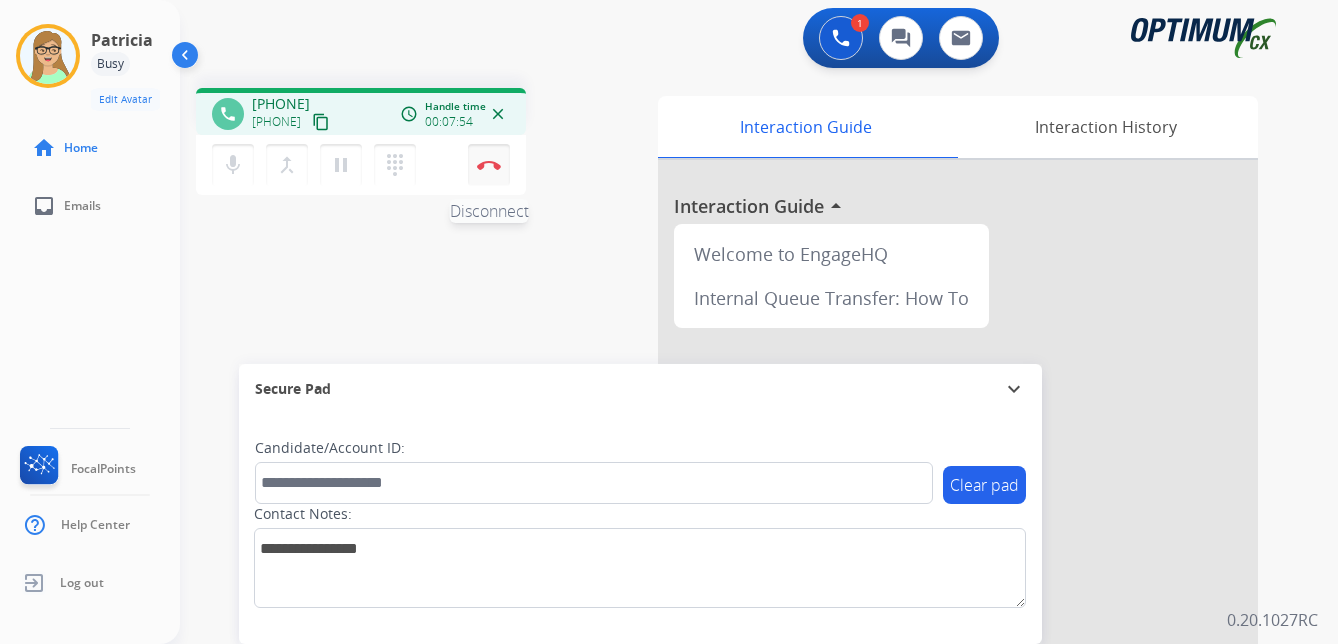 click at bounding box center [489, 165] 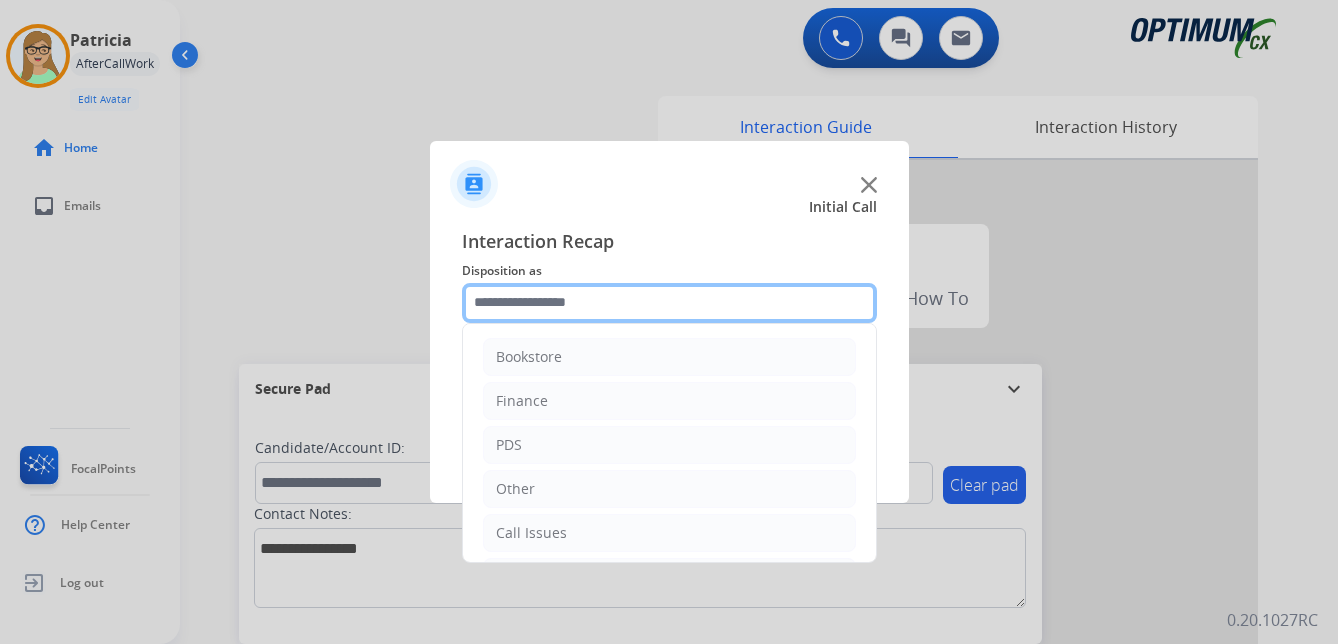 click 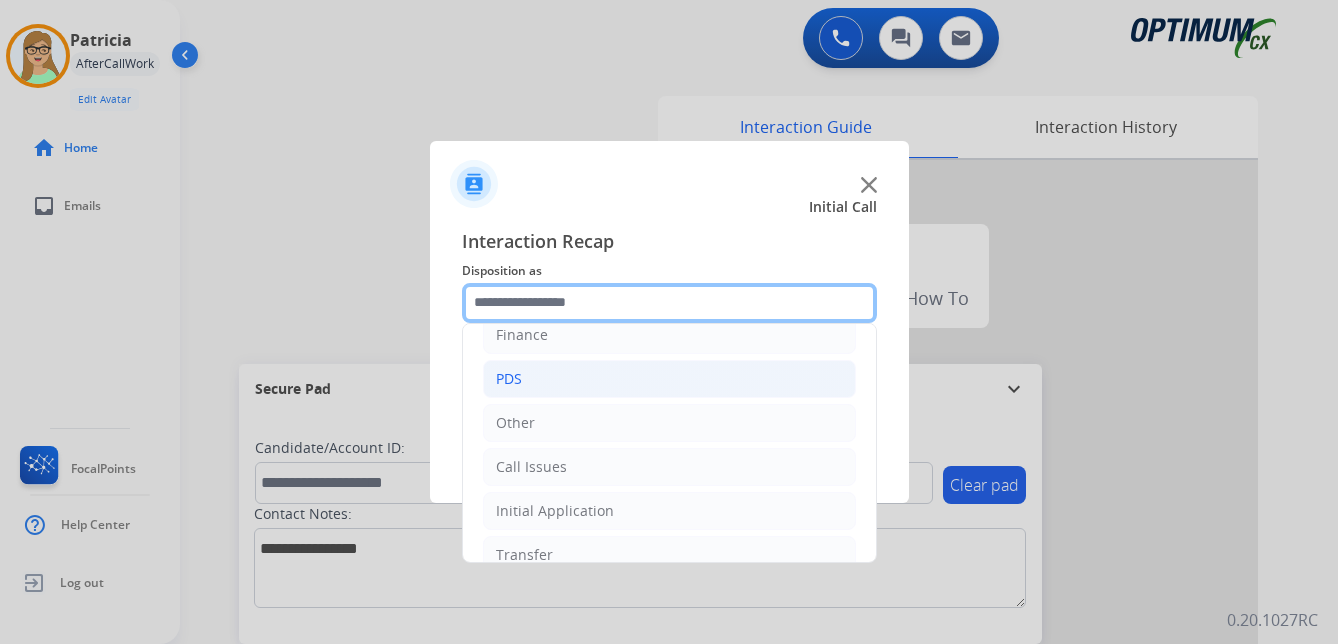 scroll, scrollTop: 136, scrollLeft: 0, axis: vertical 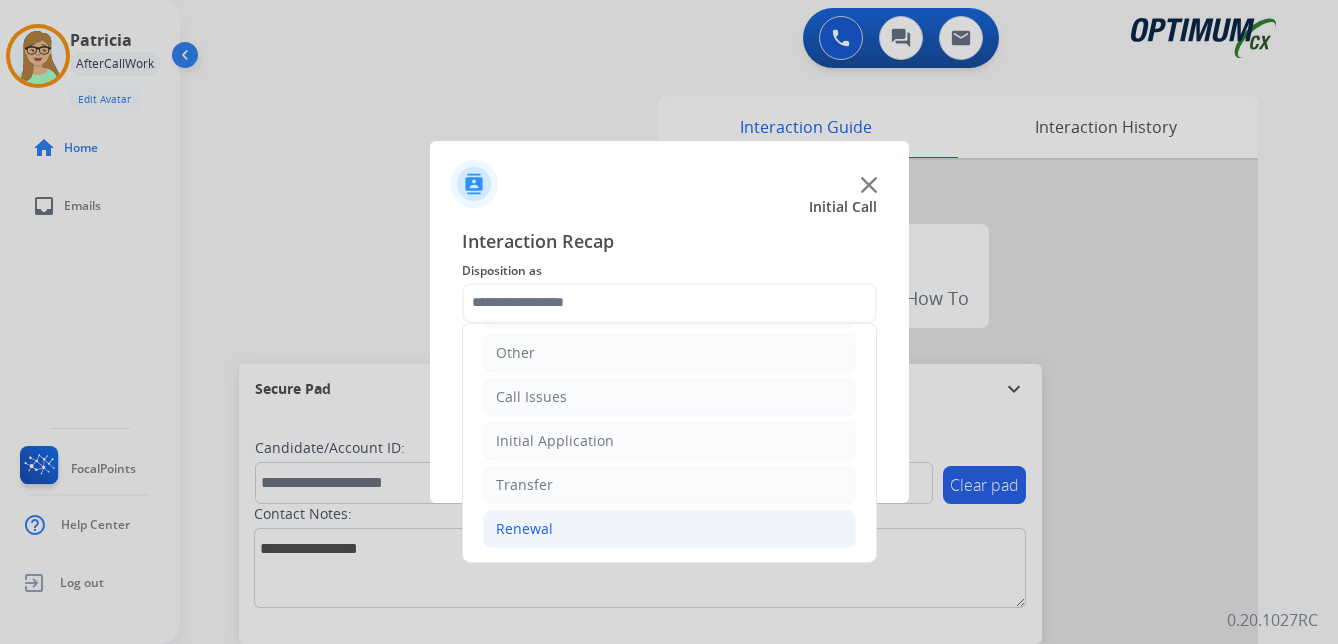 click on "Renewal" 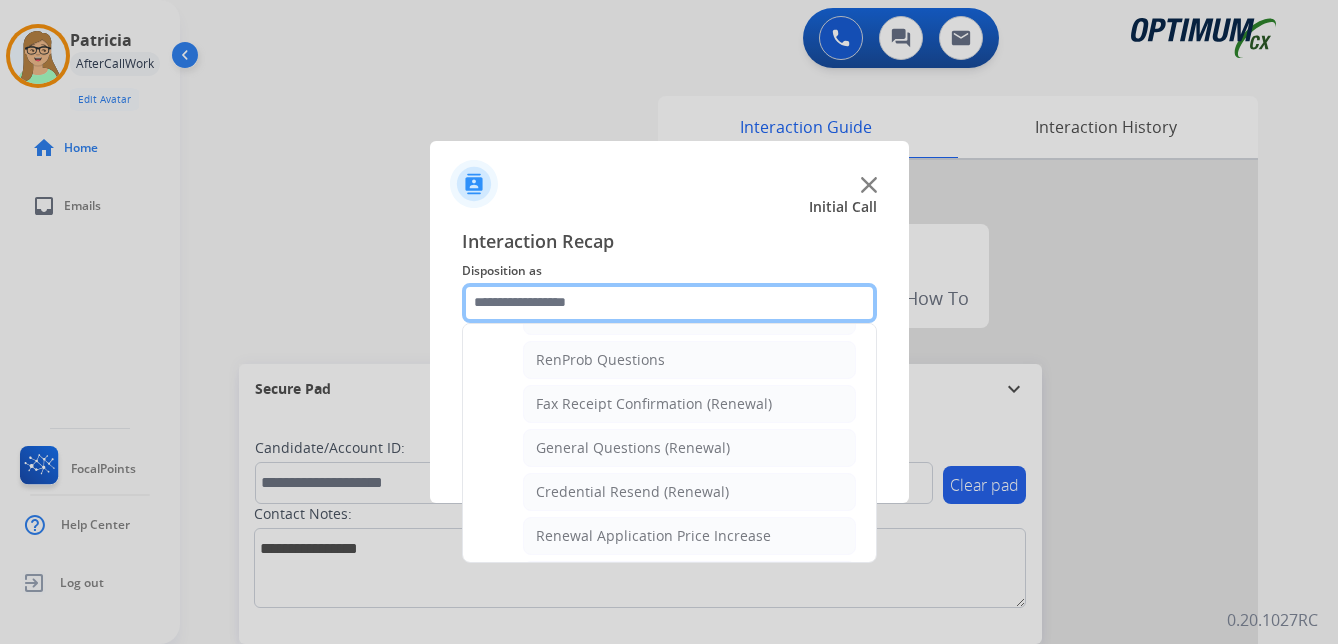 scroll, scrollTop: 536, scrollLeft: 0, axis: vertical 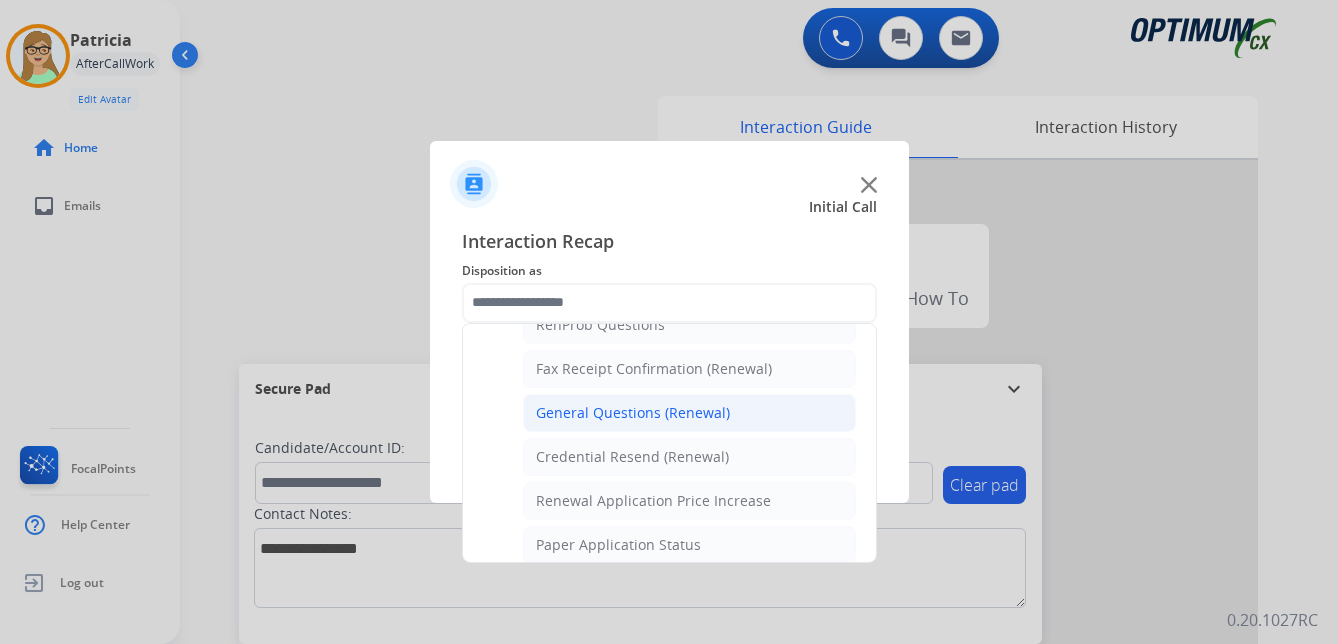 click on "General Questions (Renewal)" 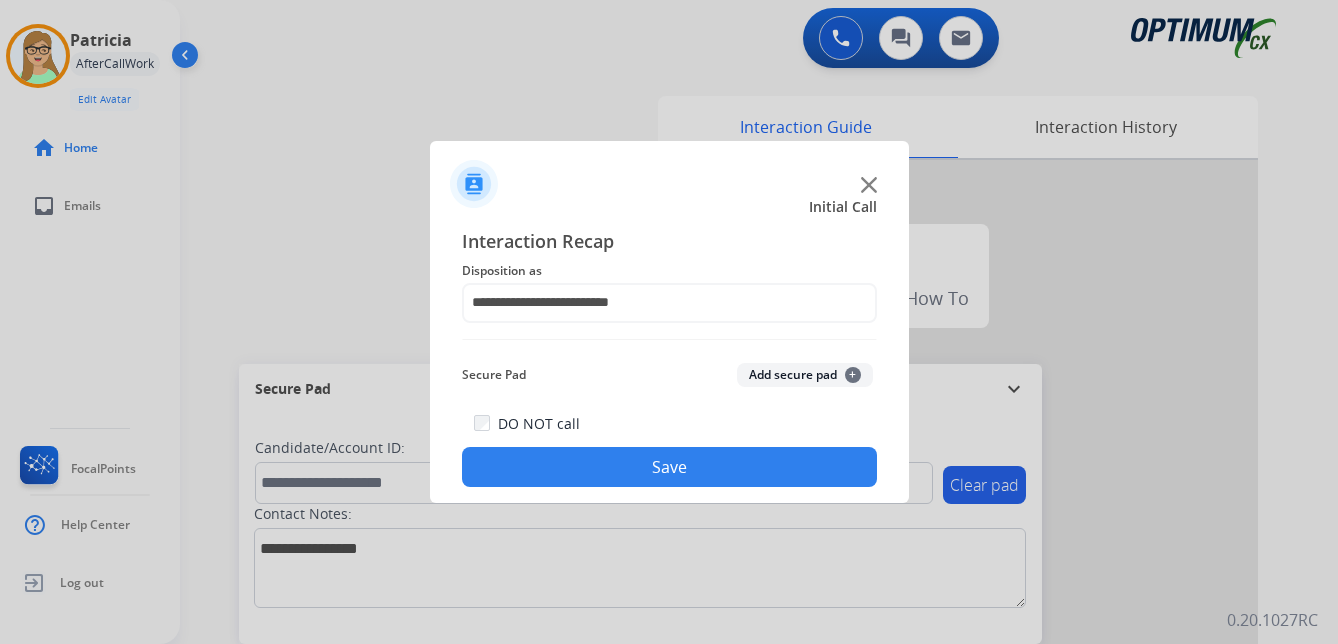 click on "Save" 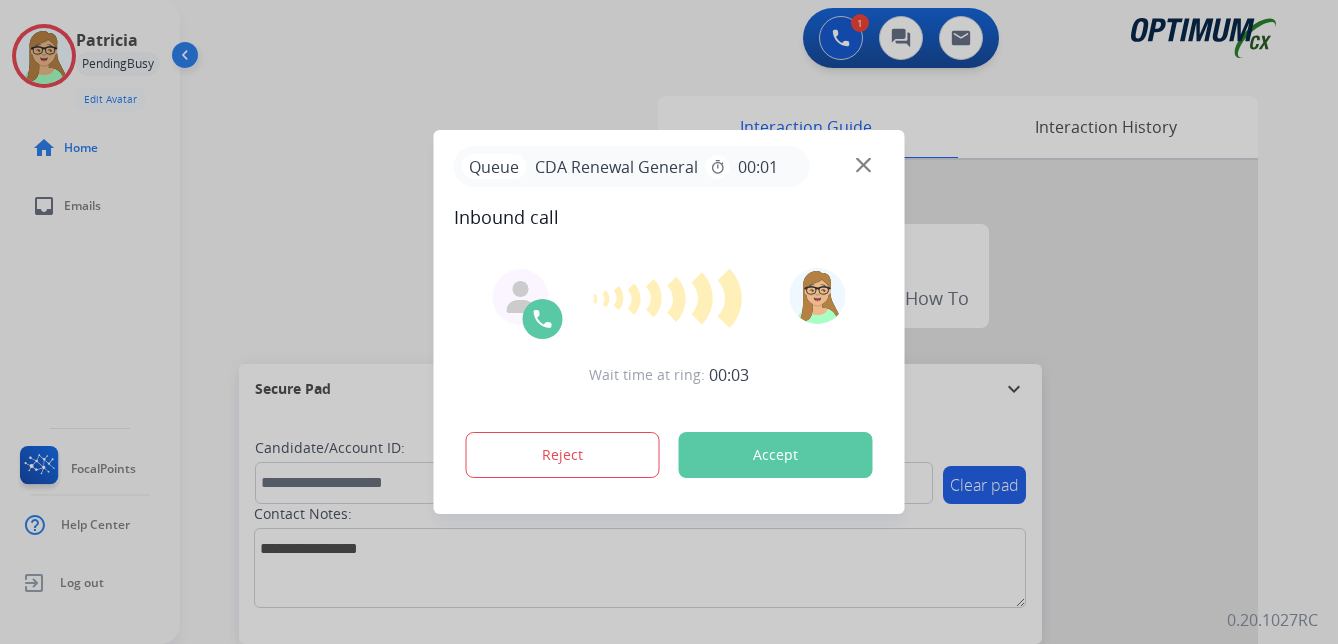 click at bounding box center (669, 322) 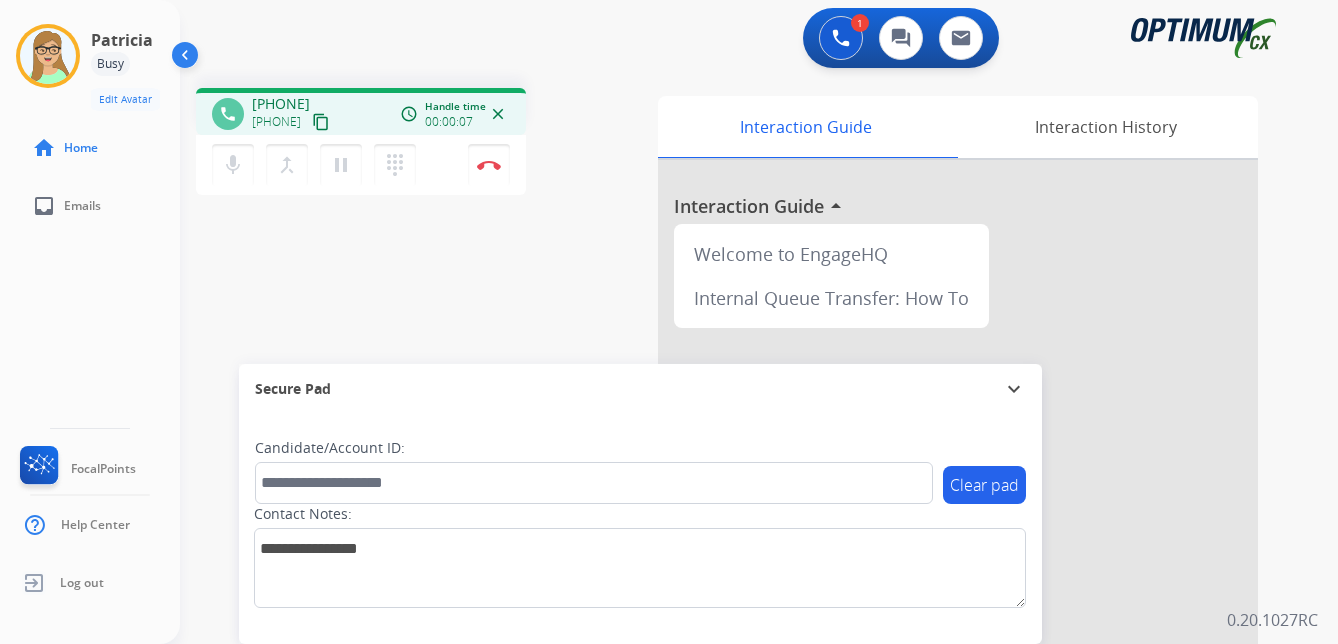 click on "content_copy" at bounding box center [321, 122] 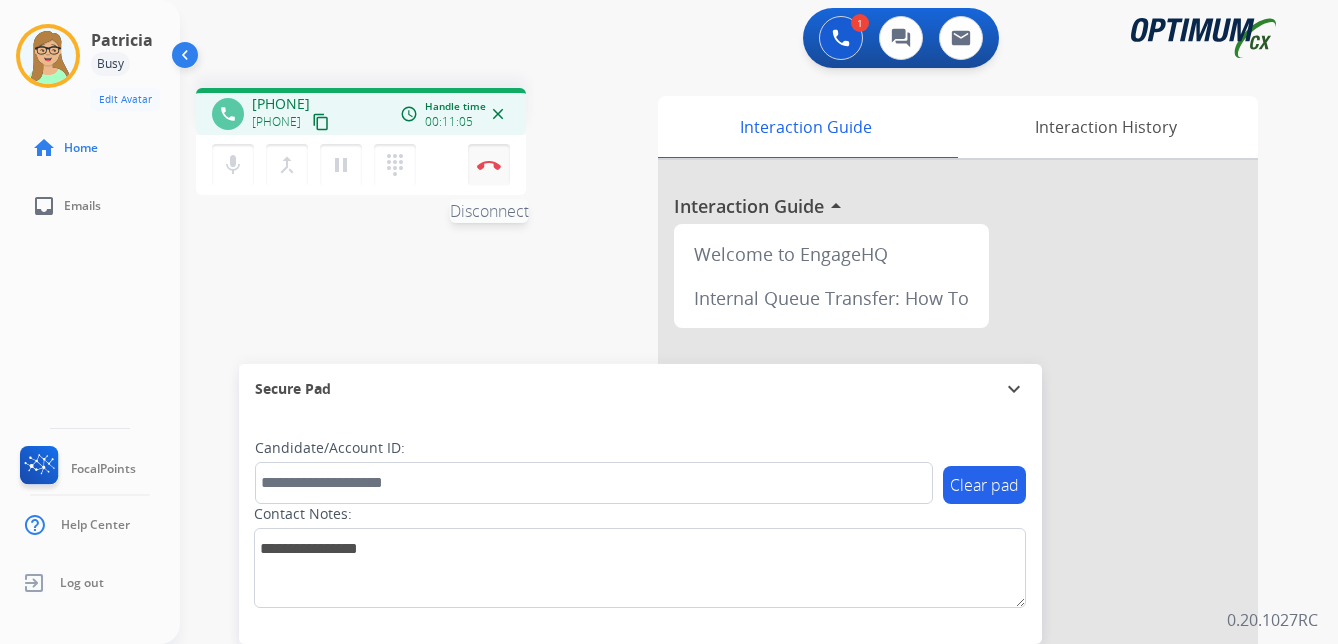 click at bounding box center [489, 165] 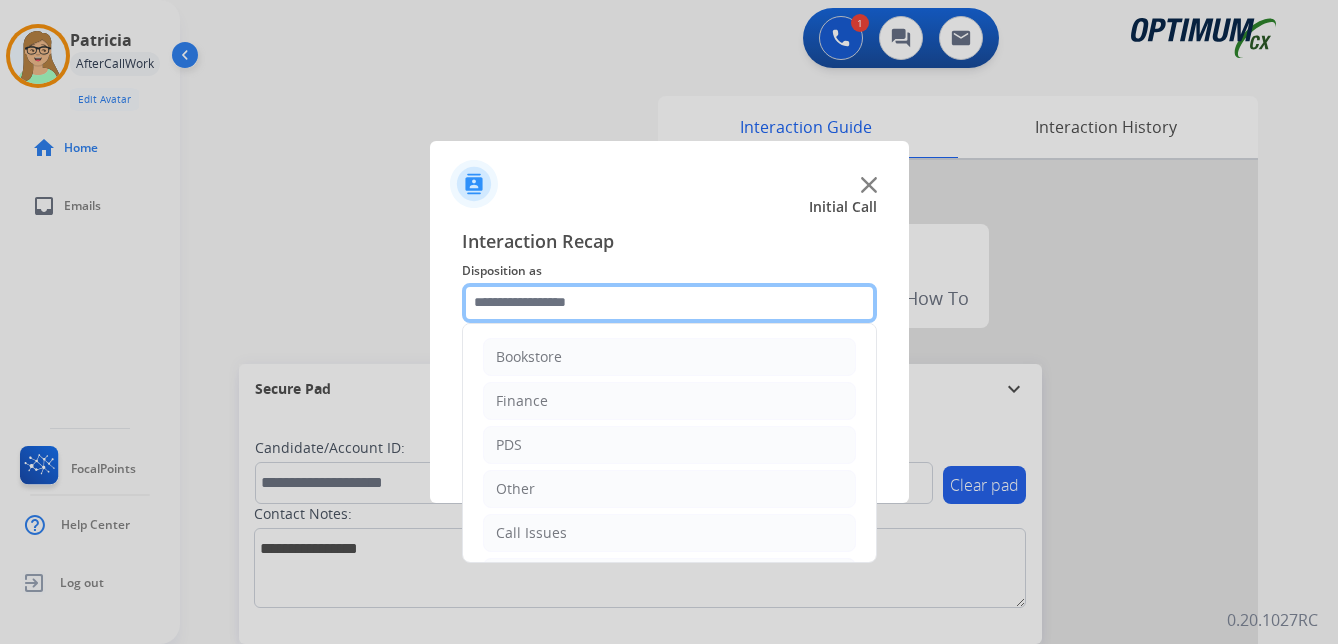 drag, startPoint x: 554, startPoint y: 298, endPoint x: 573, endPoint y: 317, distance: 26.870058 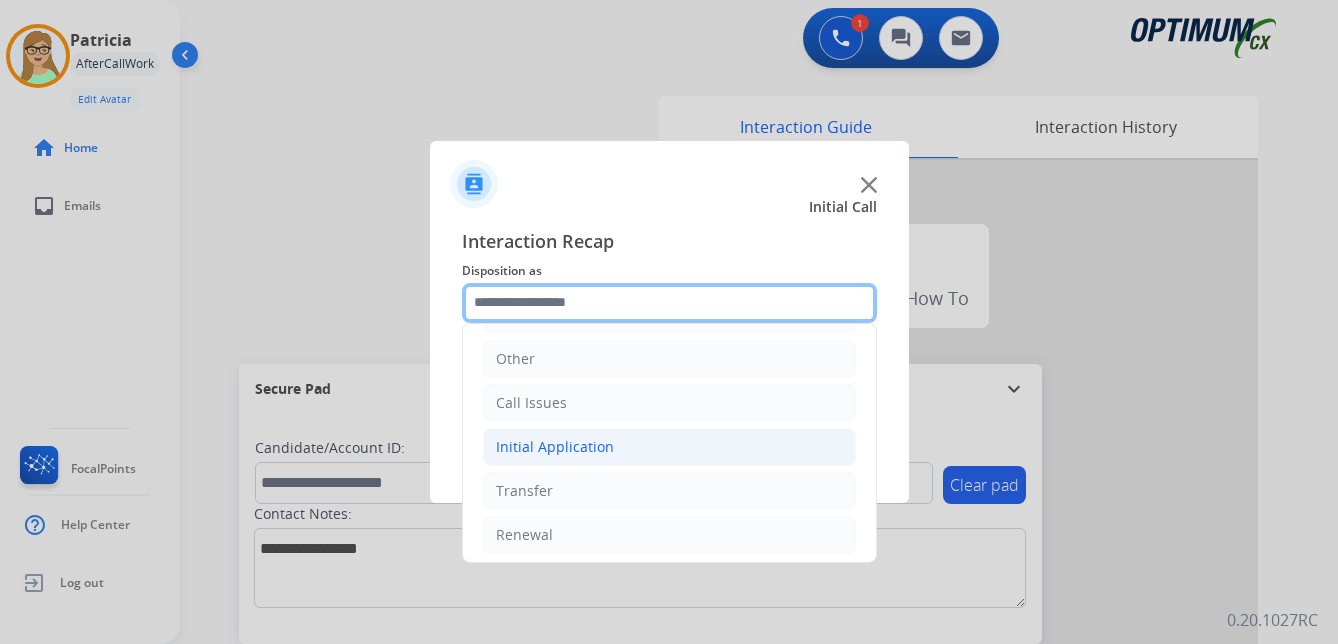 scroll, scrollTop: 136, scrollLeft: 0, axis: vertical 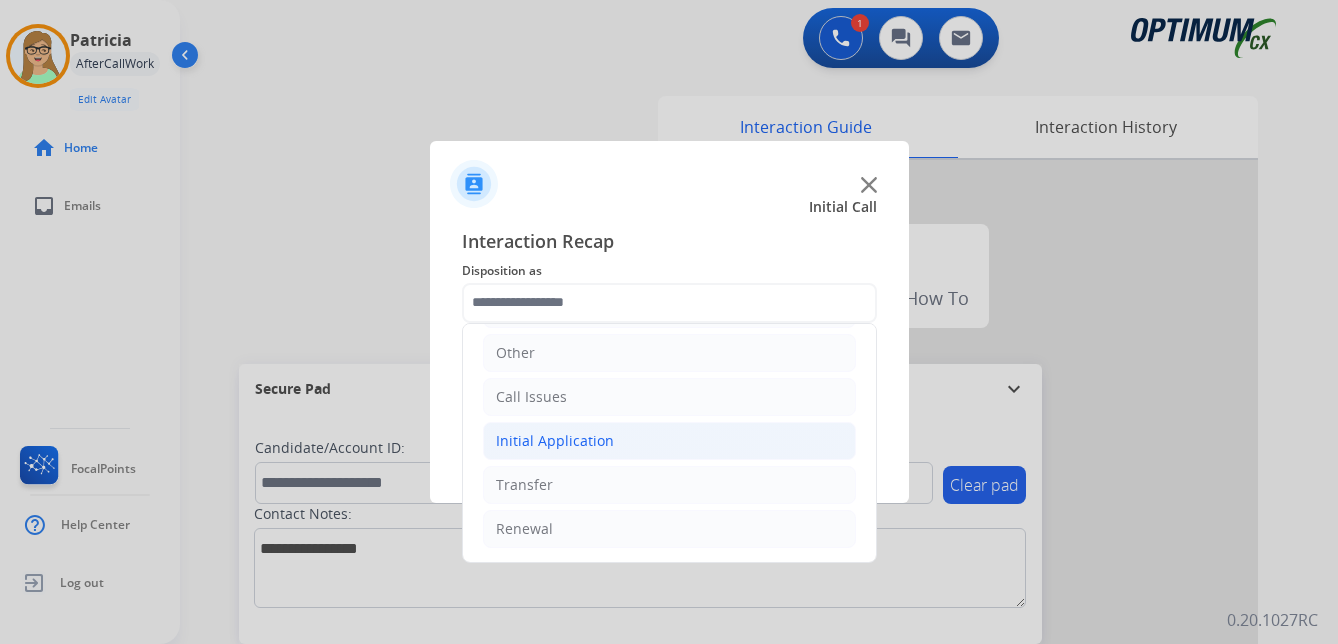 click on "Initial Application" 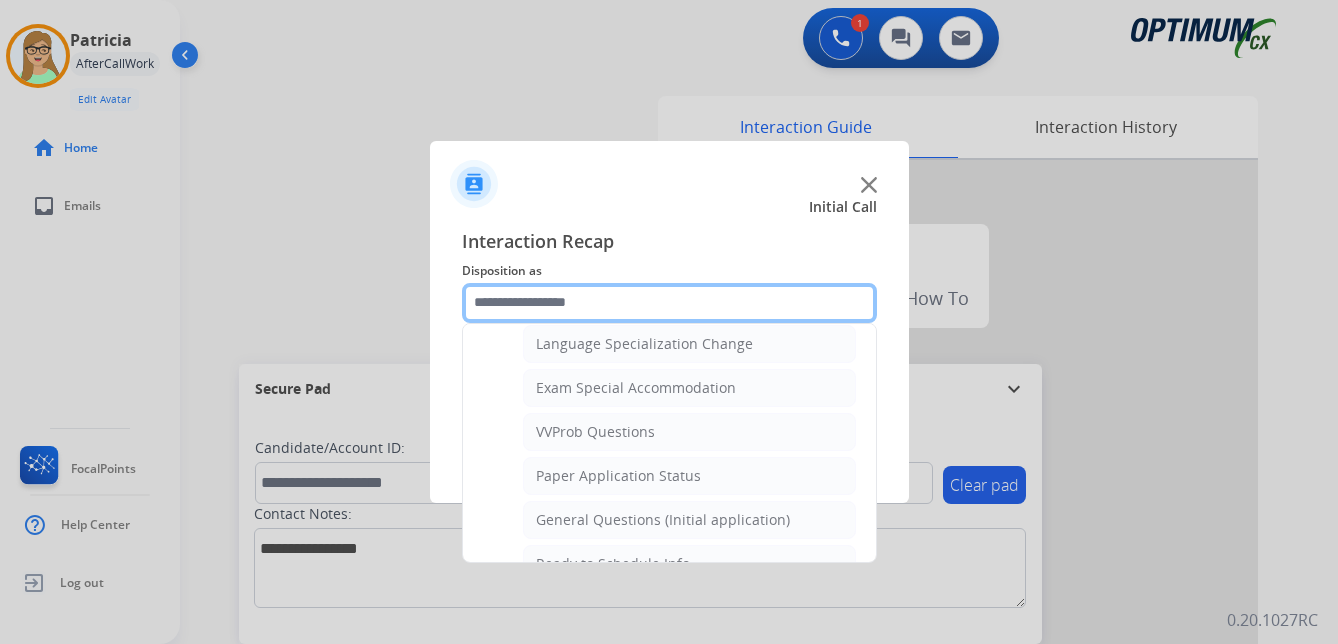 scroll, scrollTop: 1036, scrollLeft: 0, axis: vertical 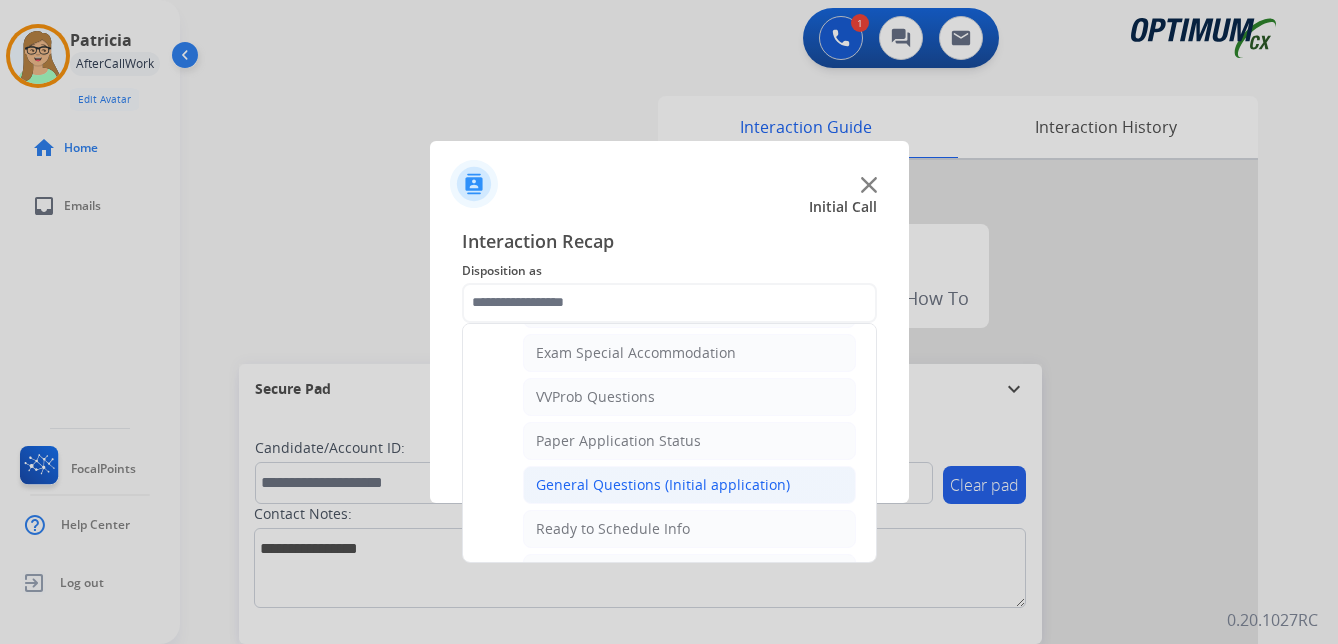 click on "General Questions (Initial application)" 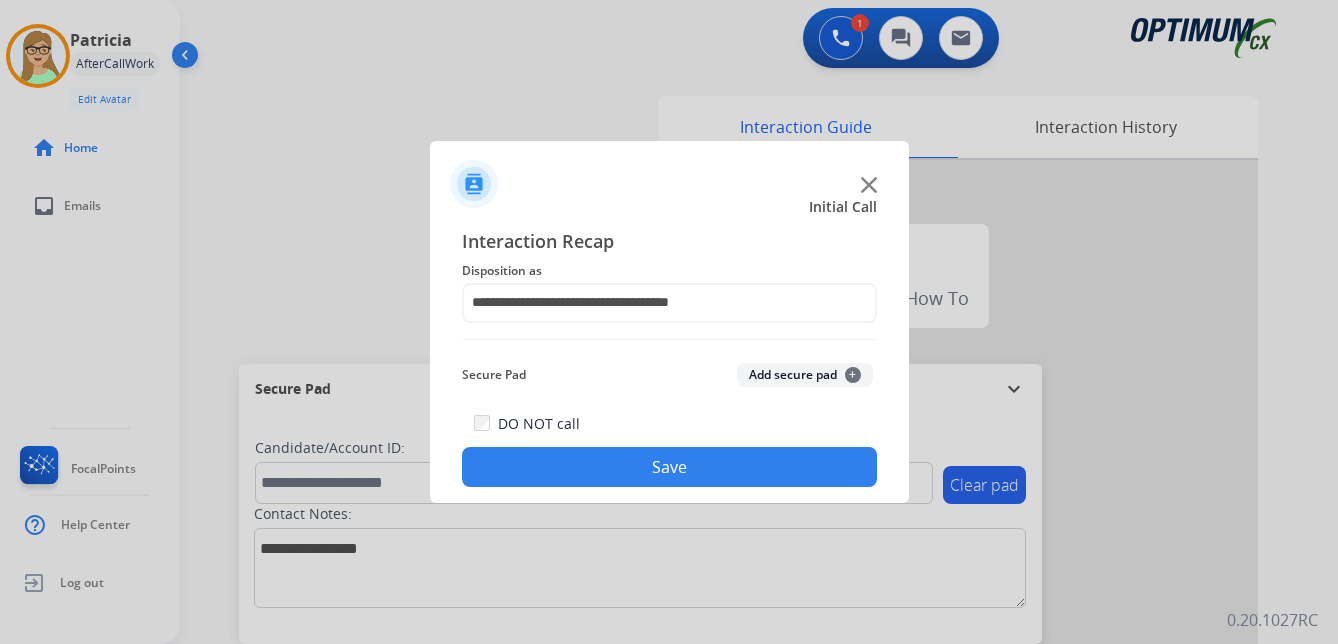 drag, startPoint x: 604, startPoint y: 473, endPoint x: 230, endPoint y: 447, distance: 374.90265 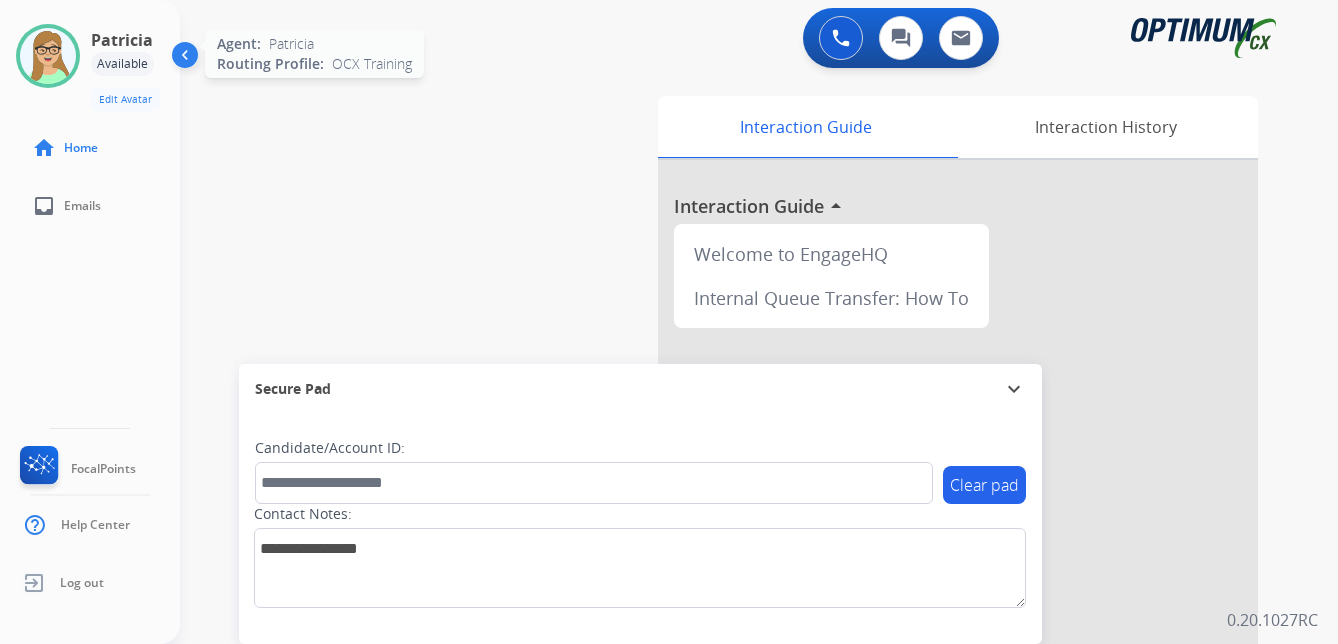 drag, startPoint x: 74, startPoint y: 57, endPoint x: 54, endPoint y: 86, distance: 35.22783 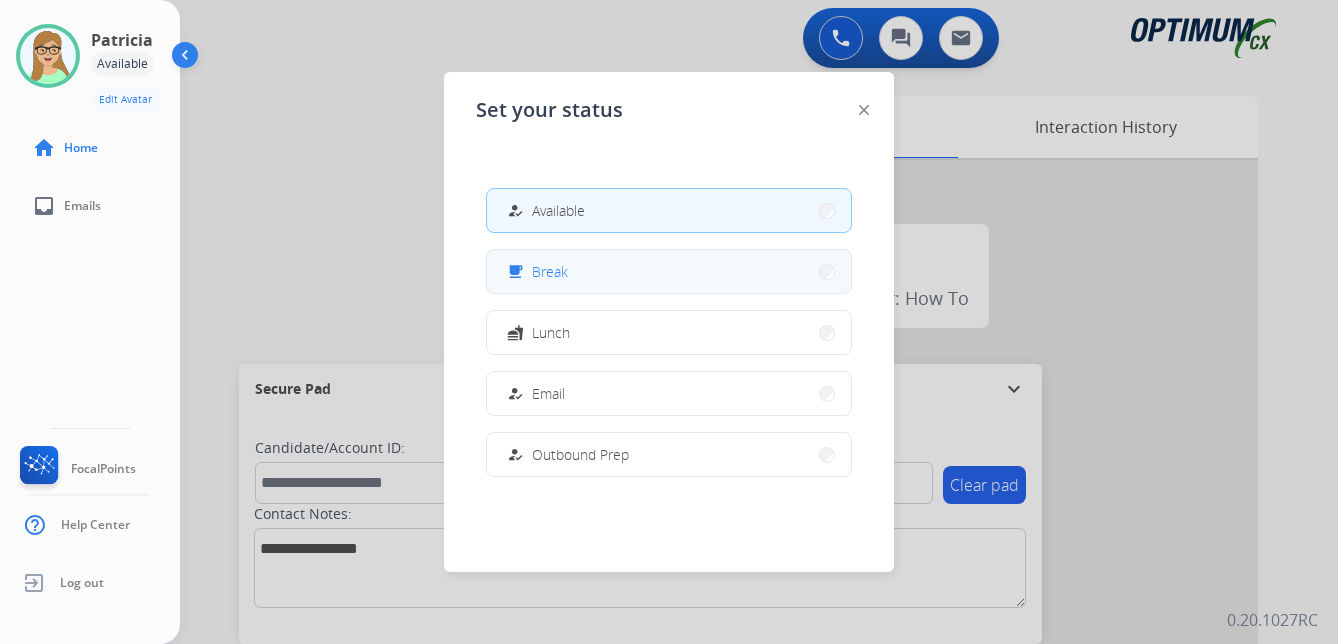 click on "free_breakfast Break" at bounding box center (669, 271) 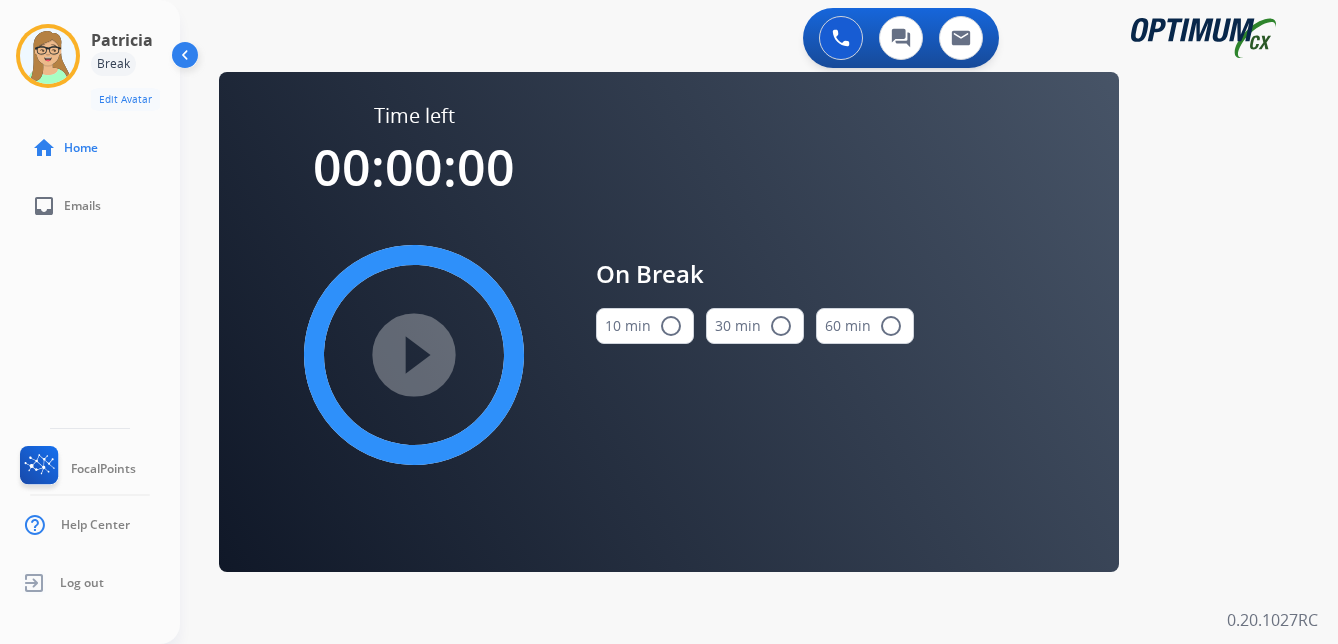 click on "radio_button_unchecked" at bounding box center (671, 326) 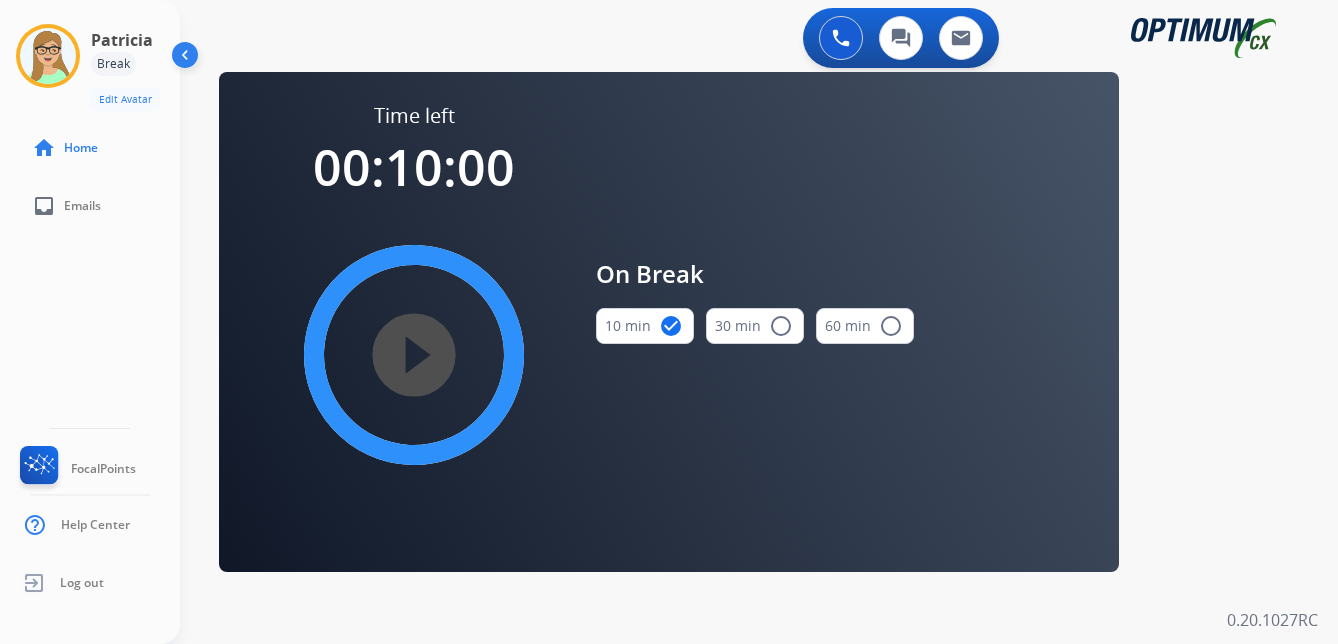 drag, startPoint x: 436, startPoint y: 332, endPoint x: 19, endPoint y: 381, distance: 419.86902 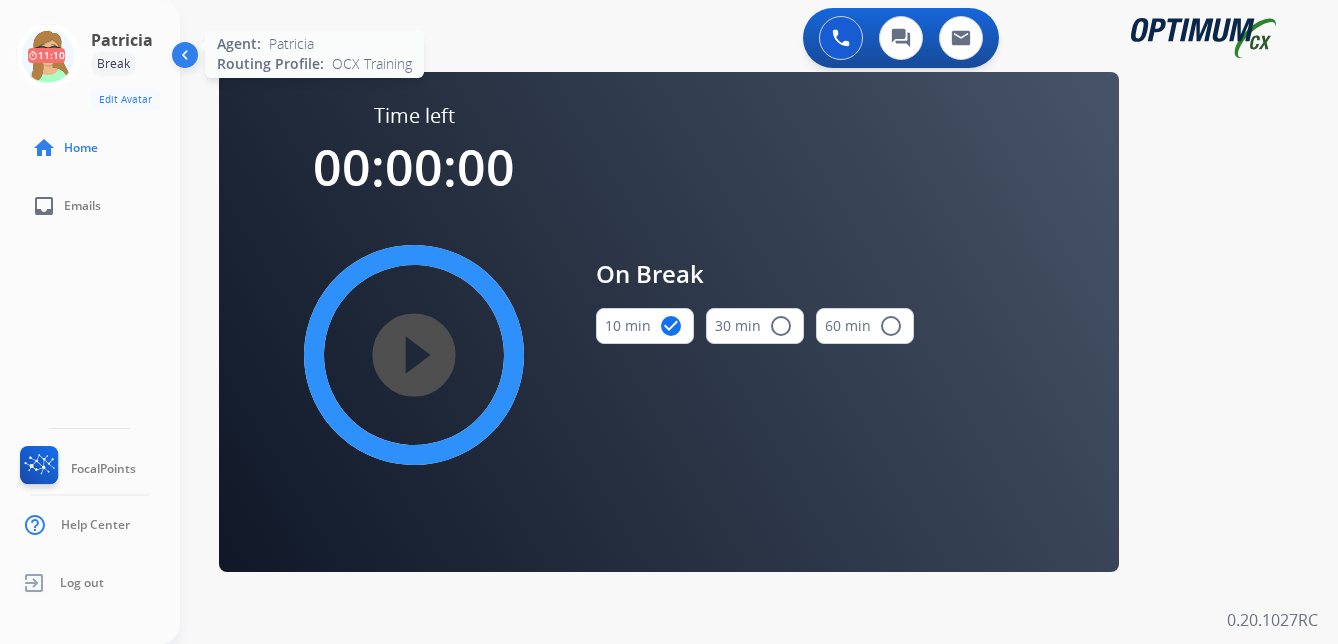 click 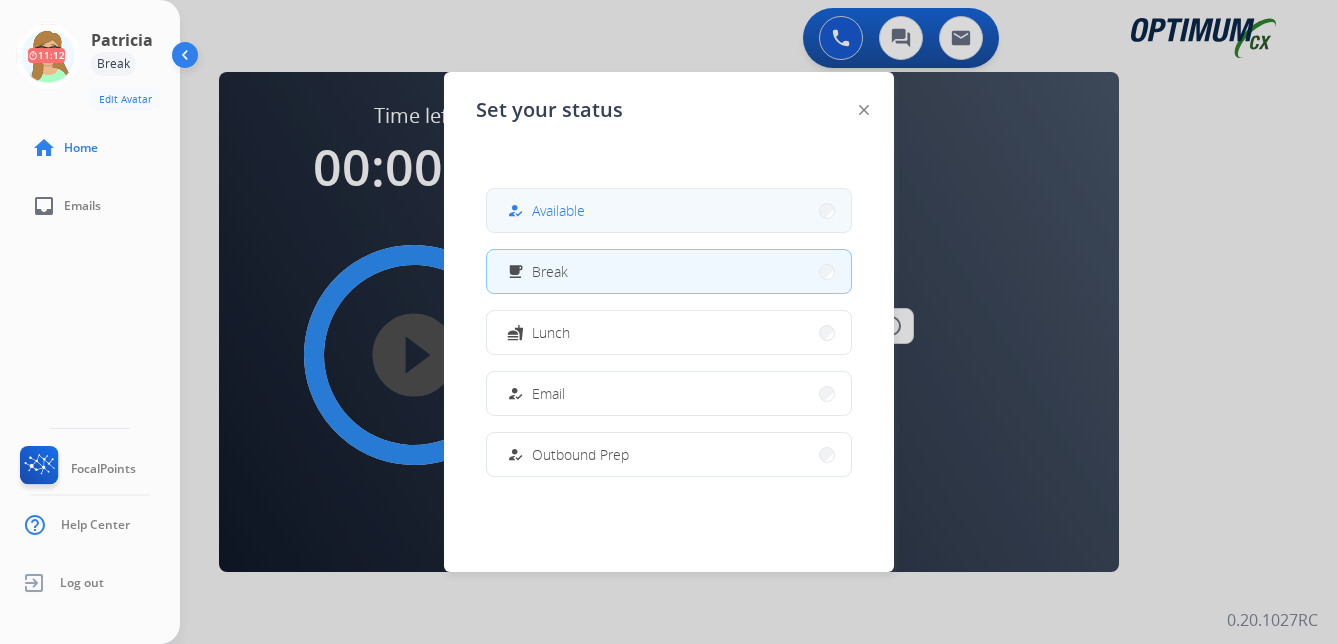 click on "how_to_reg Available" at bounding box center (669, 210) 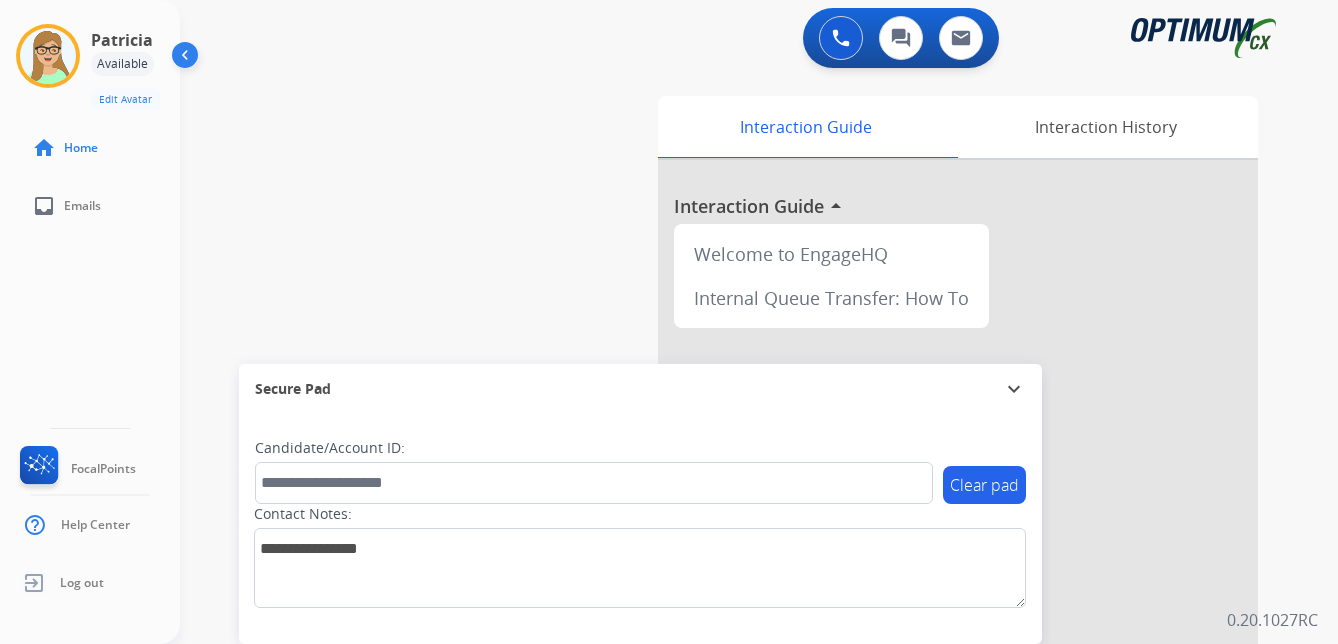 click on "[FIRST]   Available  Edit Avatar  Agent:   [FIRST]  Routing Profile:  OCX Training home  Home  inbox  Emails   FocalPoints   Help Center   Log out" 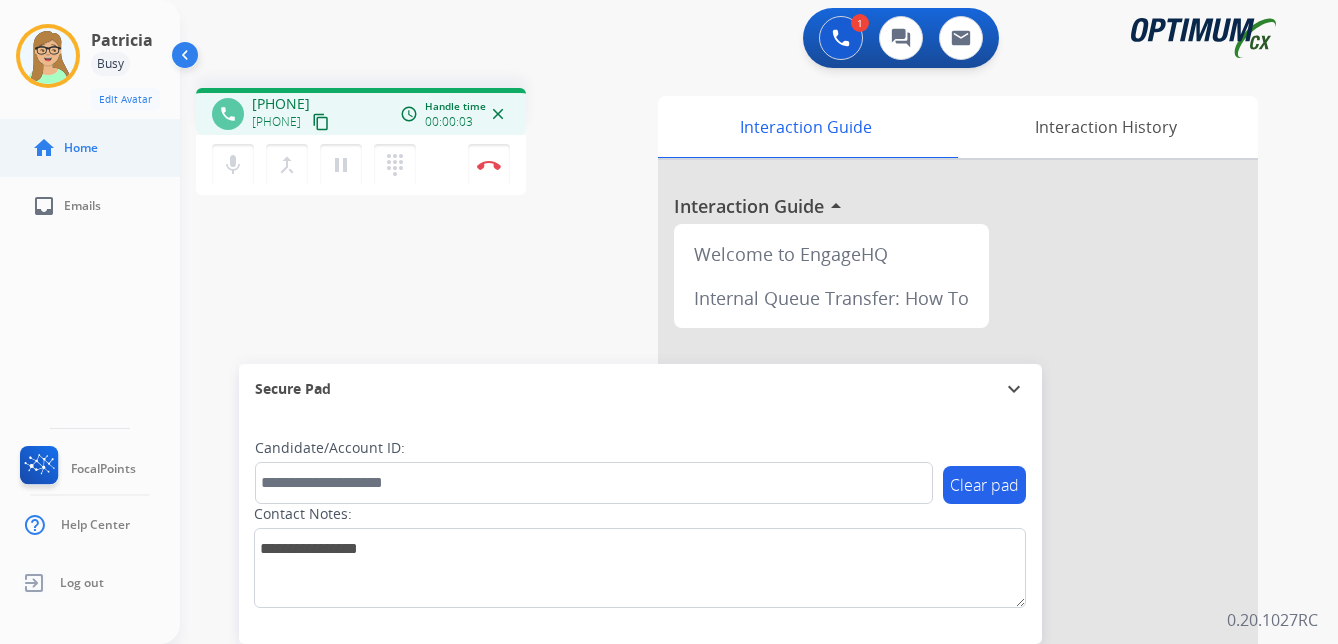 drag, startPoint x: 354, startPoint y: 122, endPoint x: 7, endPoint y: 125, distance: 347.01297 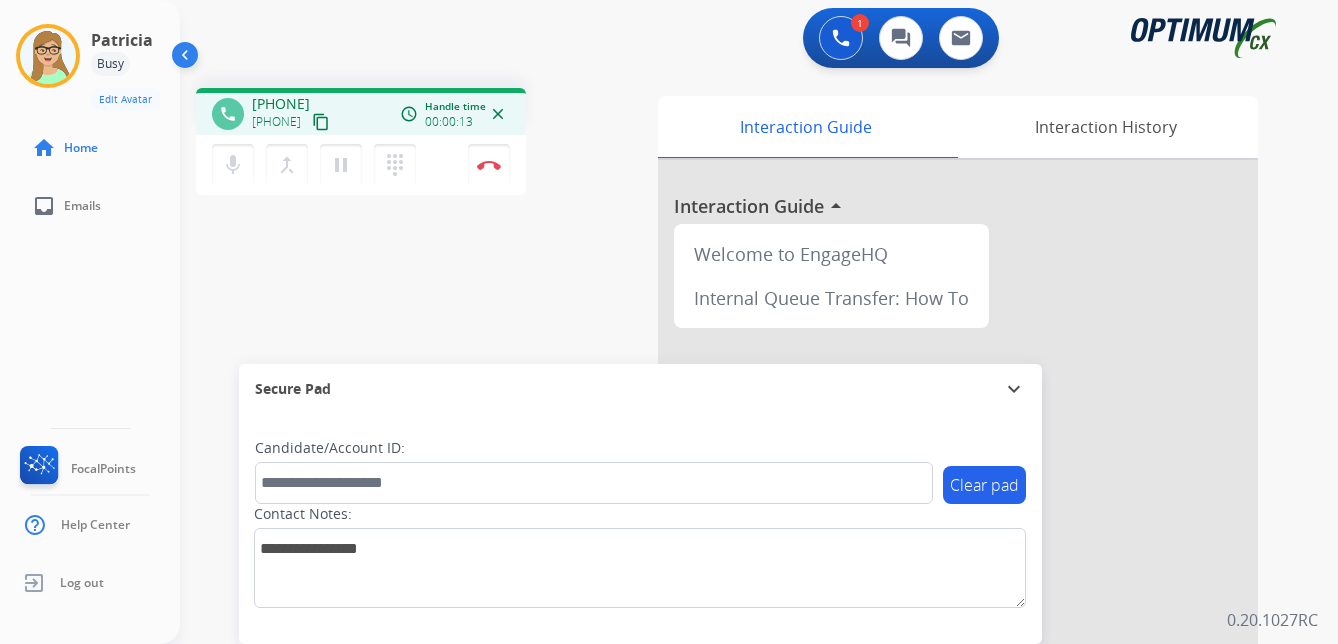 click on "content_copy" at bounding box center (321, 122) 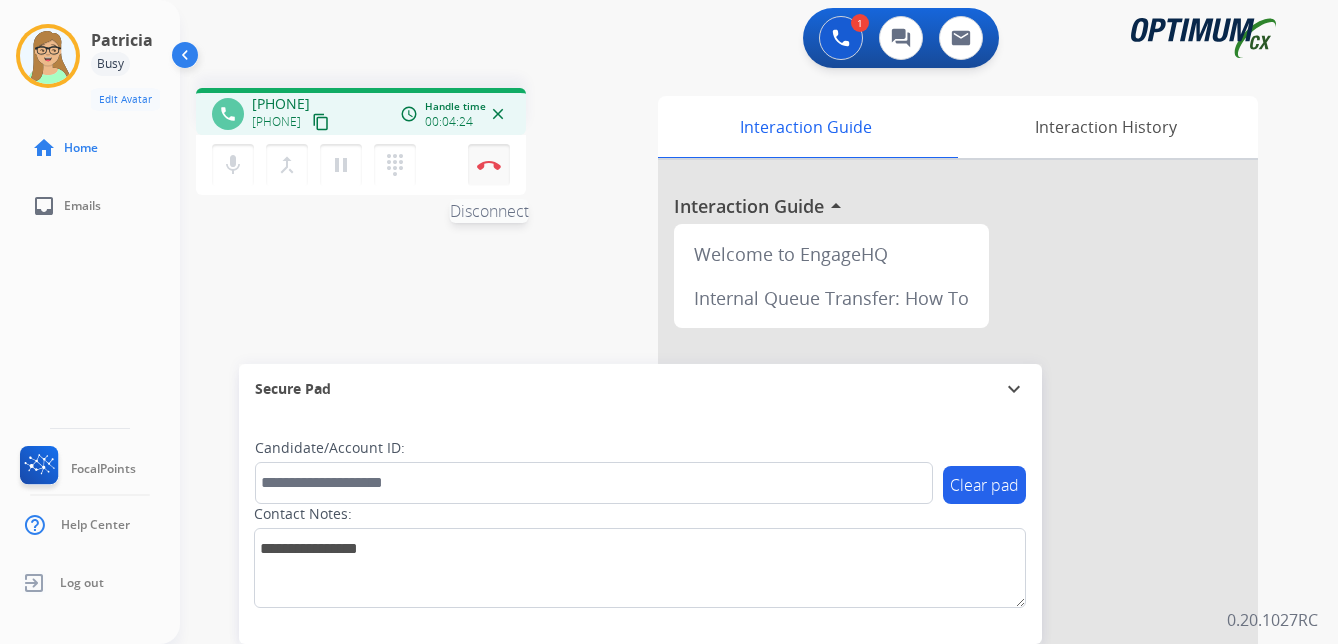 click at bounding box center [489, 165] 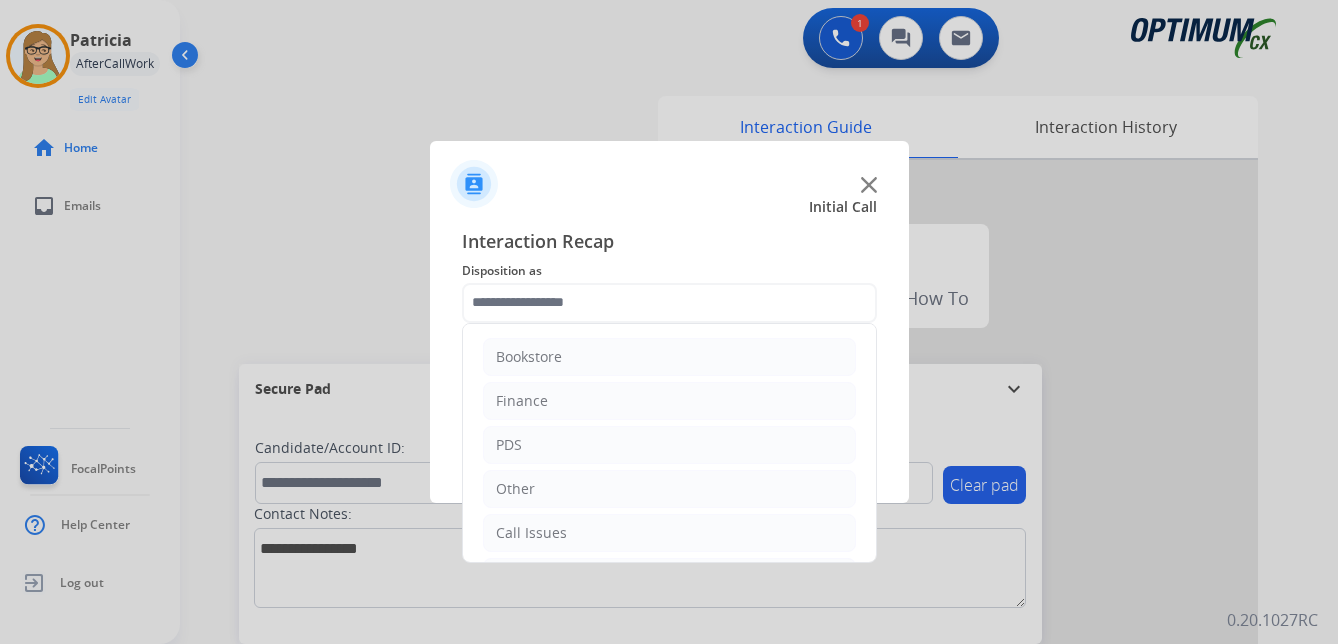 click 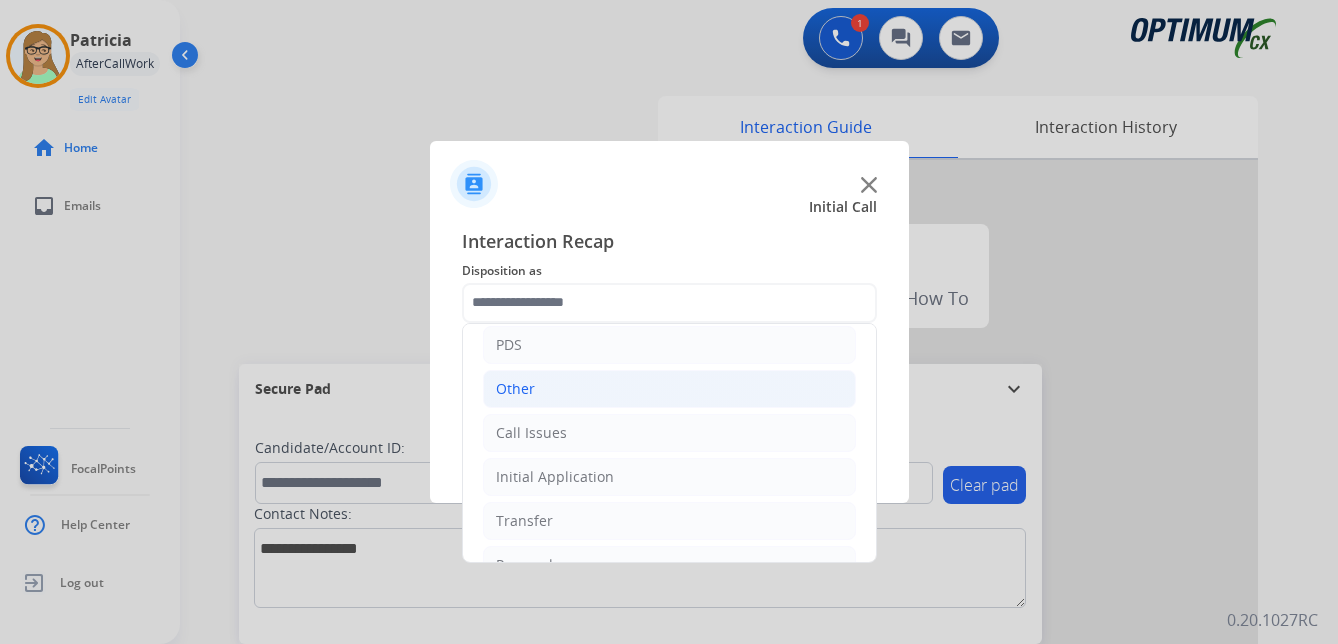 scroll, scrollTop: 136, scrollLeft: 0, axis: vertical 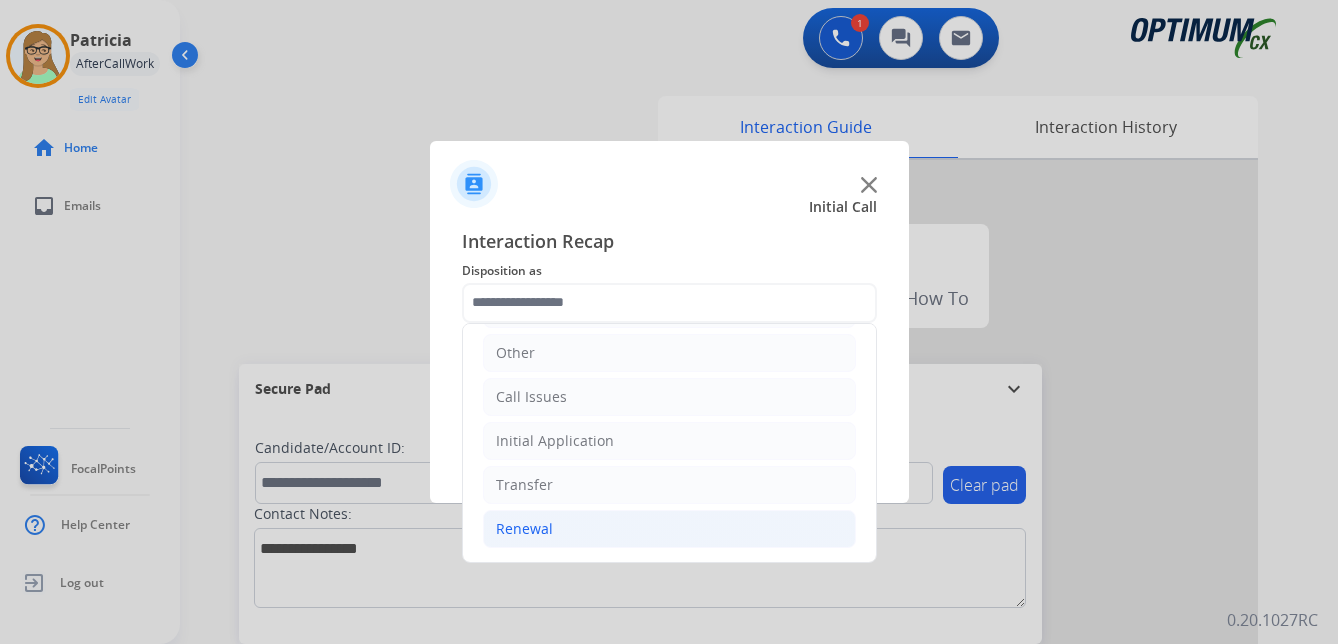 click on "Renewal" 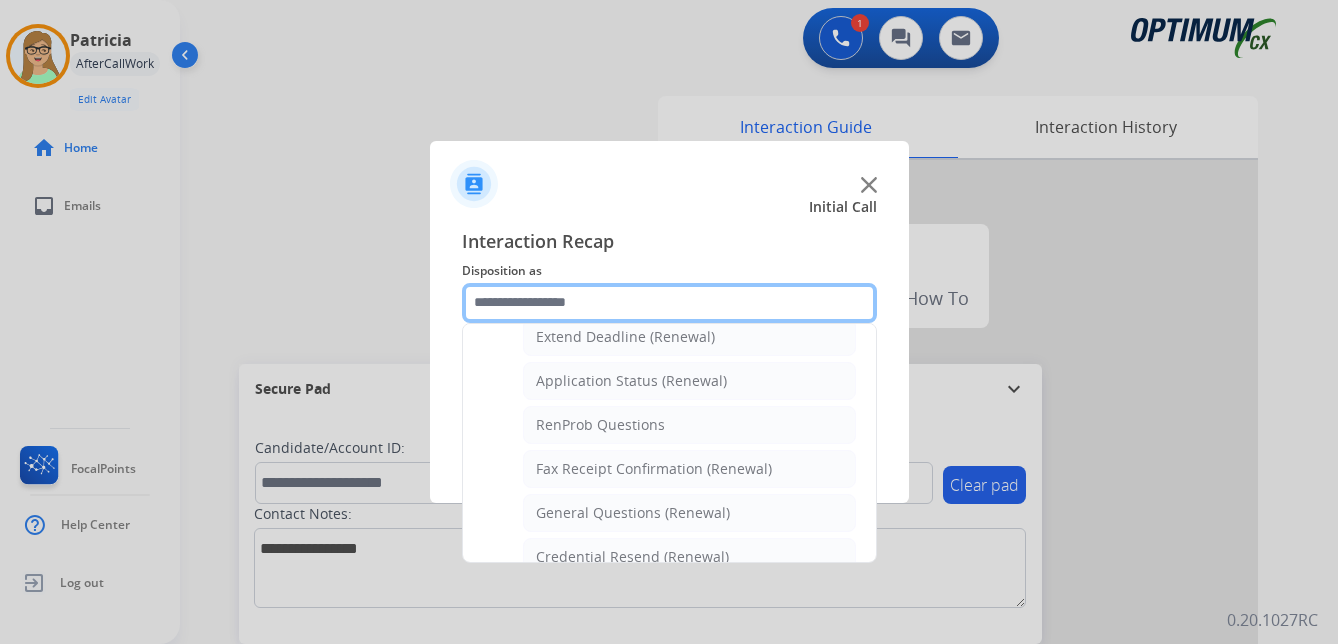 scroll, scrollTop: 536, scrollLeft: 0, axis: vertical 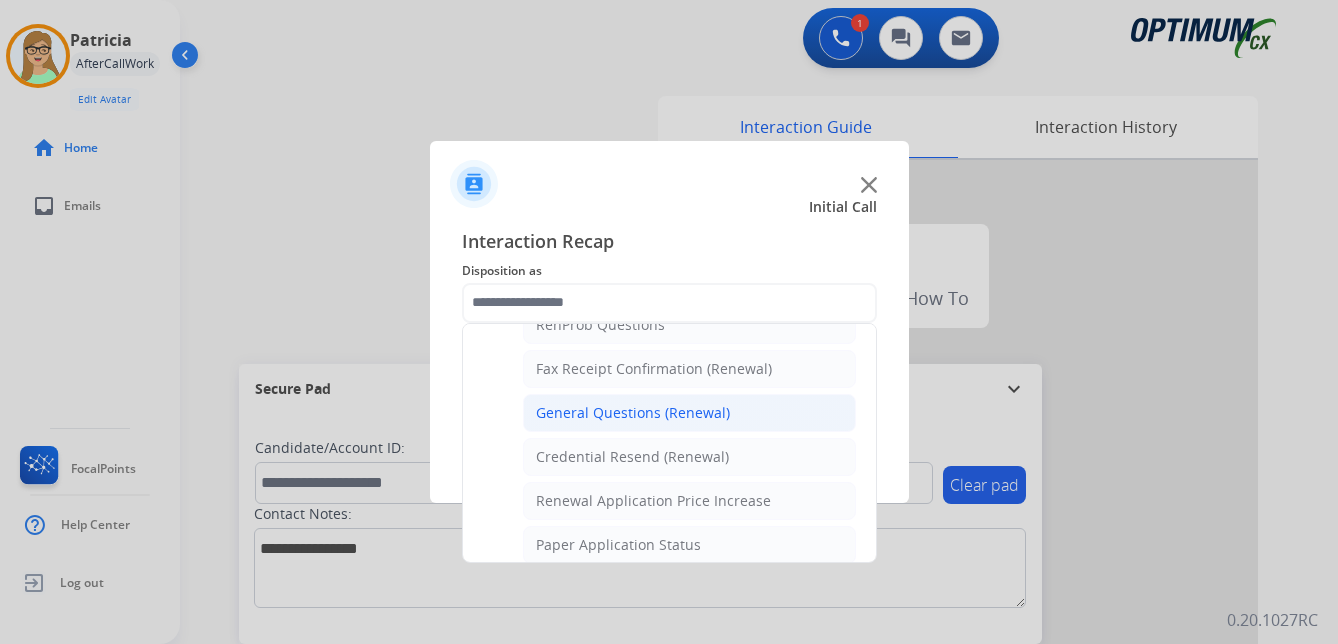 click on "General Questions (Renewal)" 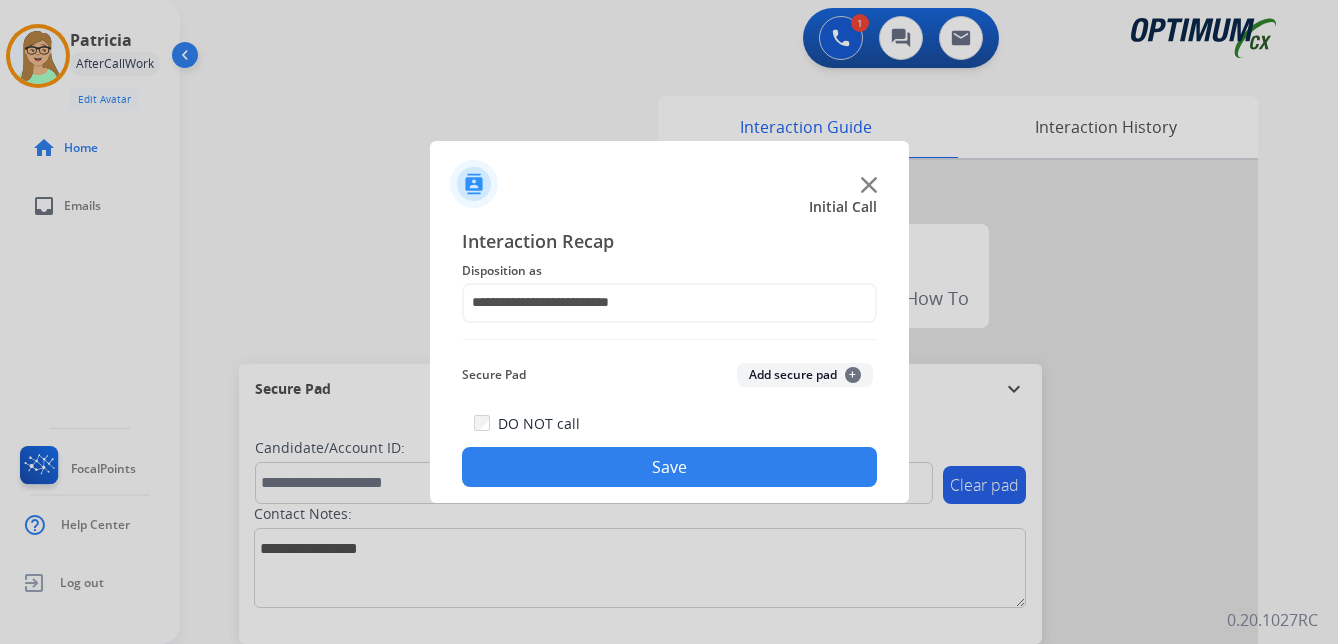 drag, startPoint x: 573, startPoint y: 472, endPoint x: 493, endPoint y: 462, distance: 80.622574 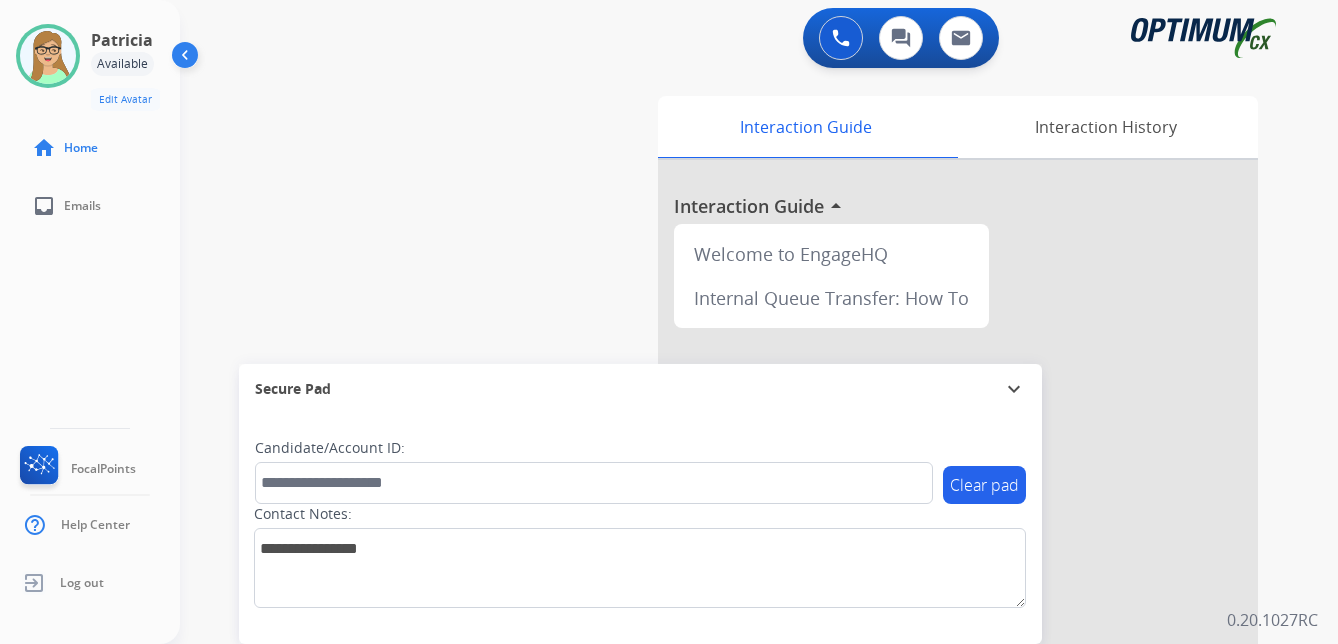 click on "swap_horiz Break voice bridge close_fullscreen Connect 3-Way Call merge_type Separate 3-Way Call  Interaction Guide   Interaction History  Interaction Guide arrow_drop_up  Welcome to EngageHQ   Internal Queue Transfer: How To  Secure Pad expand_more Clear pad Candidate/Account ID: Contact Notes:" at bounding box center (735, 489) 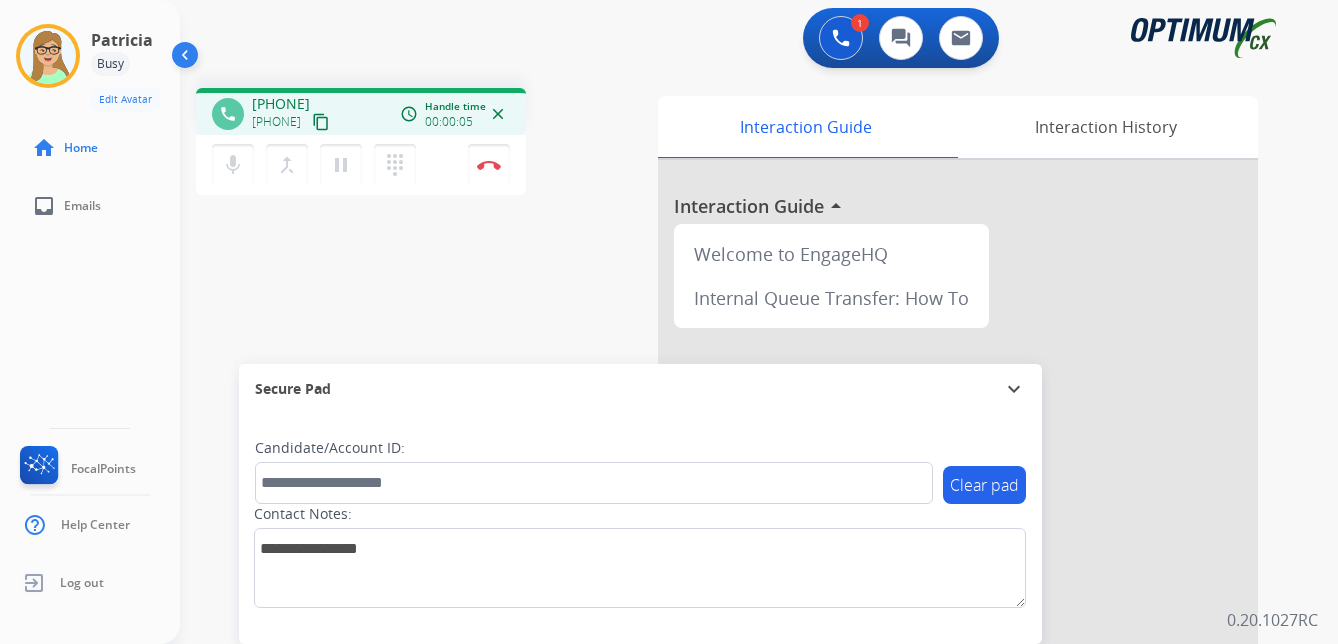 click on "content_copy" at bounding box center [321, 122] 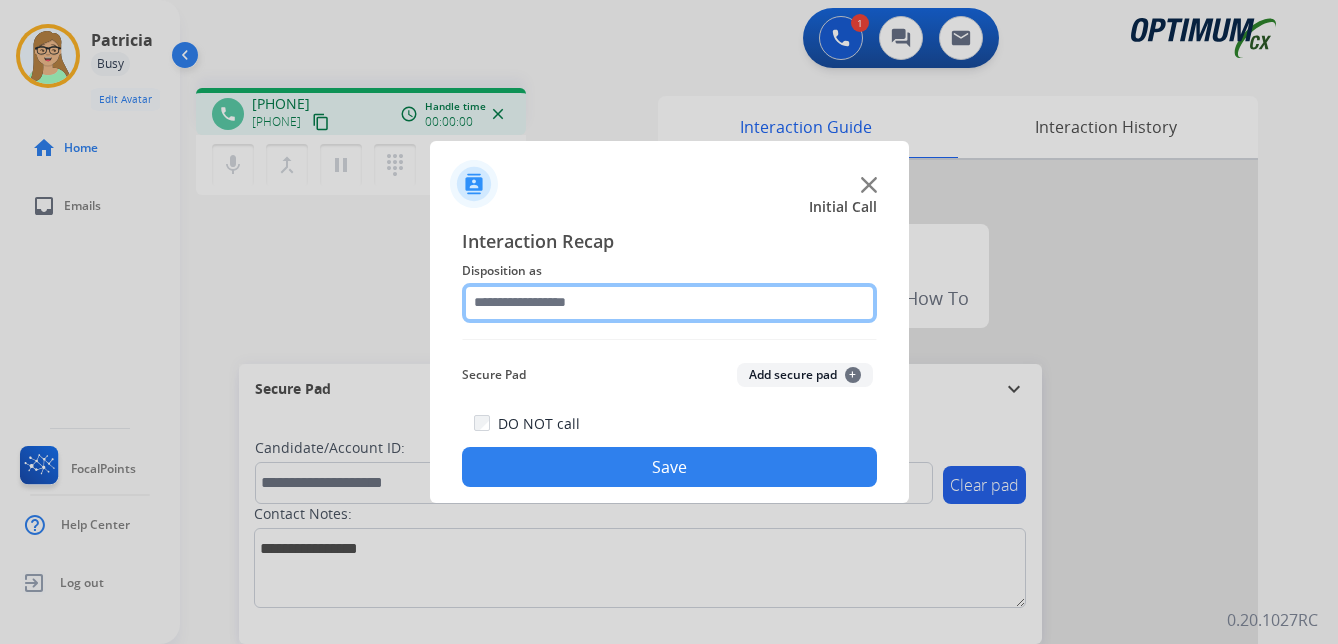 click 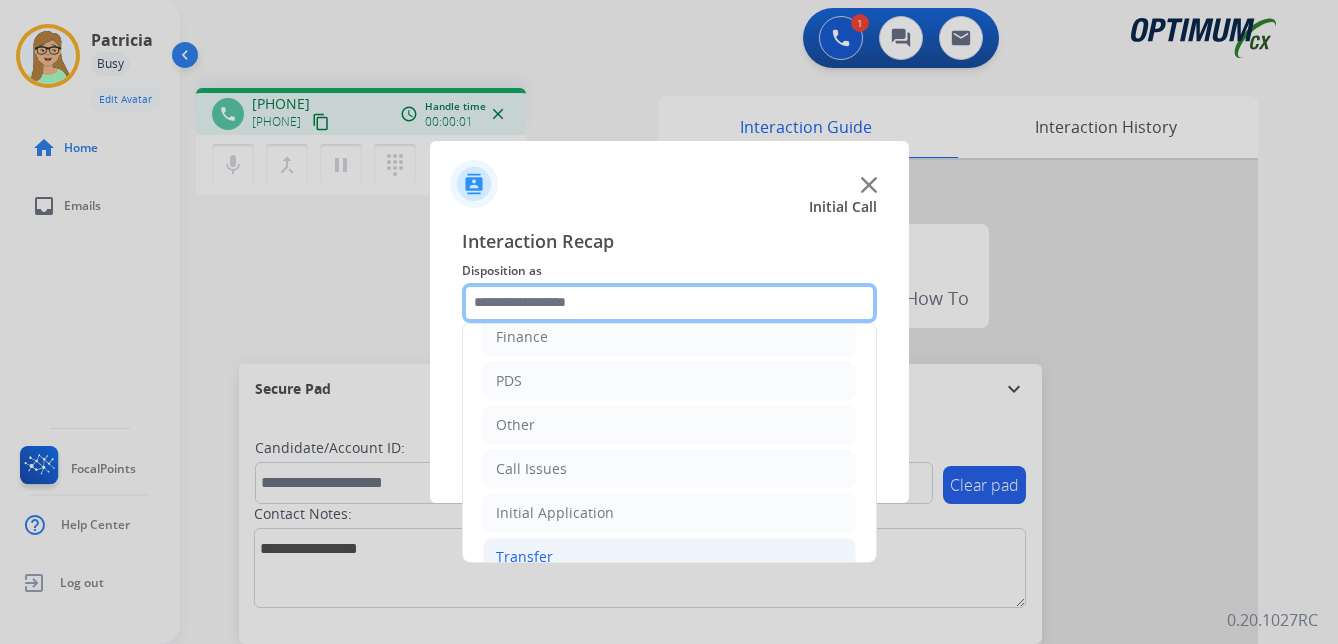 scroll, scrollTop: 136, scrollLeft: 0, axis: vertical 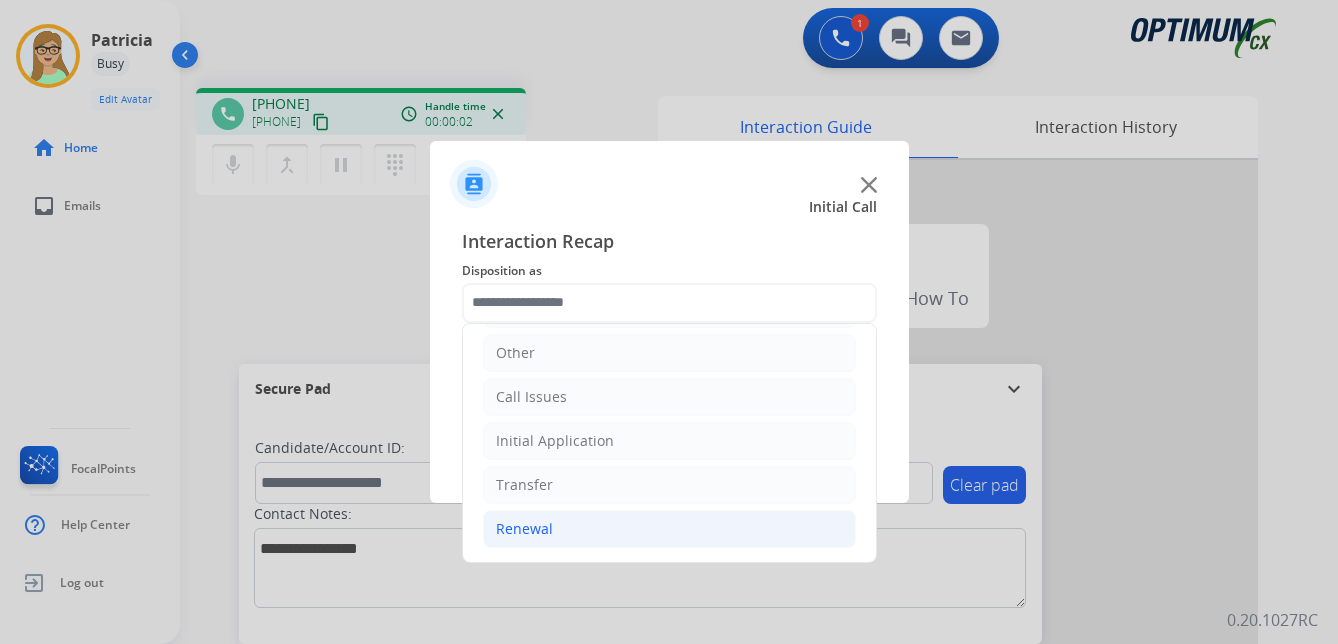 click on "Renewal" 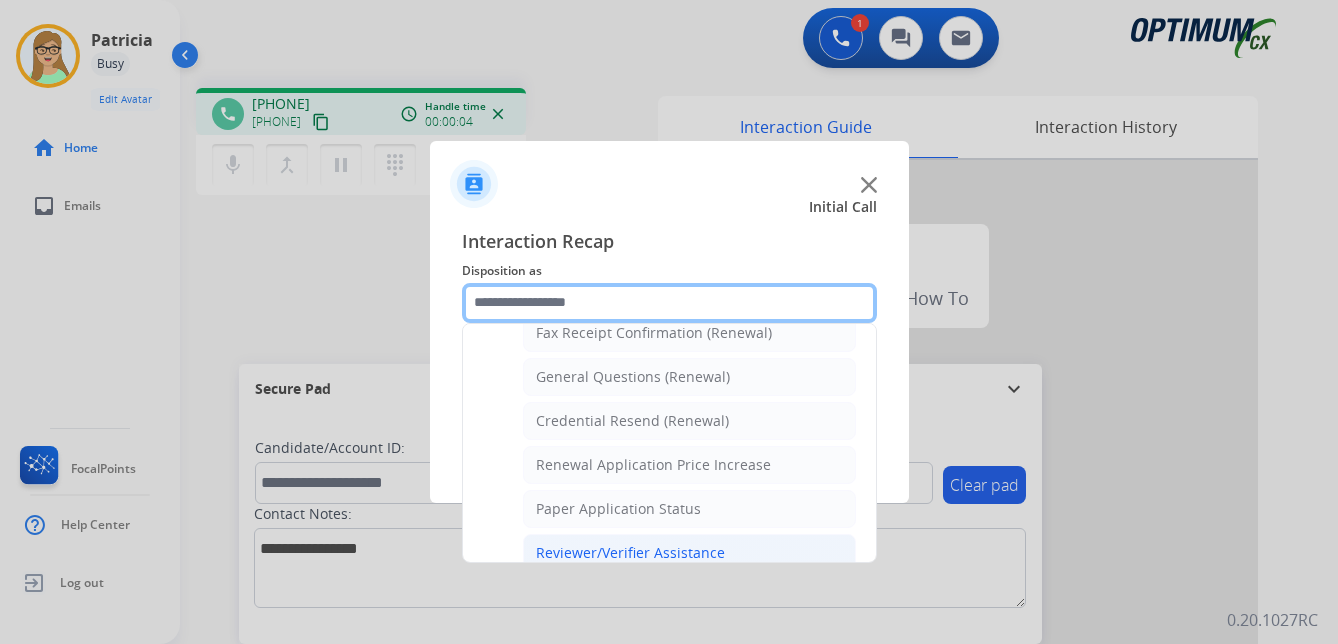 scroll, scrollTop: 536, scrollLeft: 0, axis: vertical 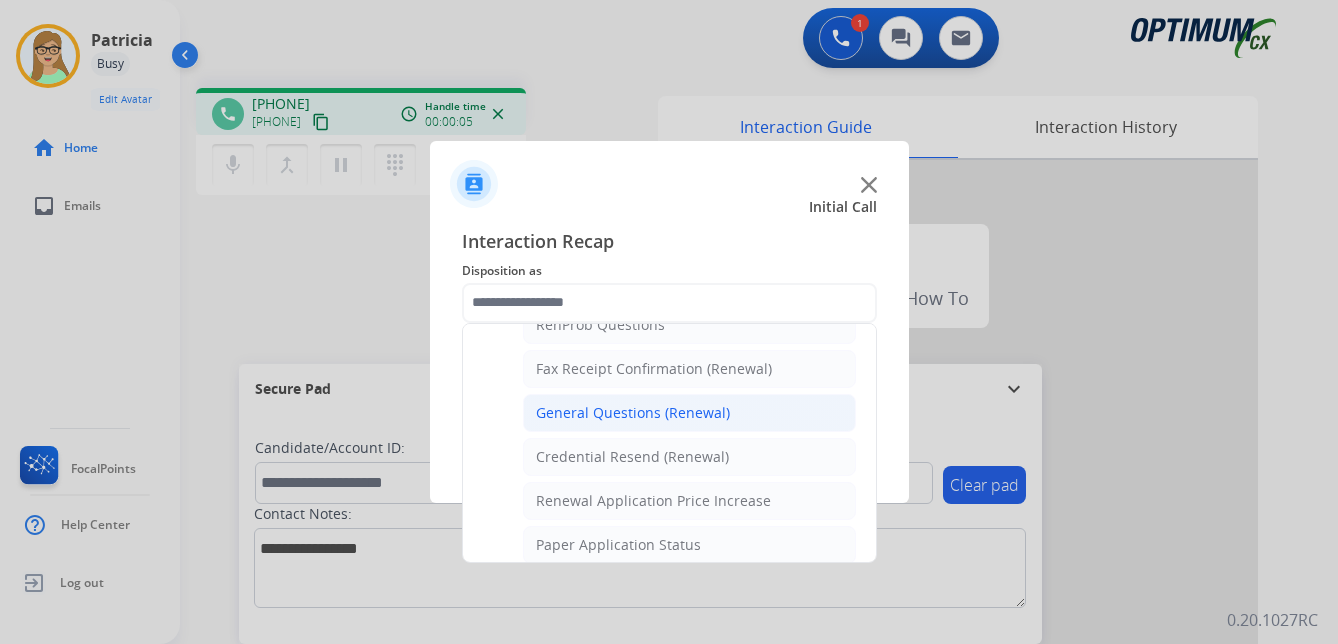 click on "General Questions (Renewal)" 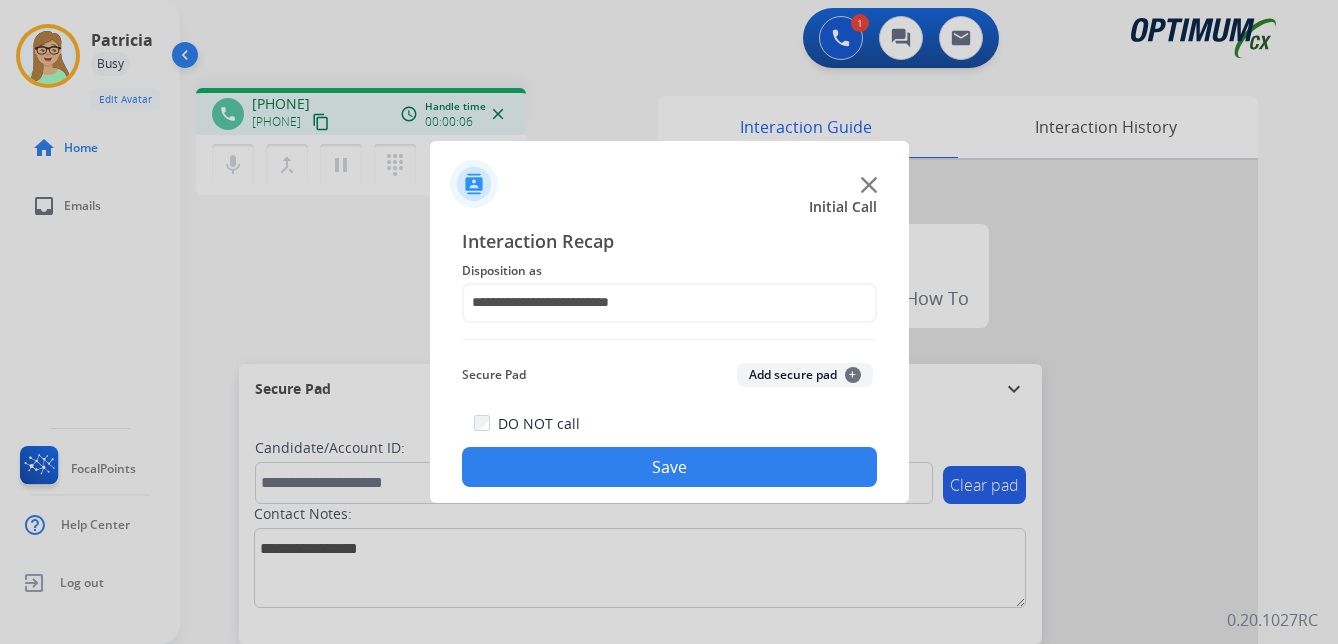 click on "Save" 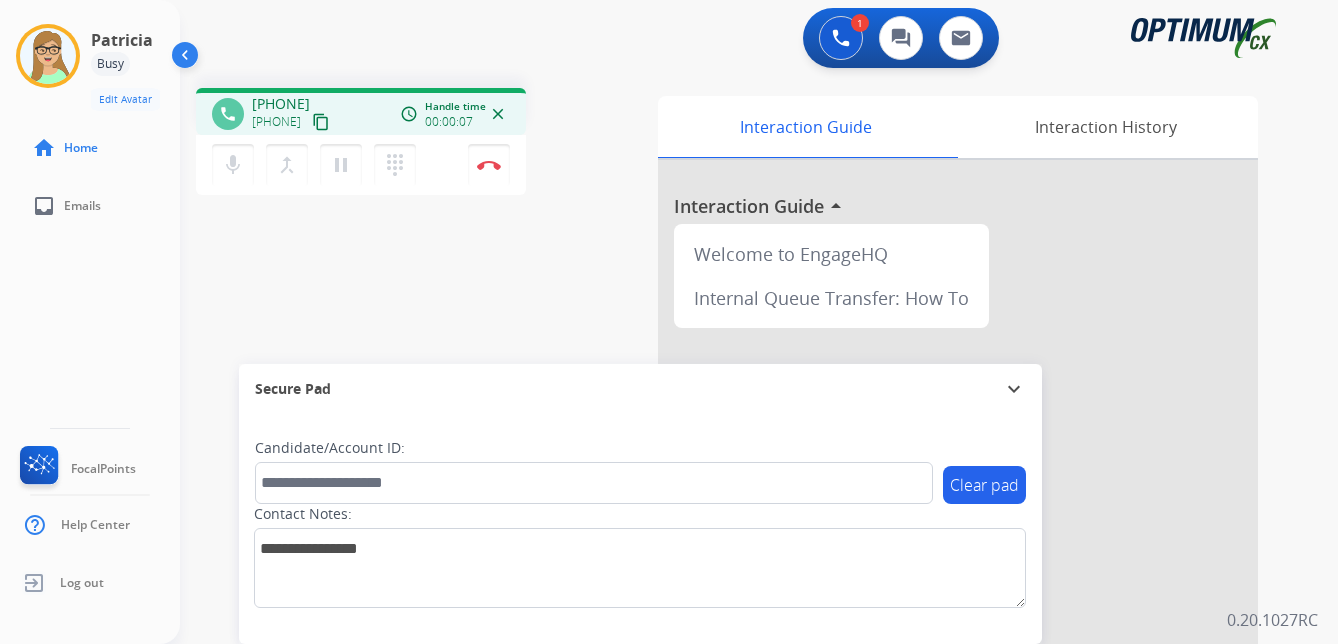 click on "content_copy" at bounding box center (321, 122) 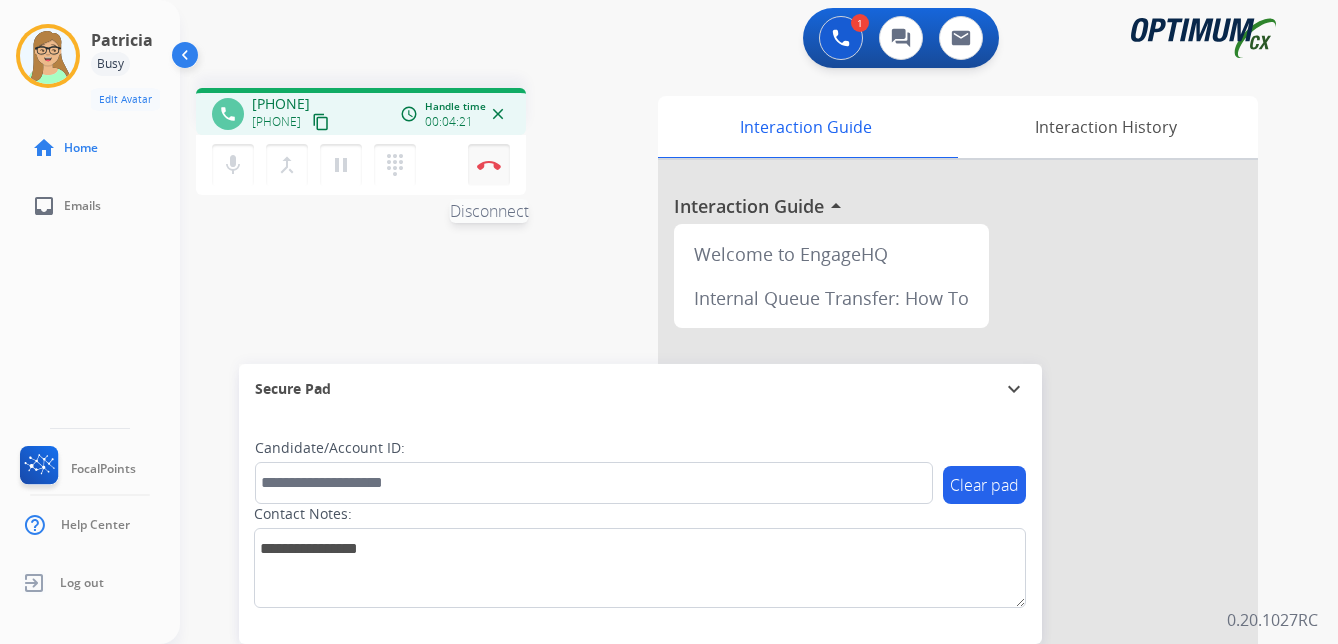 click on "Disconnect" at bounding box center [489, 165] 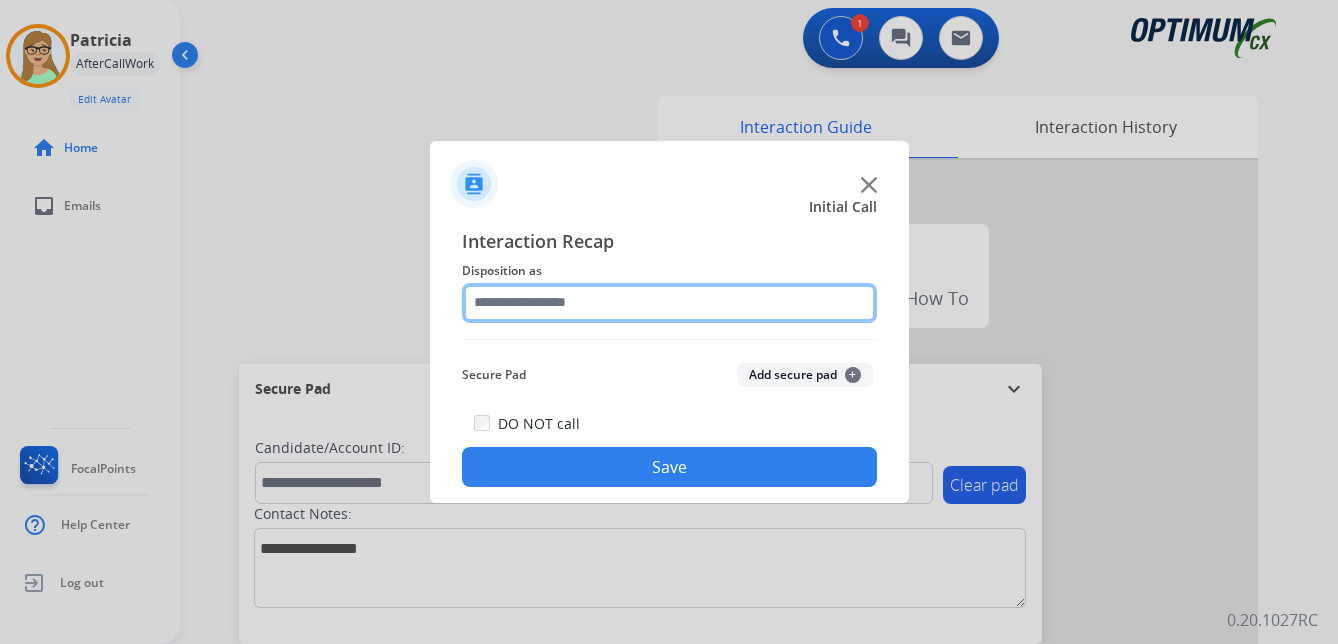 click 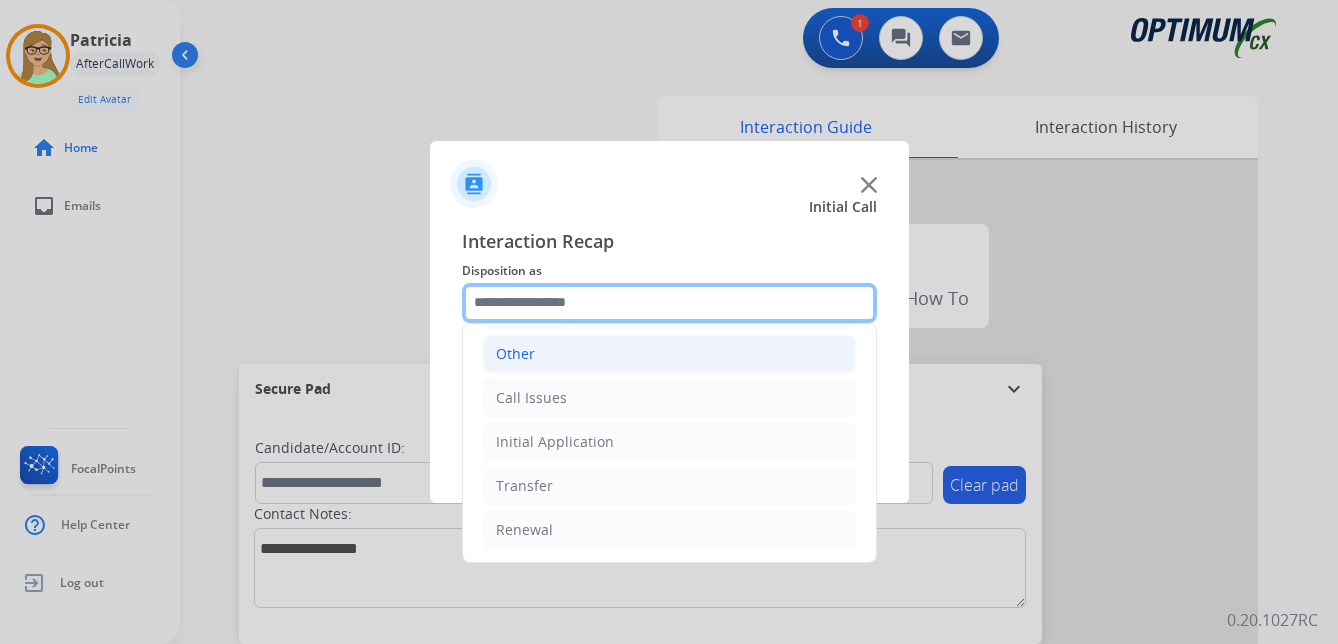 scroll, scrollTop: 136, scrollLeft: 0, axis: vertical 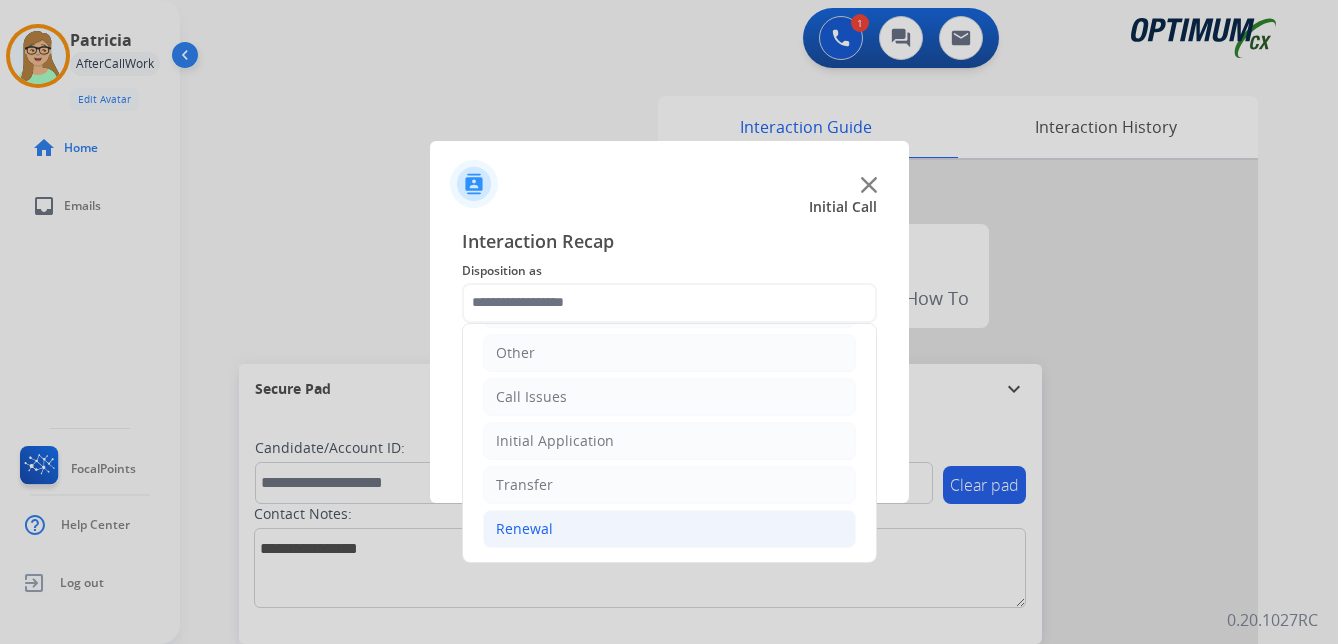 click on "Renewal" 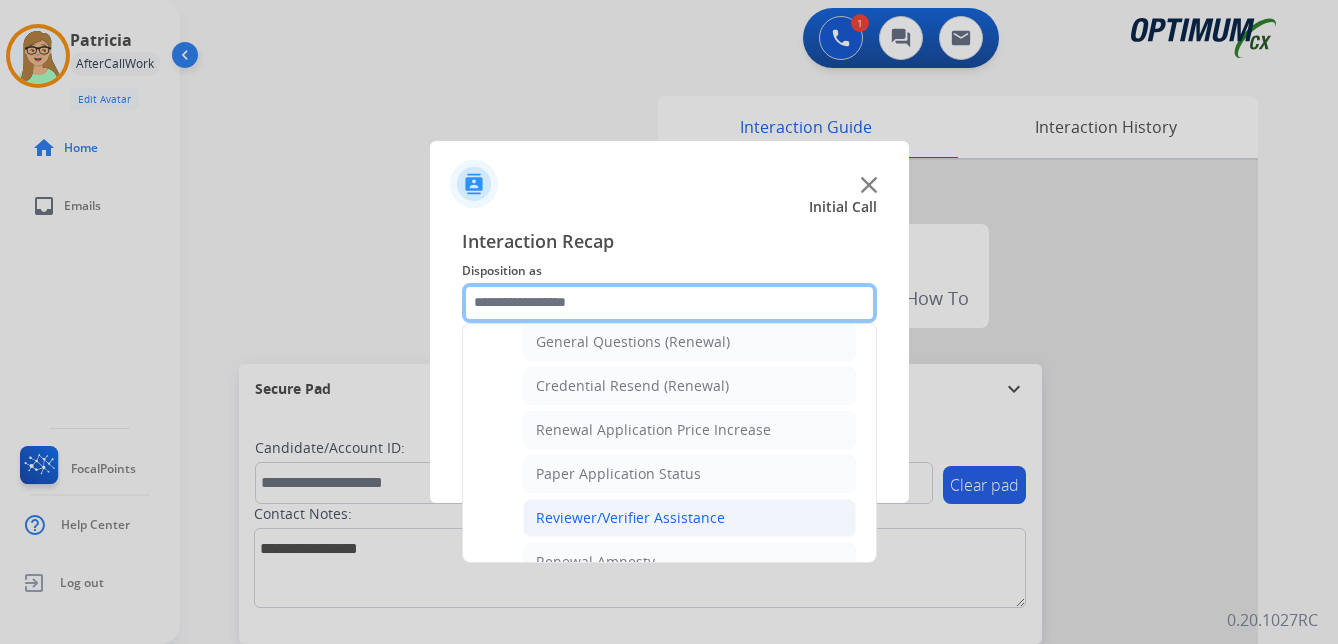 scroll, scrollTop: 572, scrollLeft: 0, axis: vertical 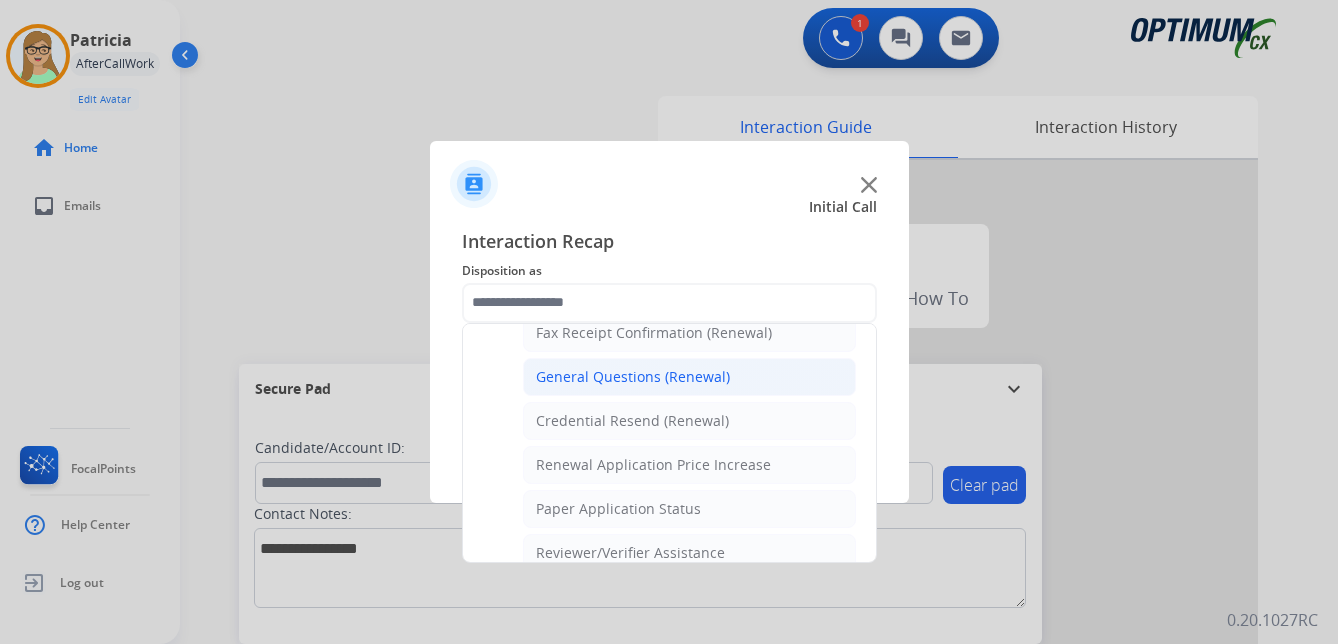 click on "General Questions (Renewal)" 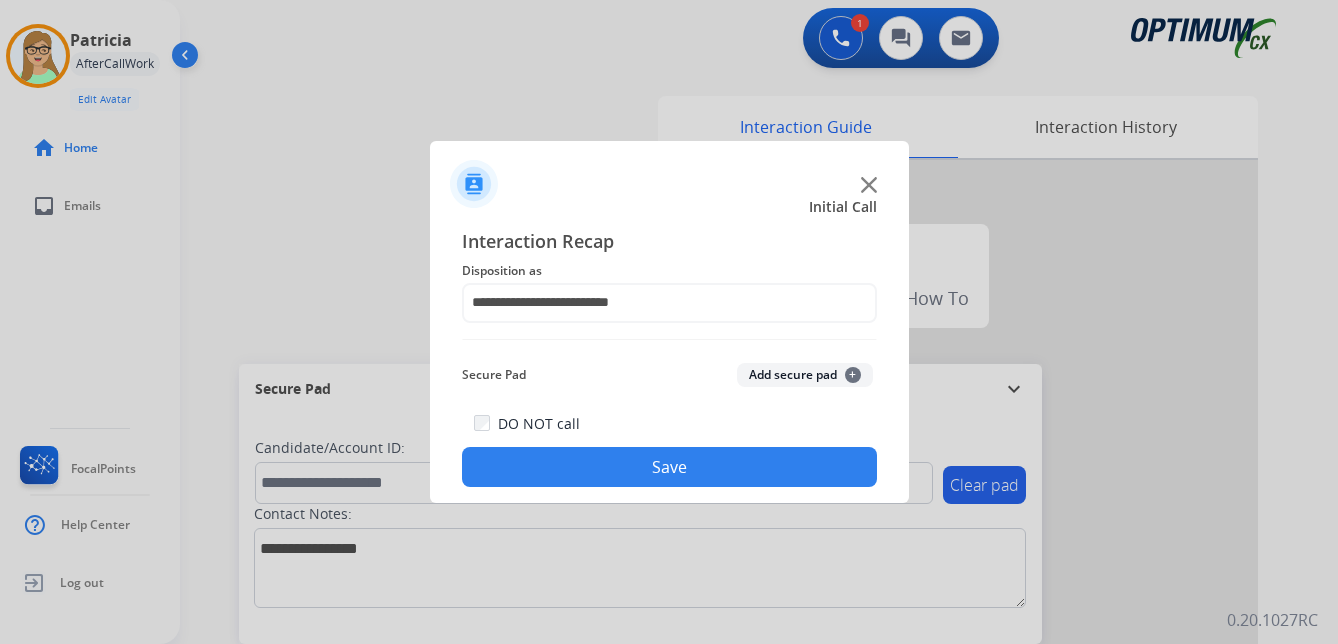 click on "Save" 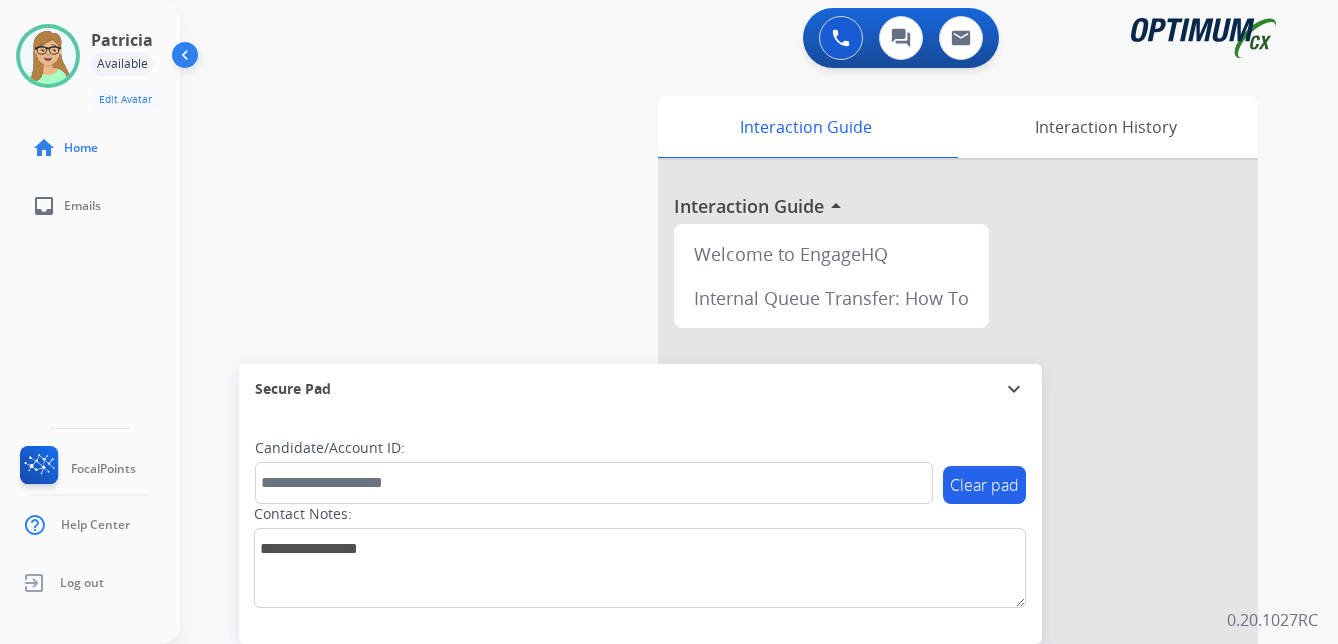 click on "[FIRST]   Available  Edit Avatar  Agent:   [FIRST]  Routing Profile:  OCX Training home  Home  inbox  Emails   FocalPoints   Help Center   Log out" 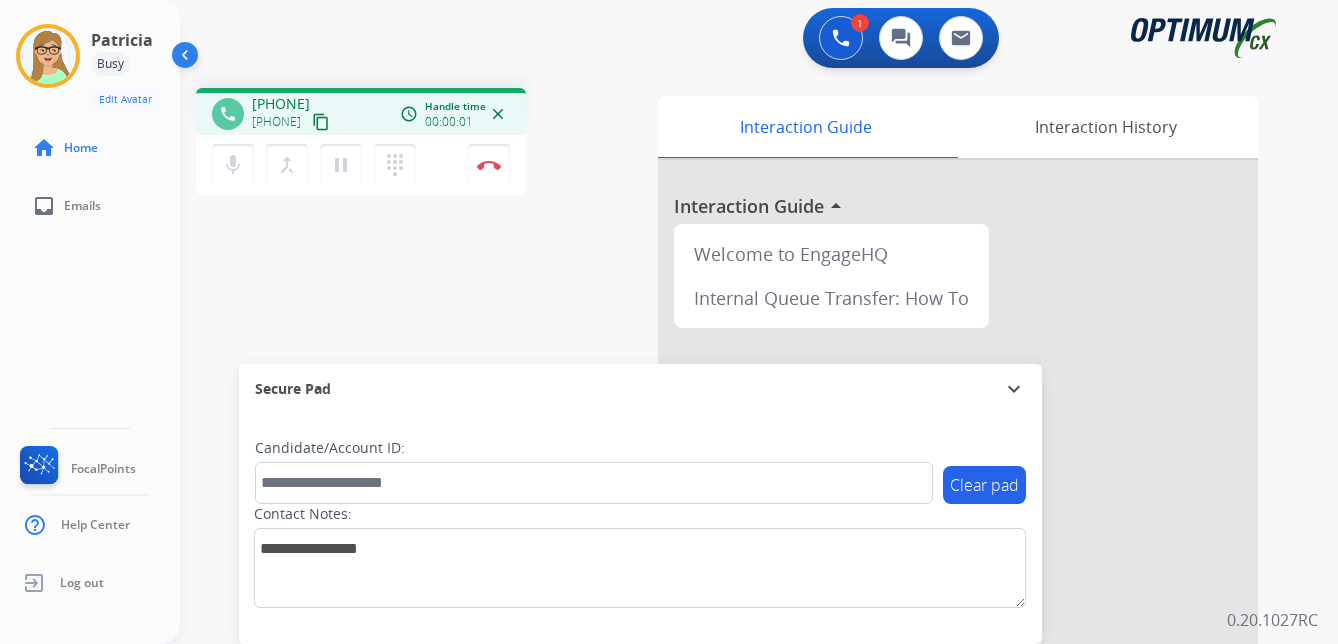 click on "content_copy" at bounding box center (321, 122) 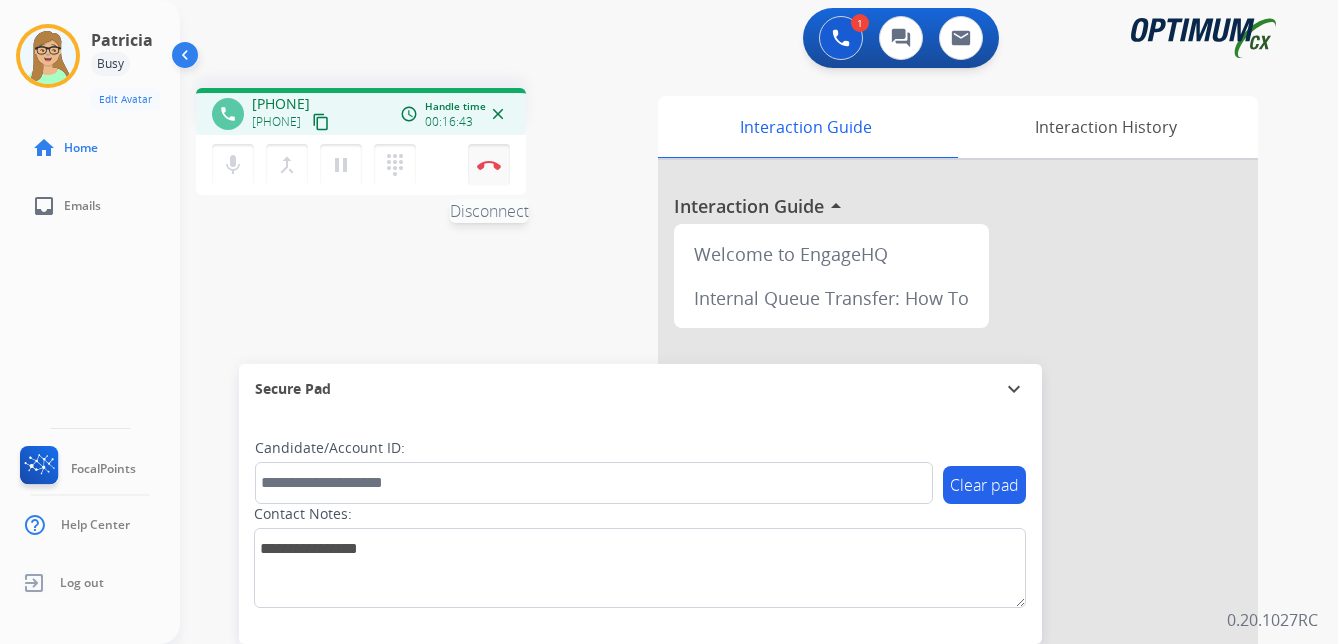 click at bounding box center [489, 165] 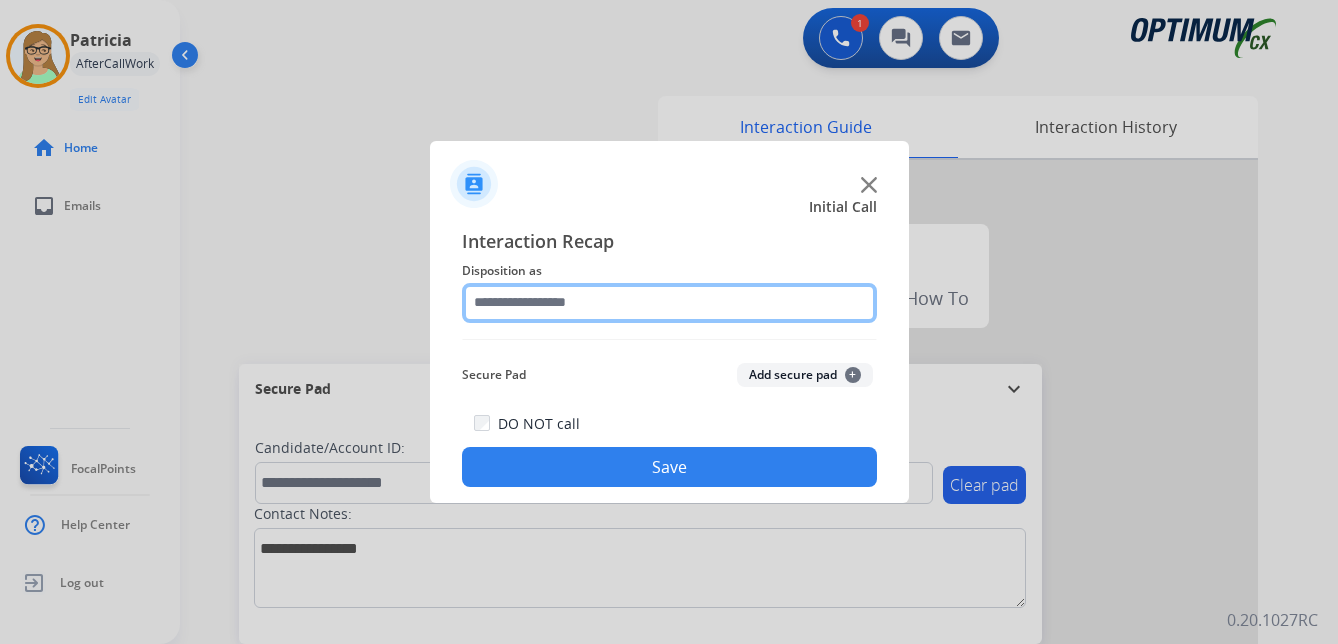 click 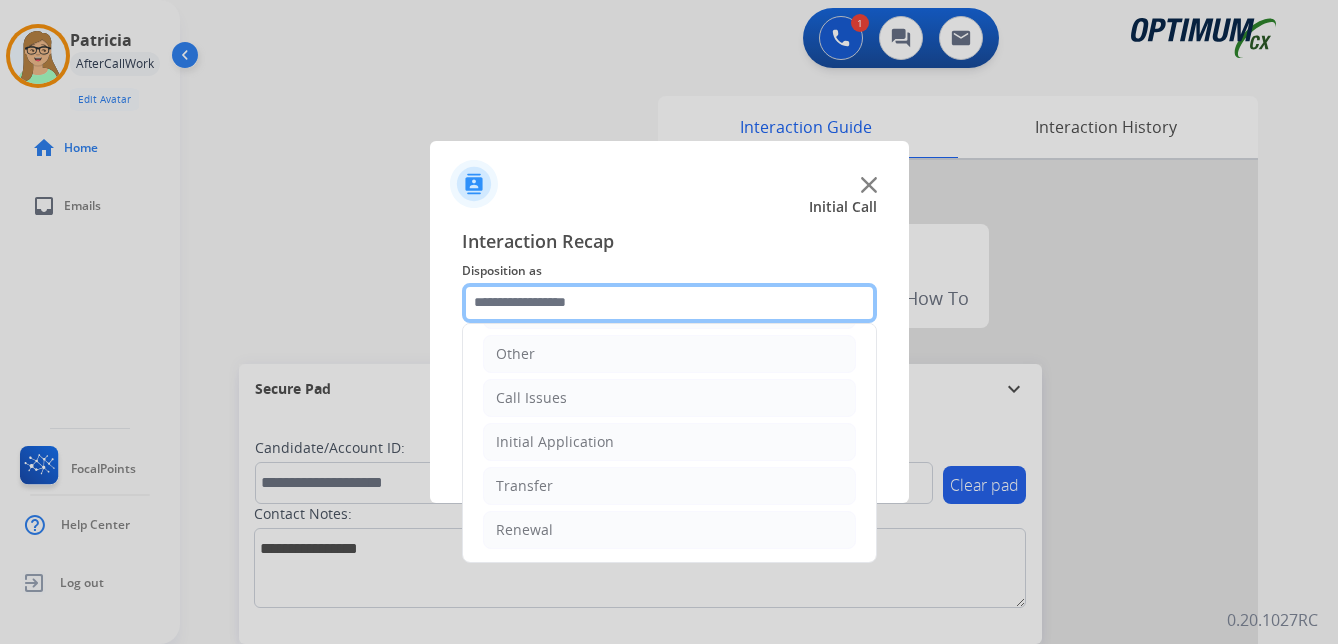 scroll, scrollTop: 136, scrollLeft: 0, axis: vertical 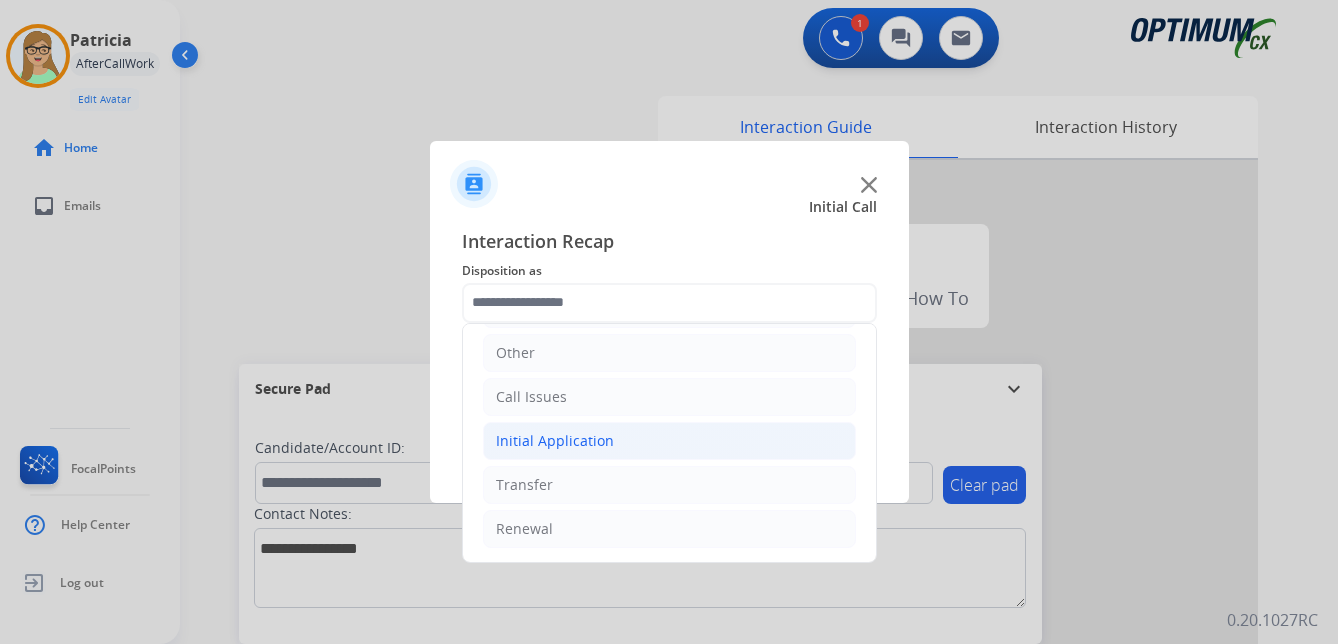click on "Initial Application" 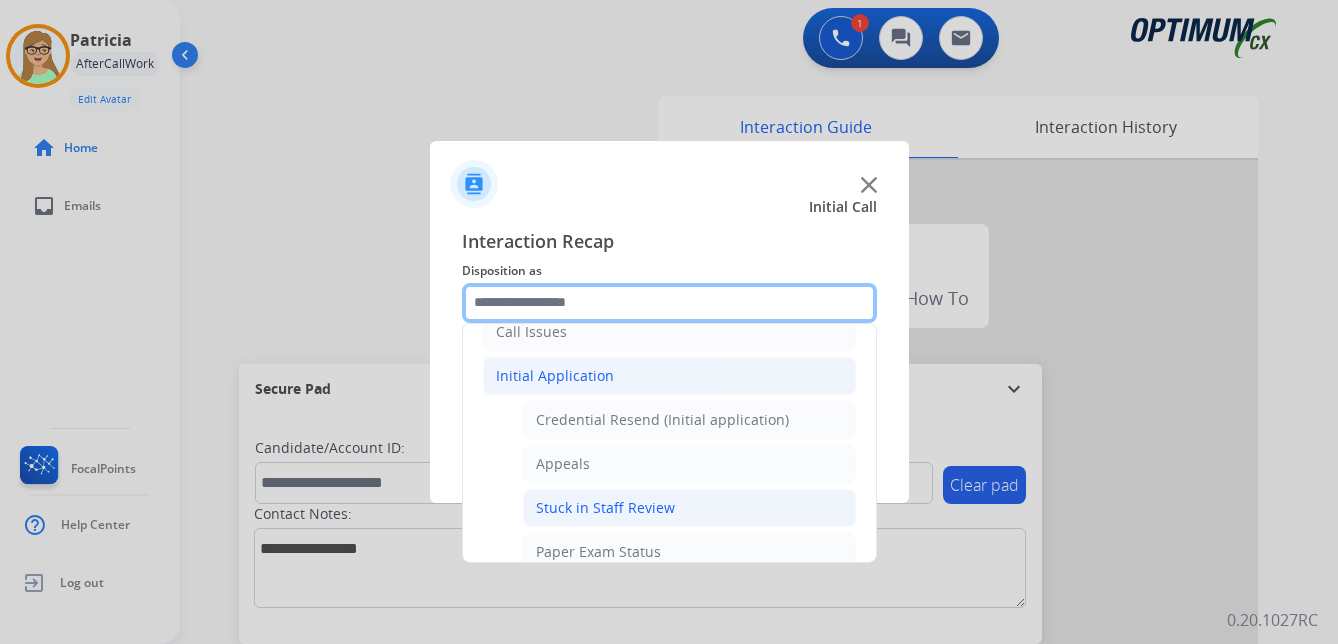 scroll, scrollTop: 236, scrollLeft: 0, axis: vertical 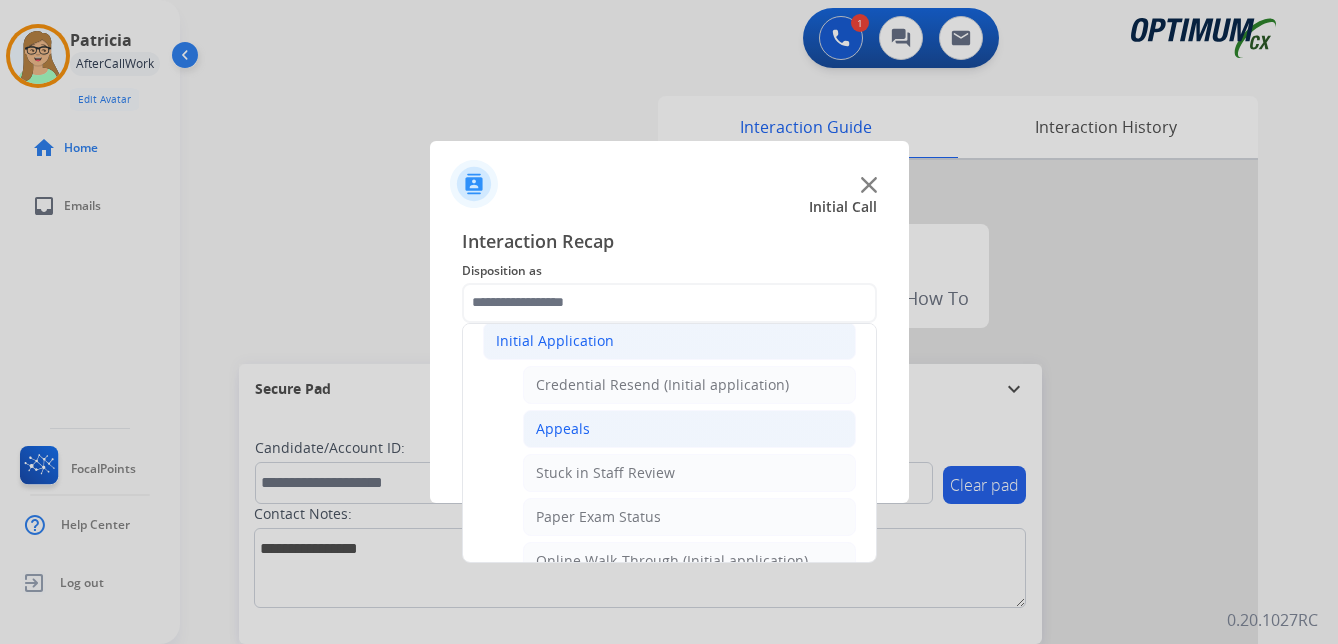 click on "Appeals" 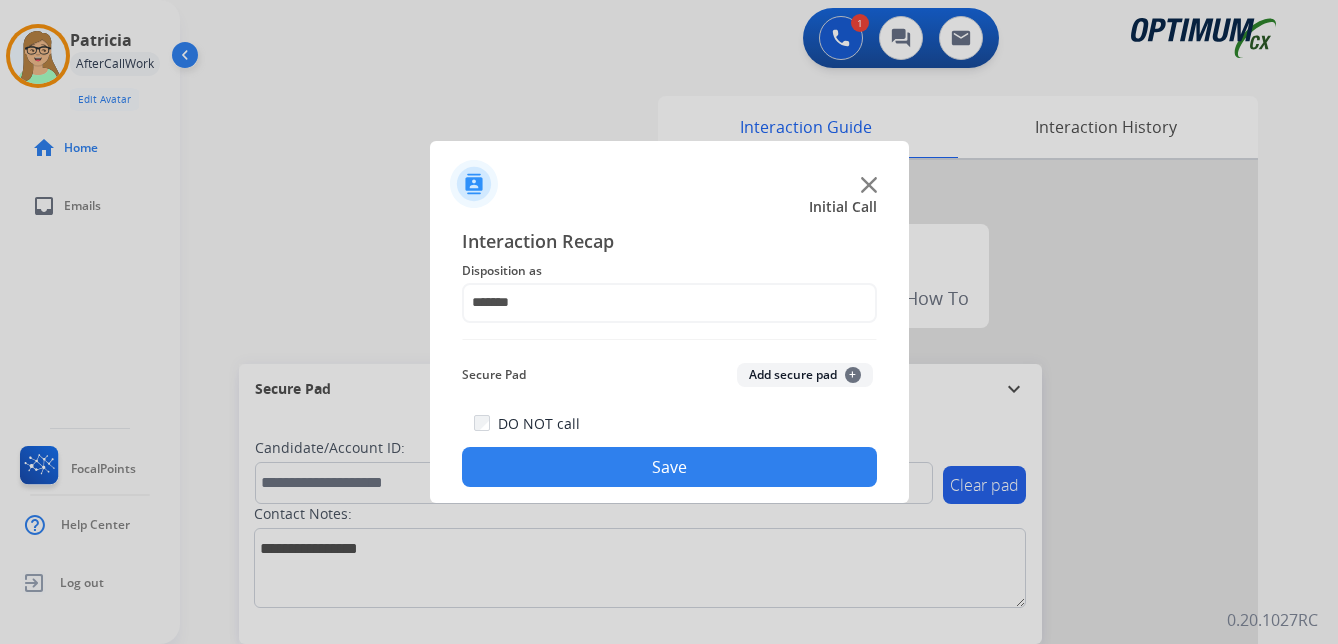 drag, startPoint x: 556, startPoint y: 464, endPoint x: 11, endPoint y: 427, distance: 546.2545 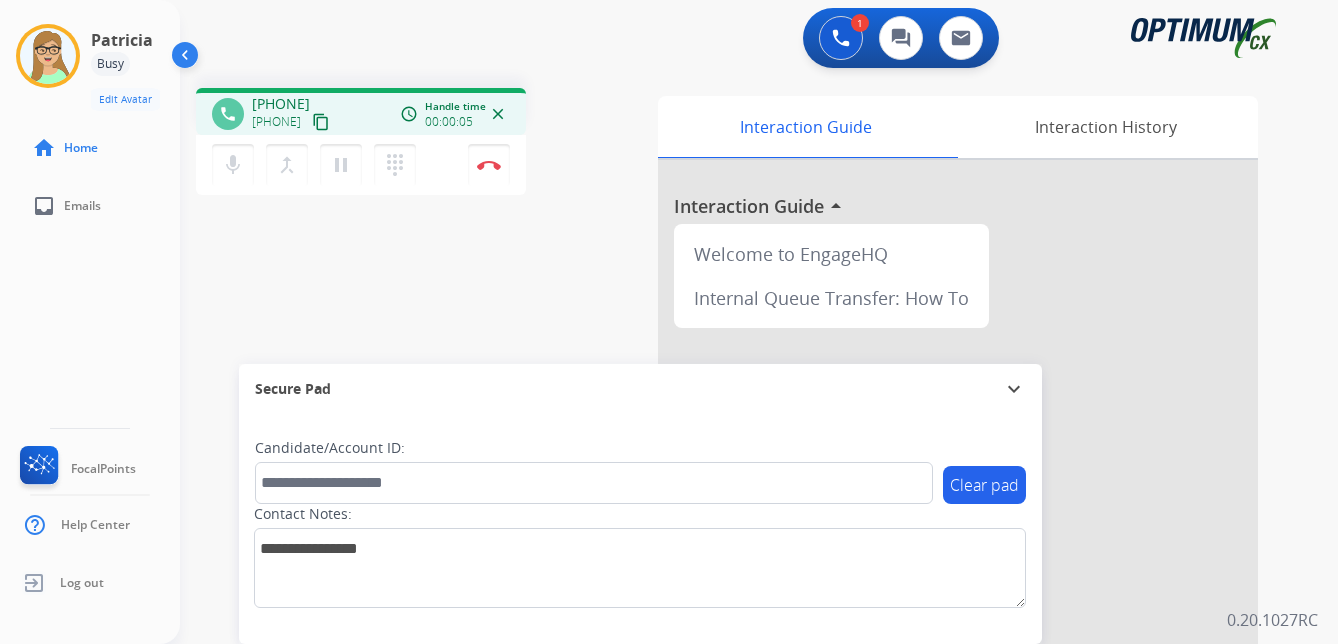 drag, startPoint x: 356, startPoint y: 124, endPoint x: 315, endPoint y: 137, distance: 43.011627 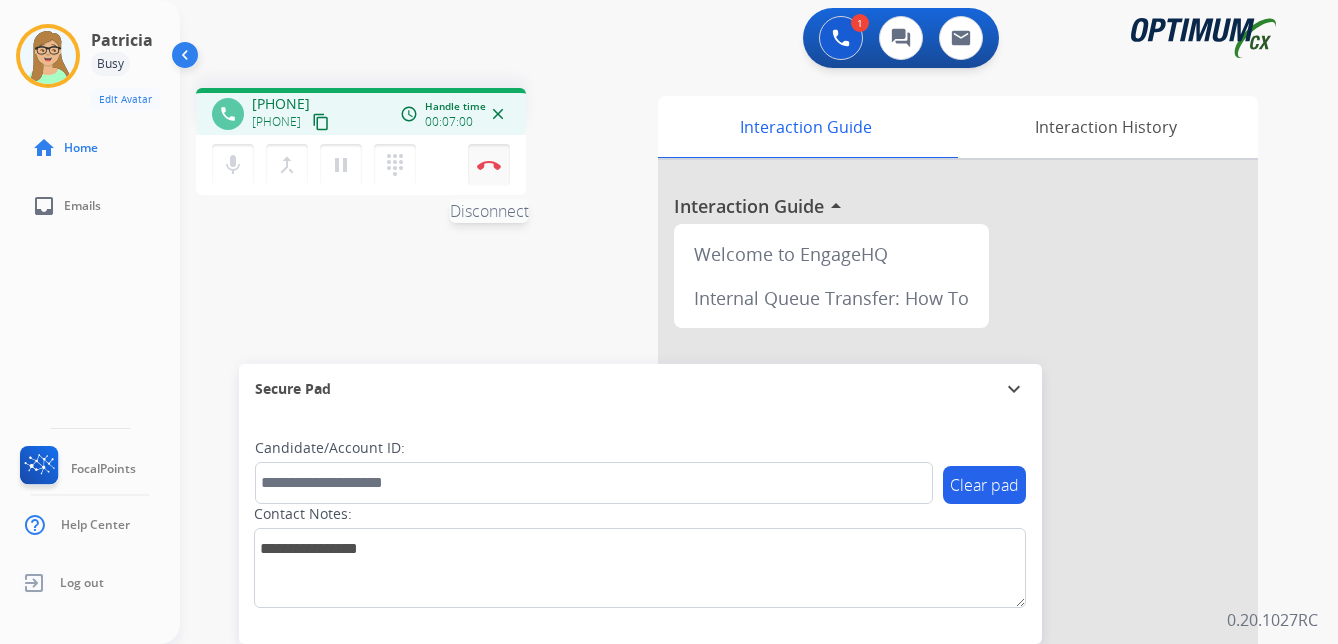 click at bounding box center [489, 165] 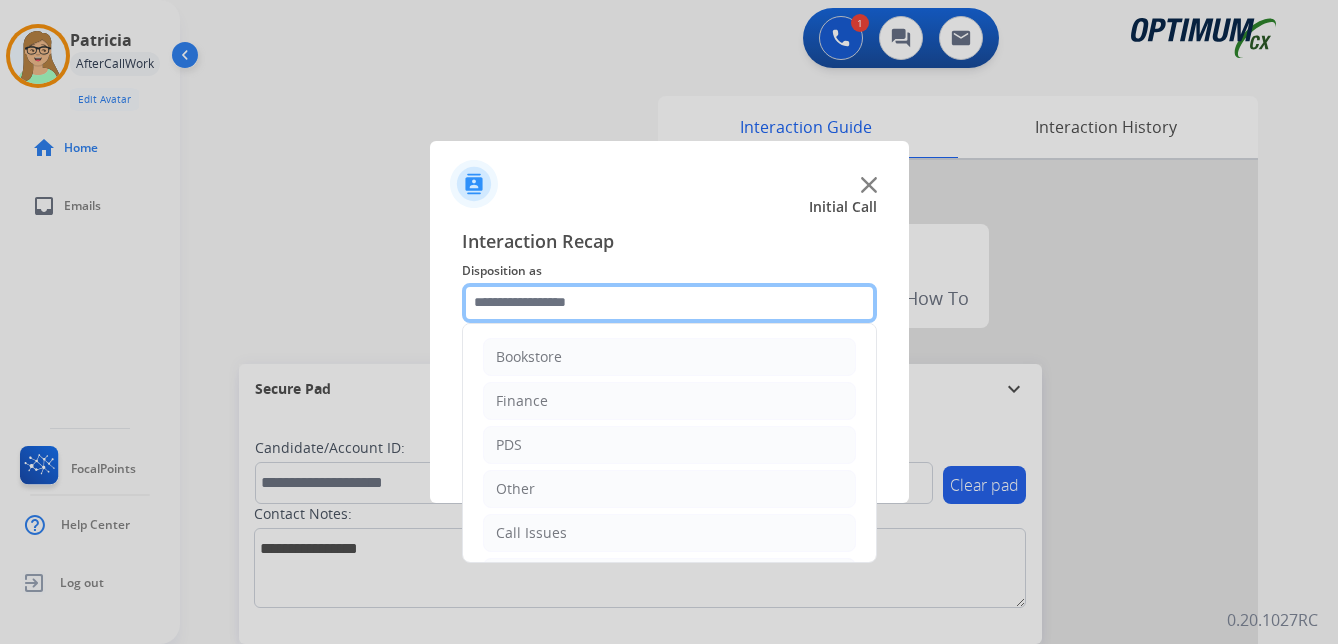 click 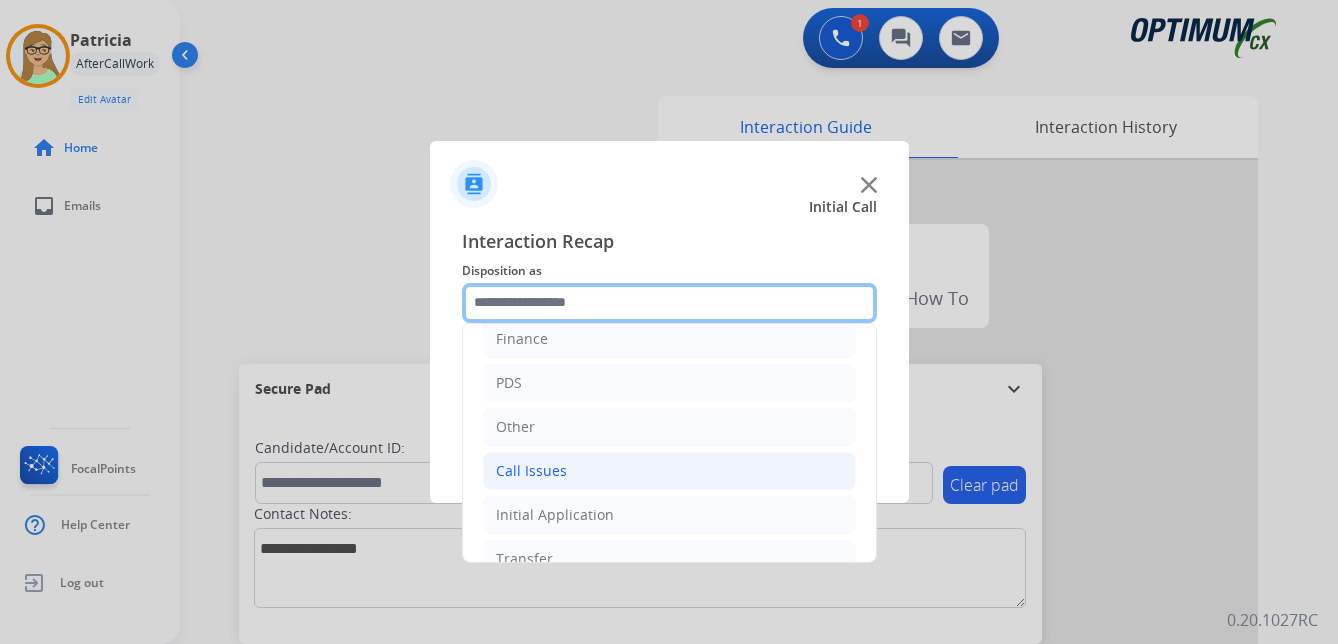 scroll, scrollTop: 136, scrollLeft: 0, axis: vertical 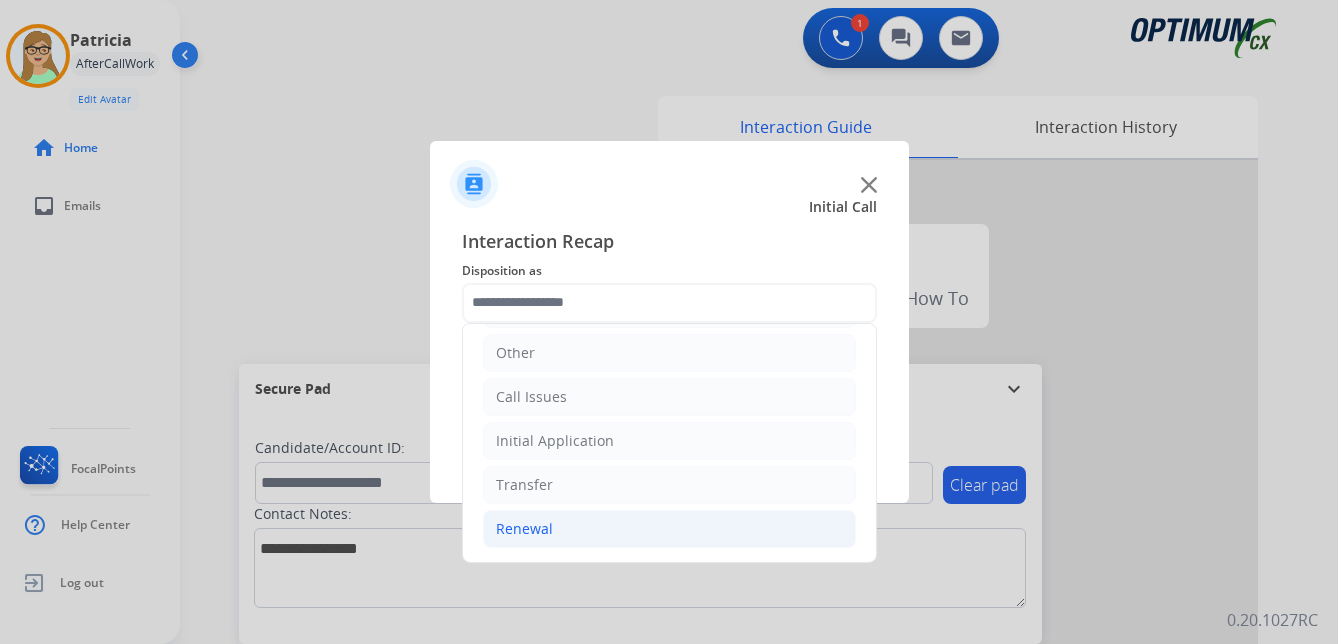click on "Renewal" 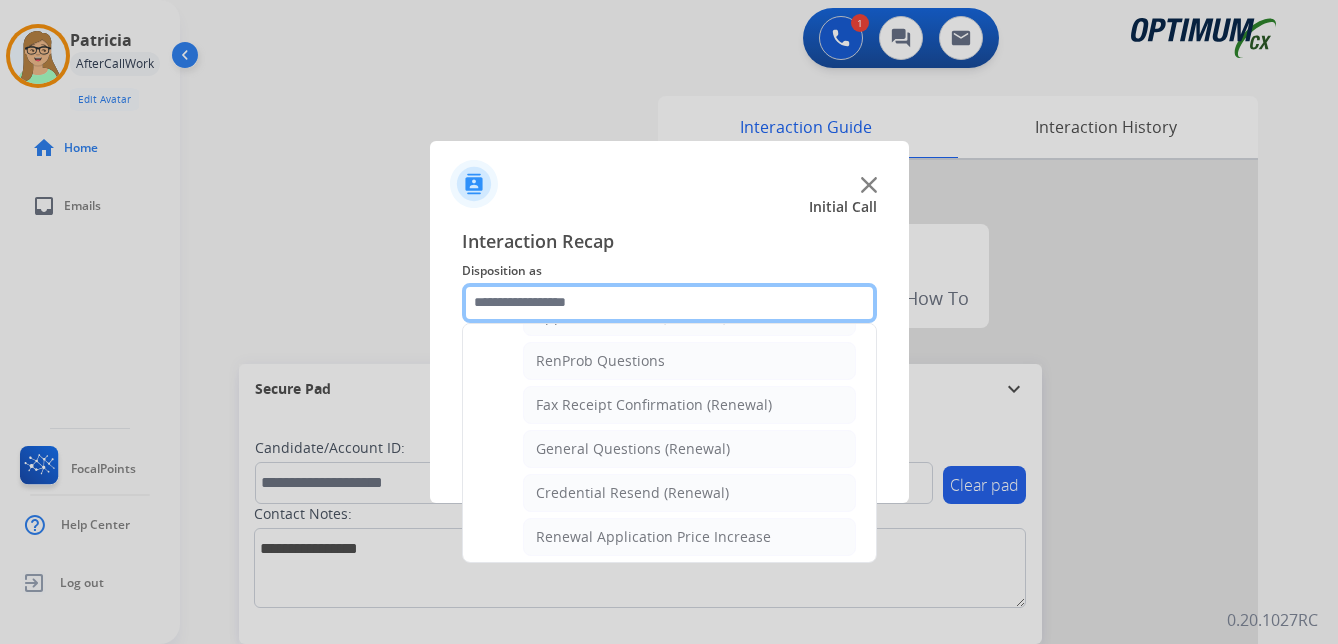 scroll, scrollTop: 536, scrollLeft: 0, axis: vertical 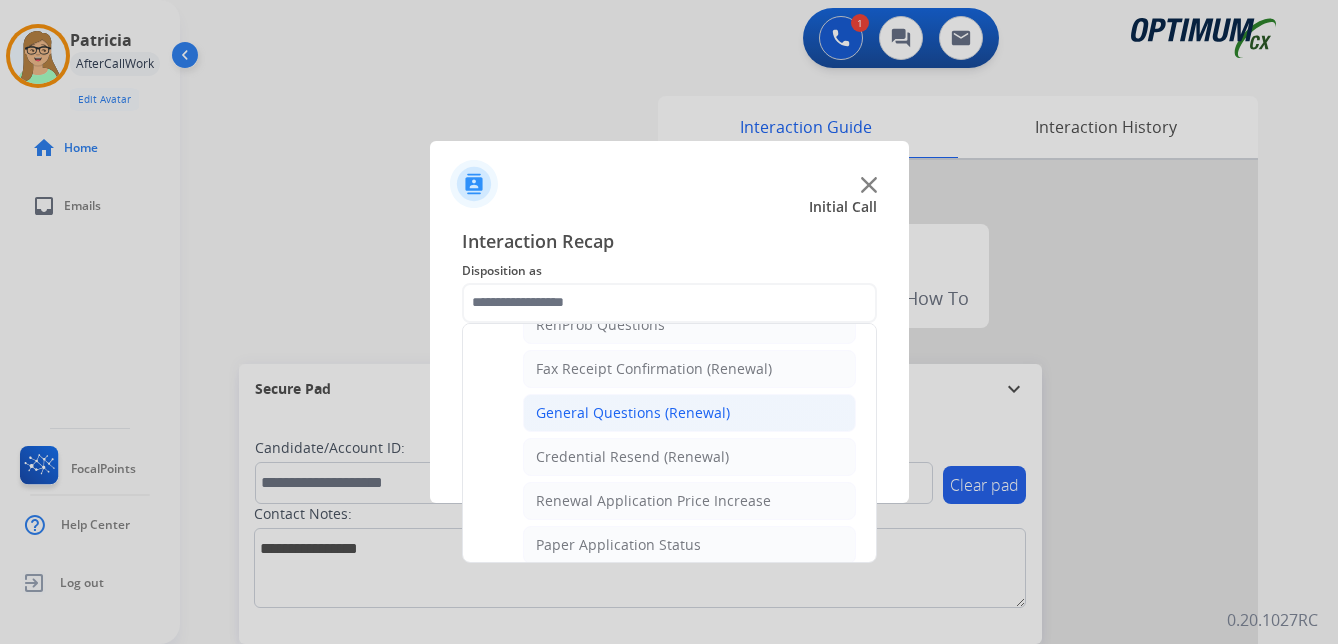 click on "General Questions (Renewal)" 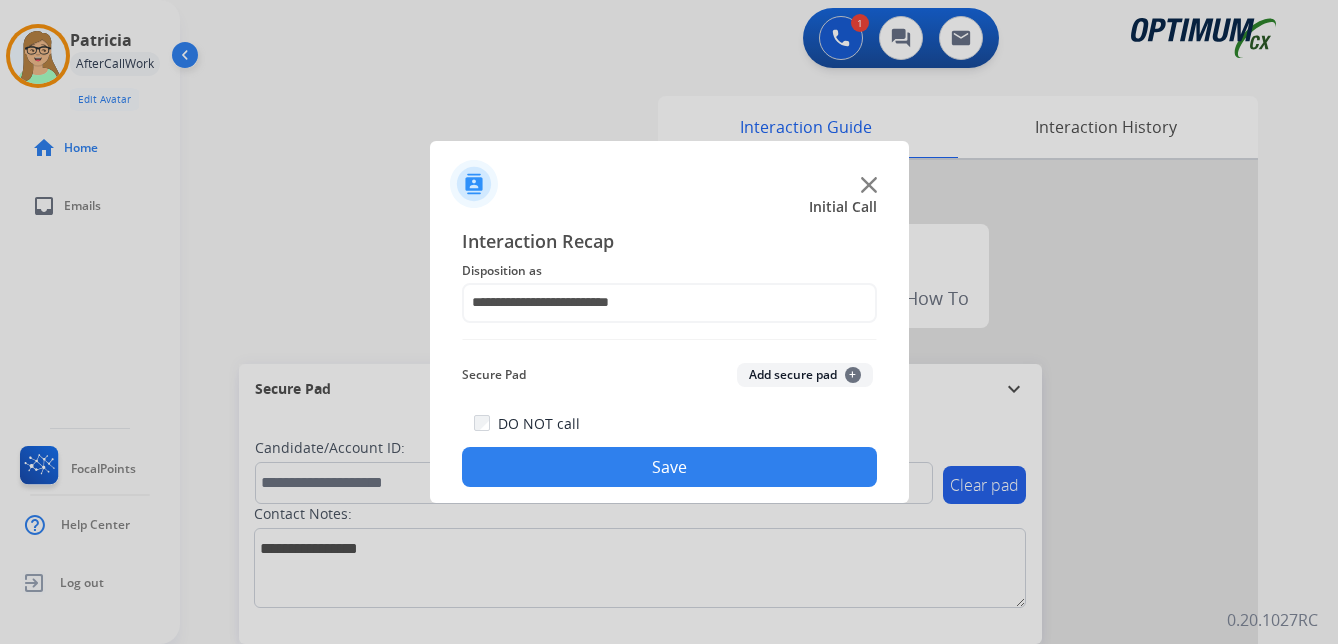 click on "Save" 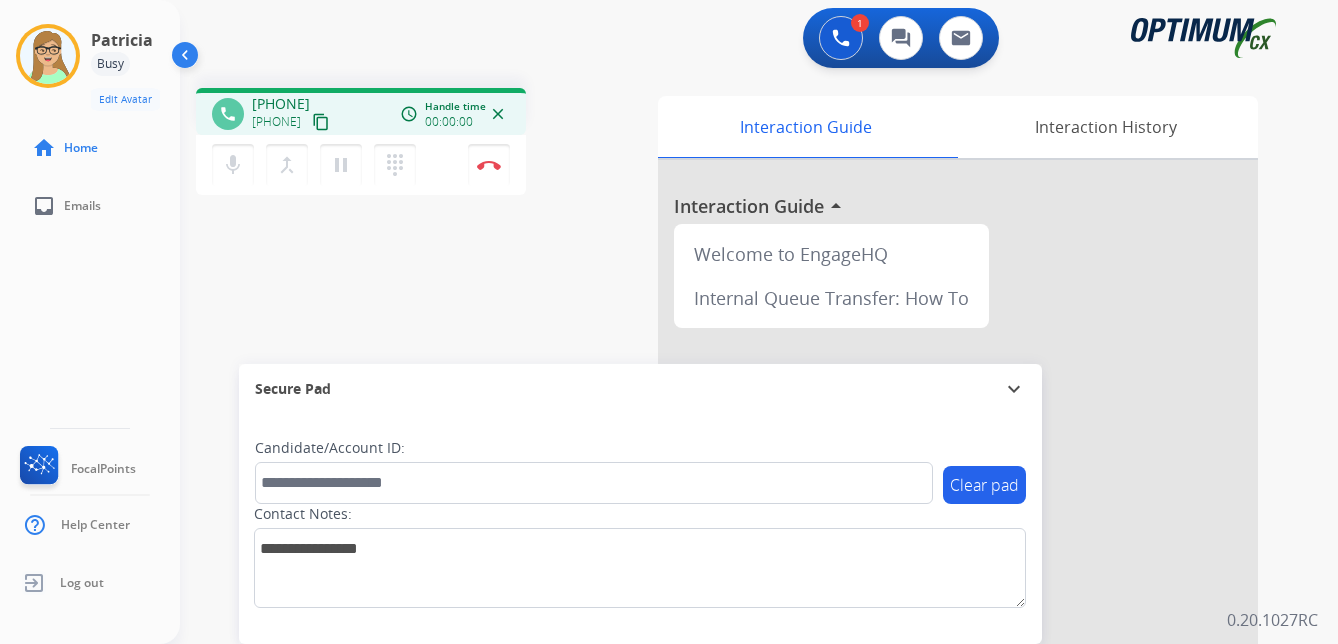 click on "[FIRST]   Busy  Edit Avatar  Agent:   [FIRST]  Routing Profile:  OCX Training home  Home  inbox  Emails   FocalPoints   Help Center   Log out" 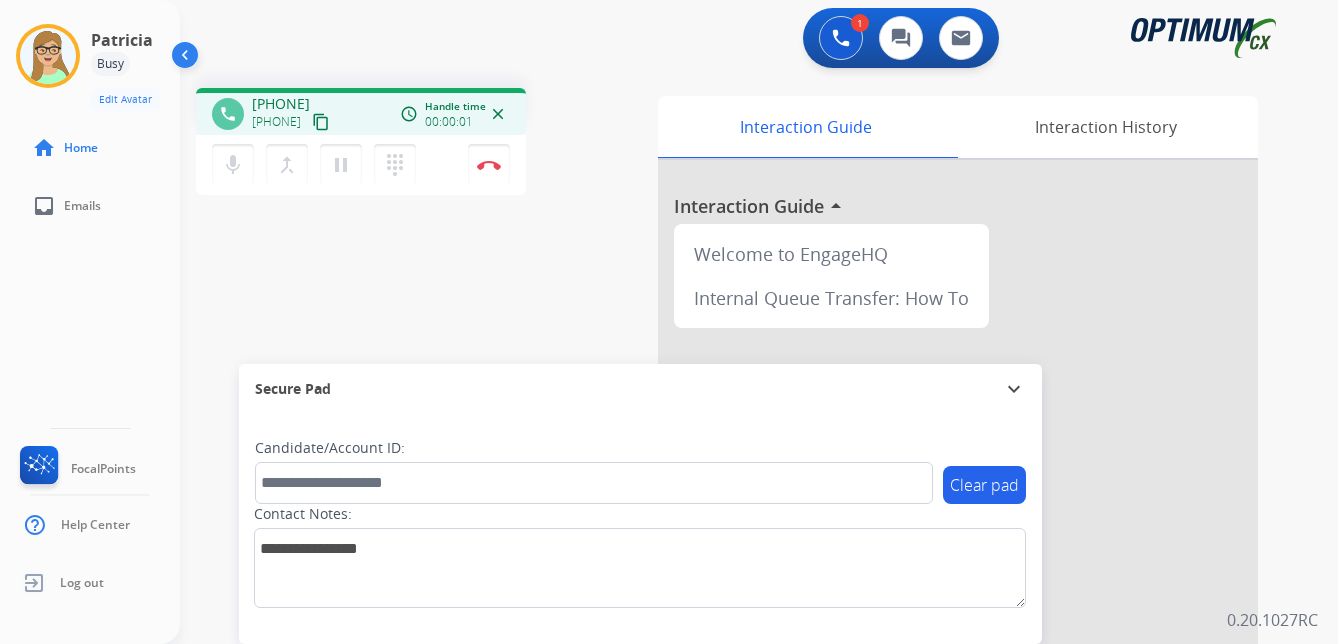 click on "content_copy" at bounding box center [321, 122] 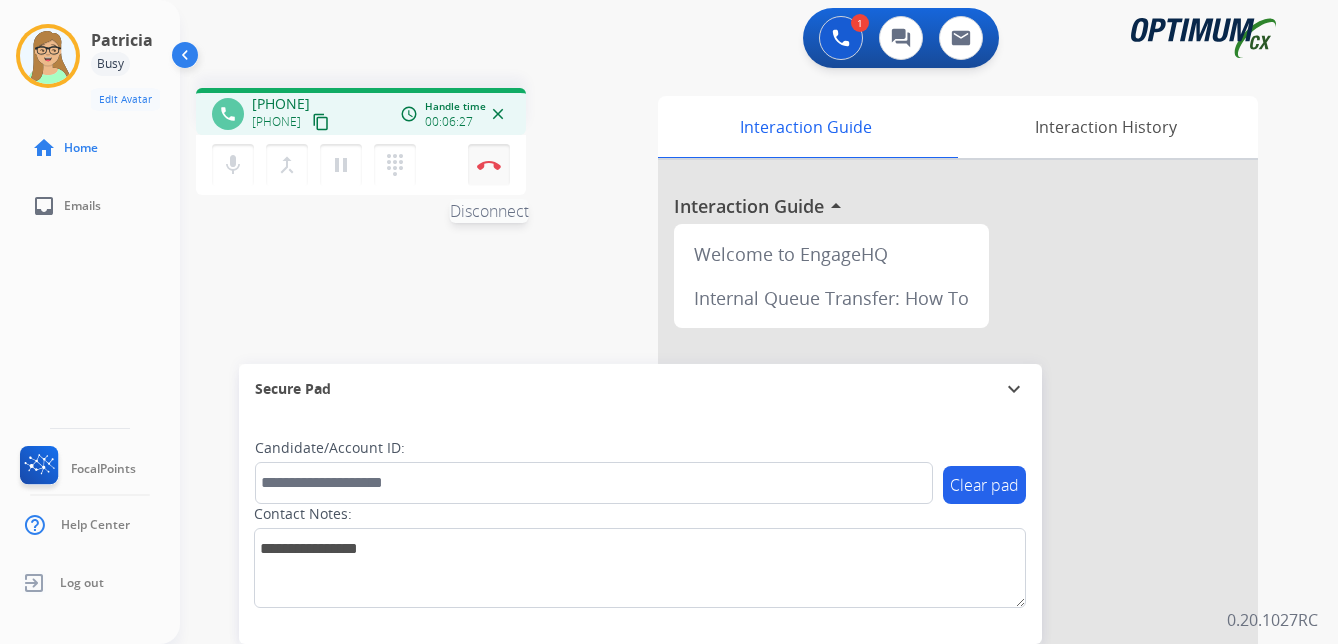 click at bounding box center (489, 165) 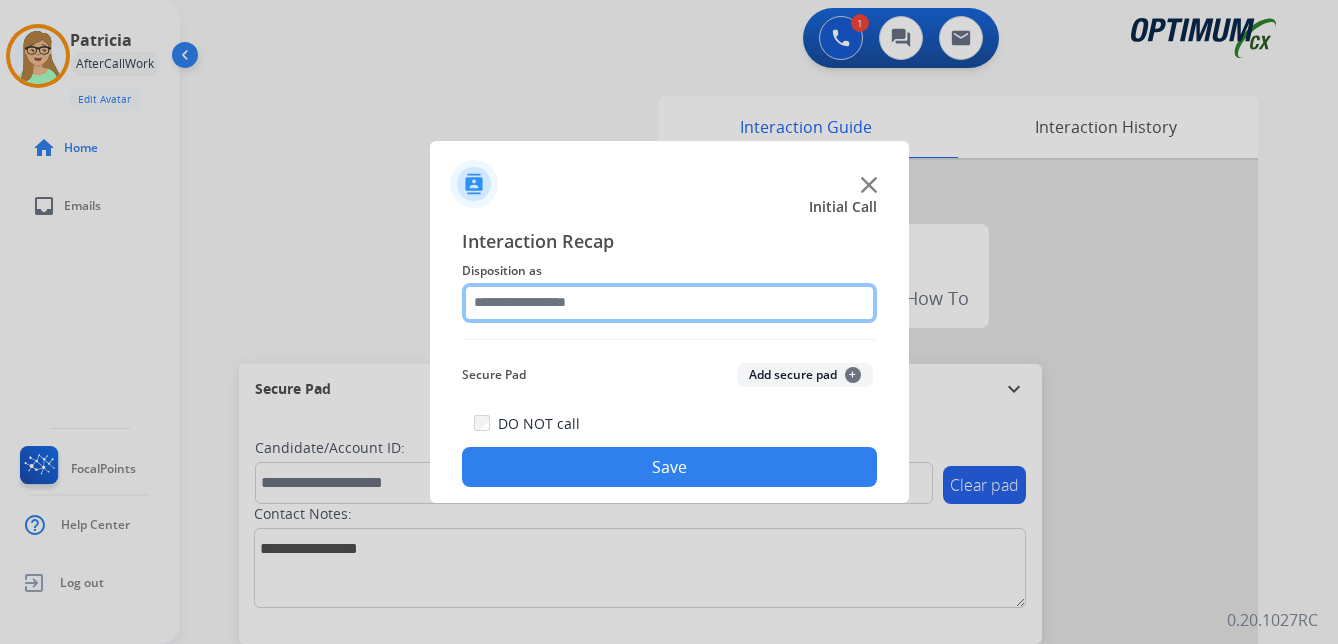 click 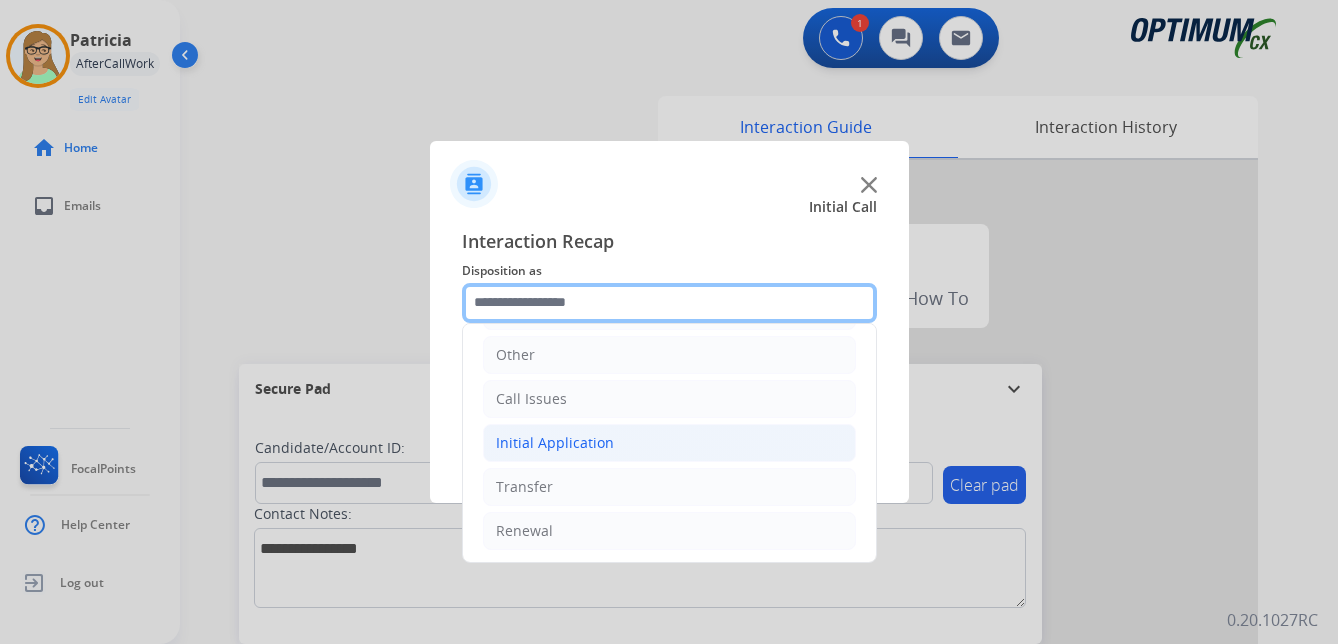 scroll, scrollTop: 136, scrollLeft: 0, axis: vertical 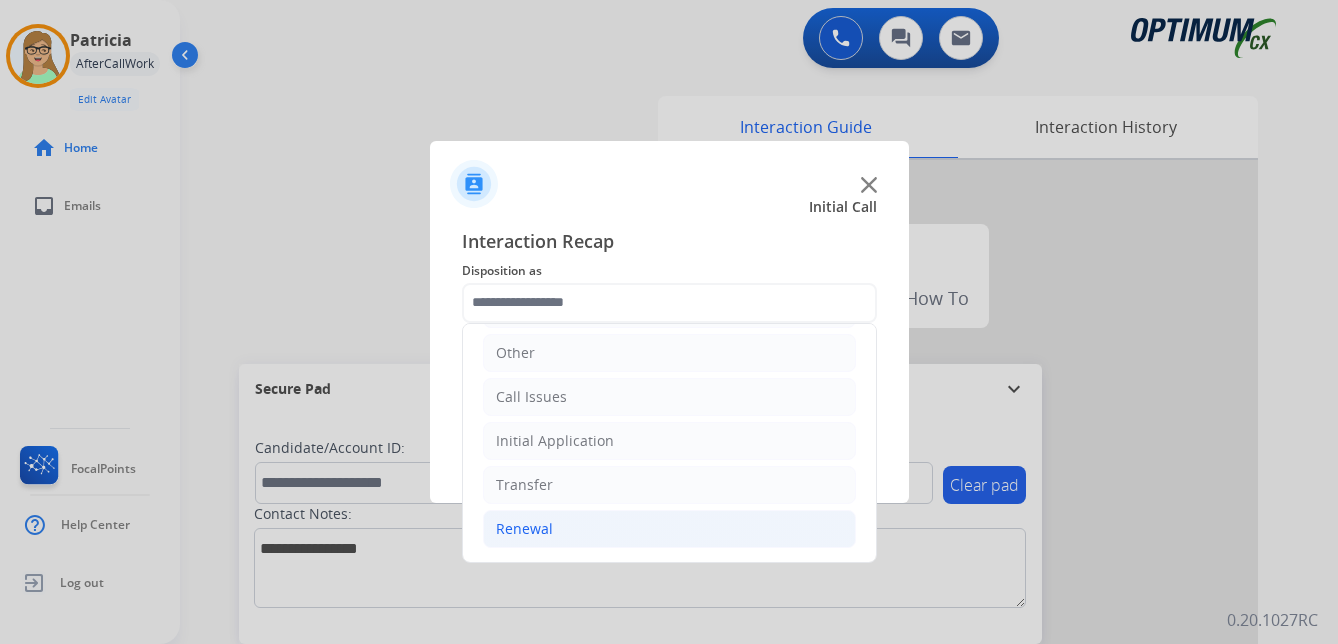 click on "Renewal" 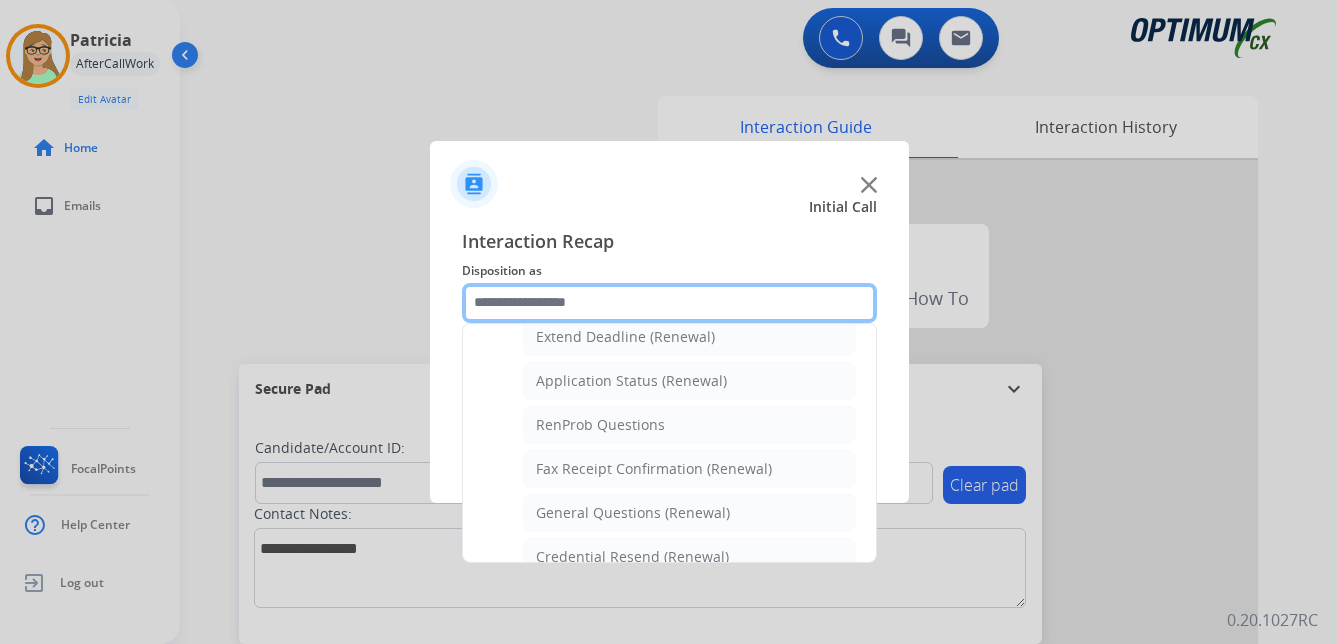 scroll, scrollTop: 536, scrollLeft: 0, axis: vertical 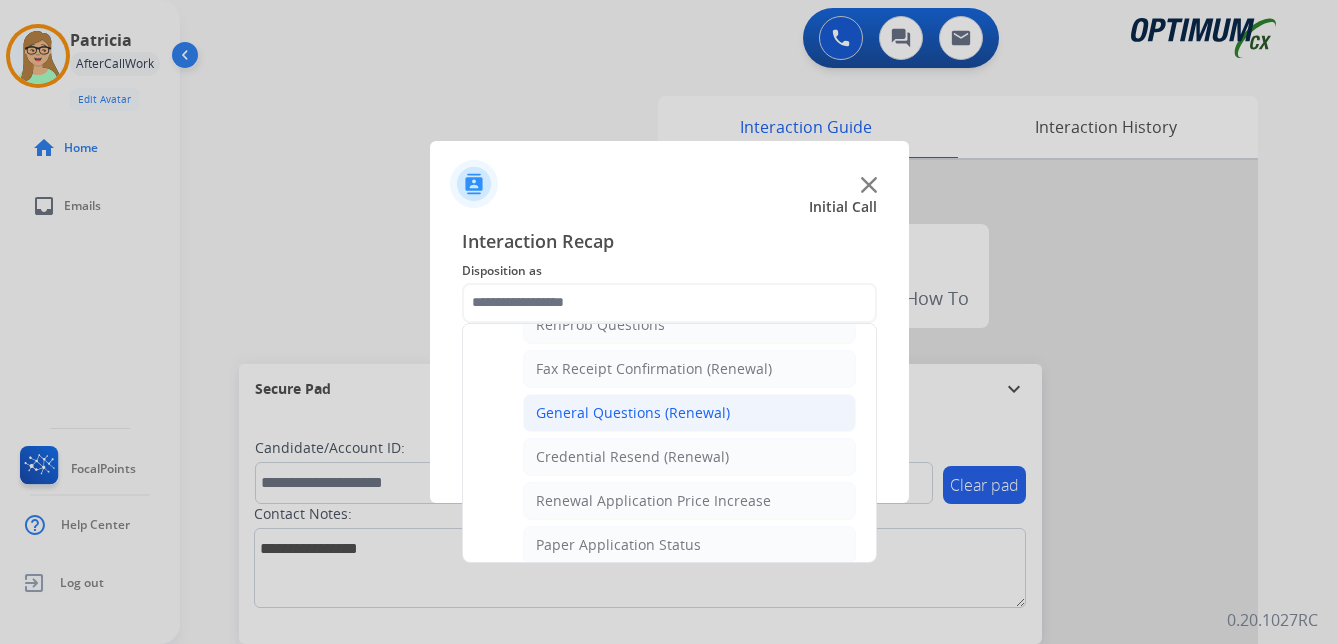 click on "General Questions (Renewal)" 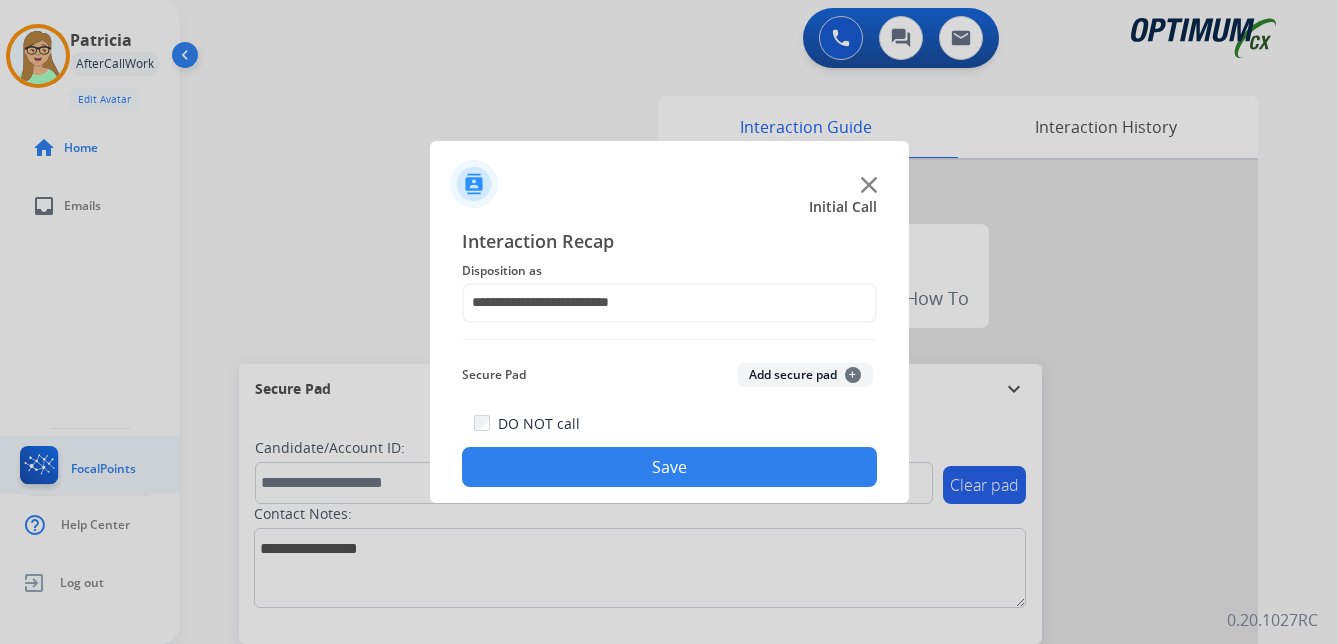 drag, startPoint x: 590, startPoint y: 467, endPoint x: 2, endPoint y: 460, distance: 588.0417 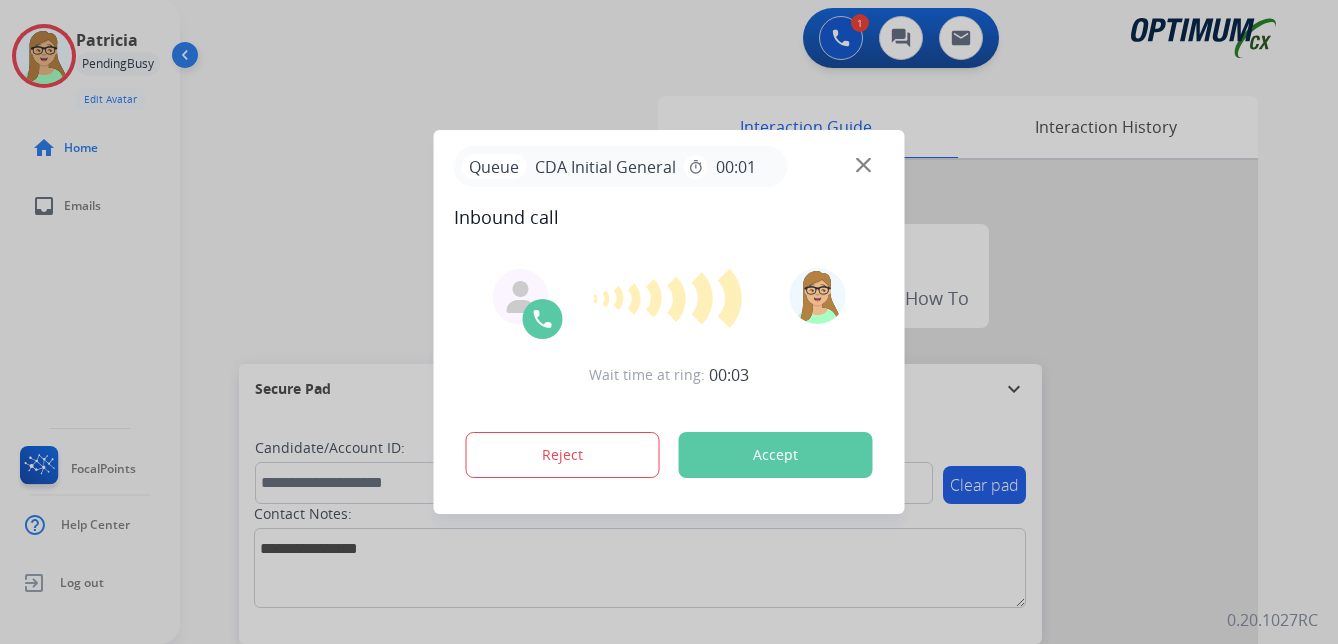 click at bounding box center (669, 322) 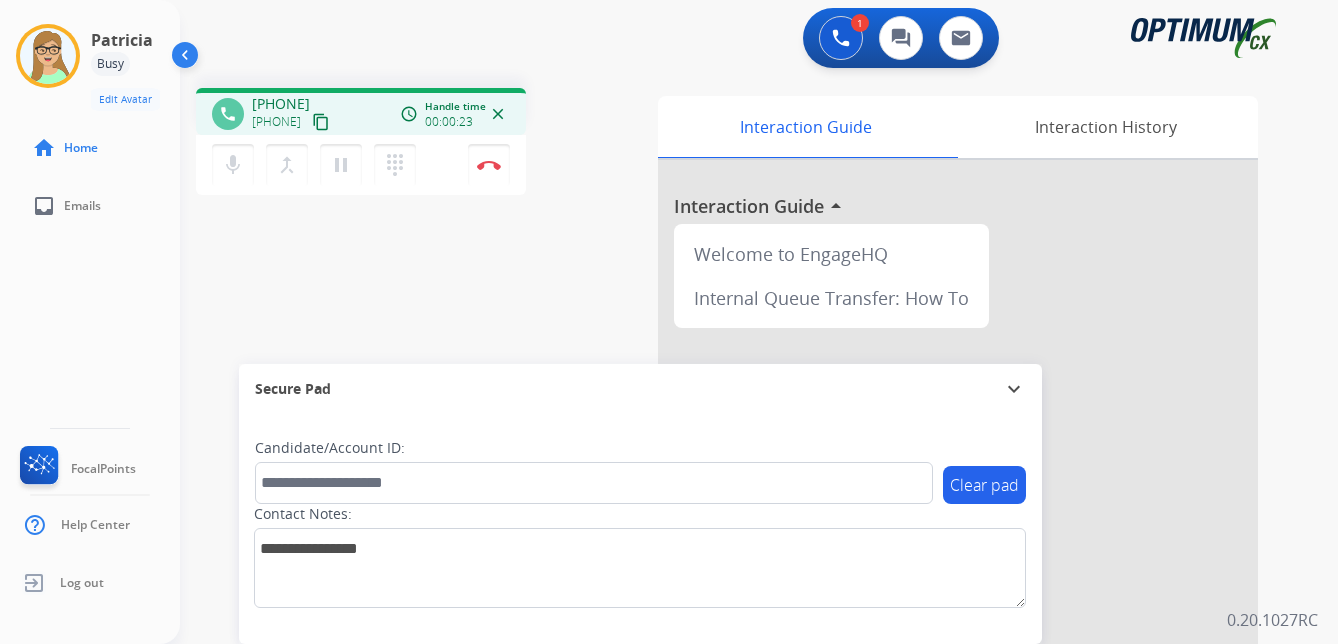 click on "content_copy" at bounding box center [321, 122] 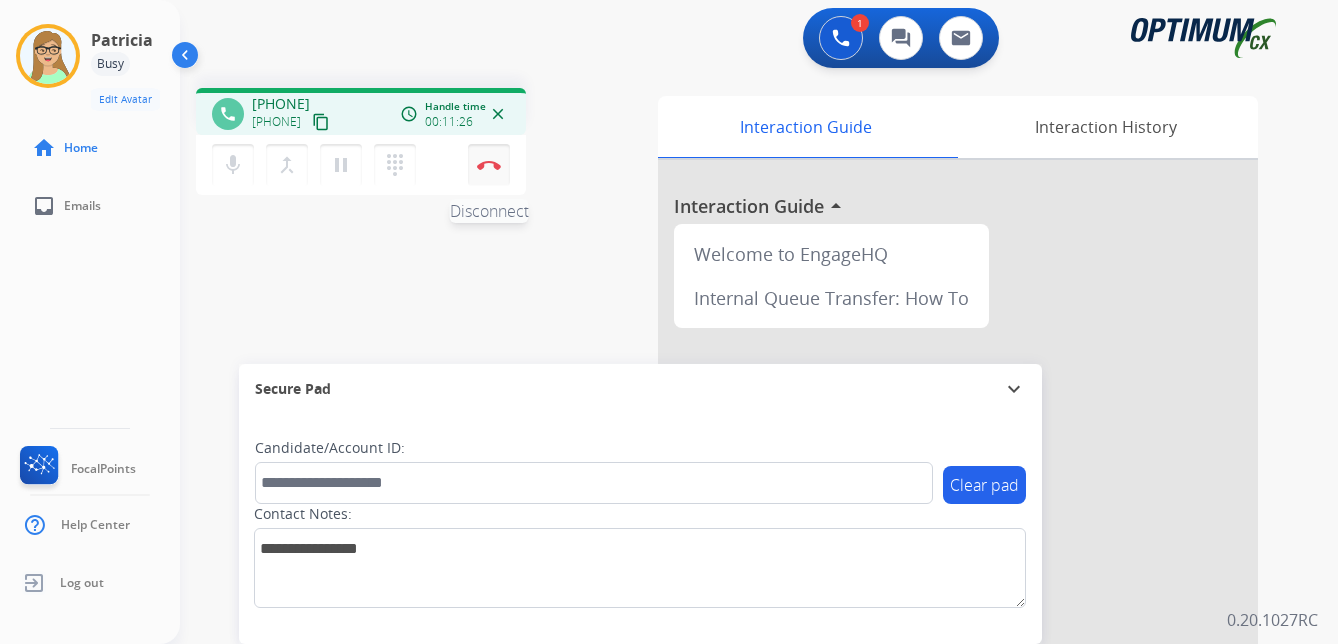 click at bounding box center (489, 165) 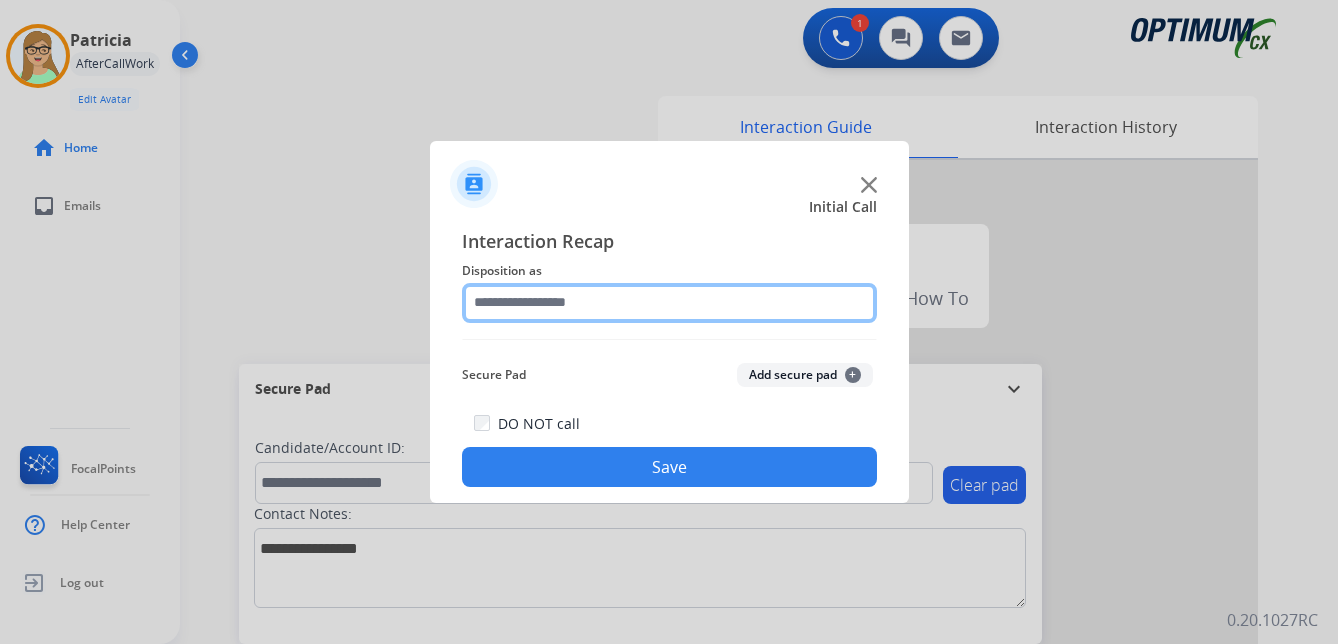 click 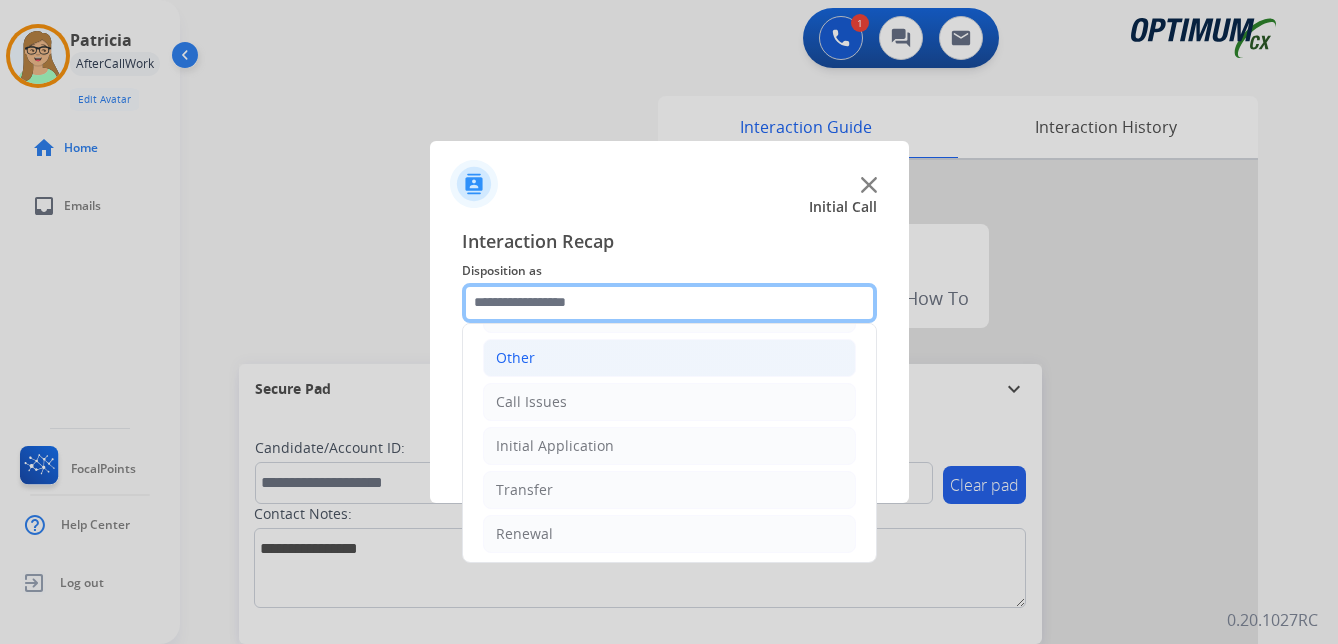scroll, scrollTop: 136, scrollLeft: 0, axis: vertical 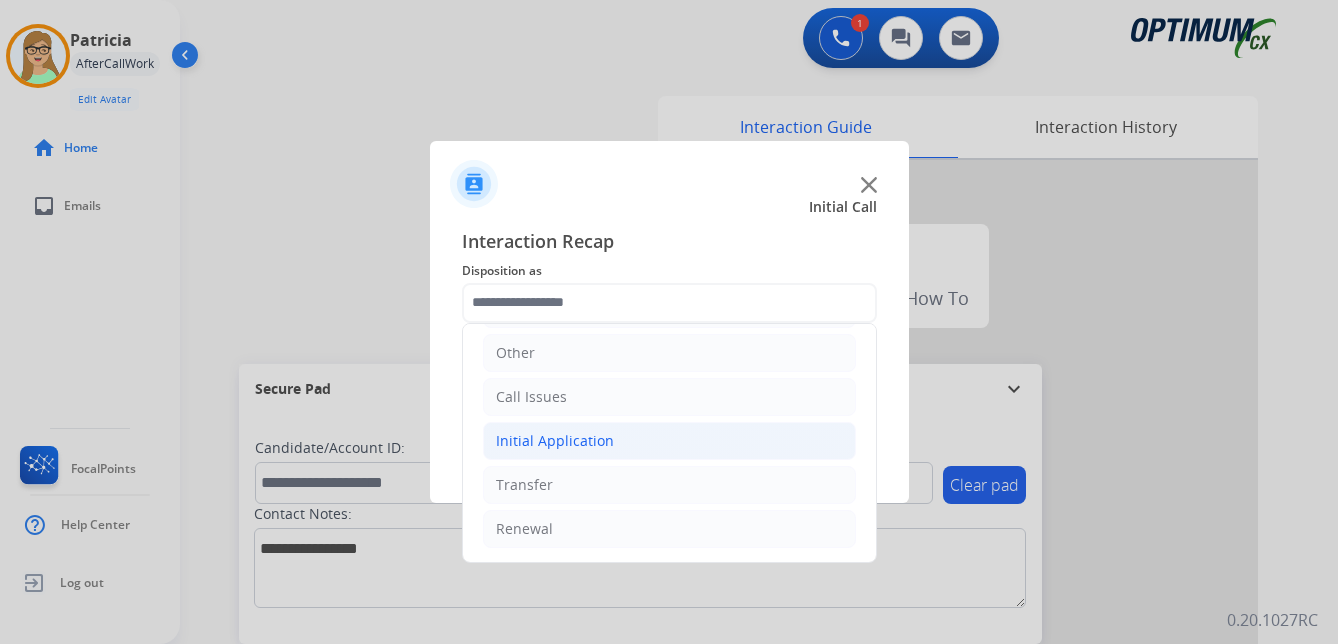 click on "Initial Application" 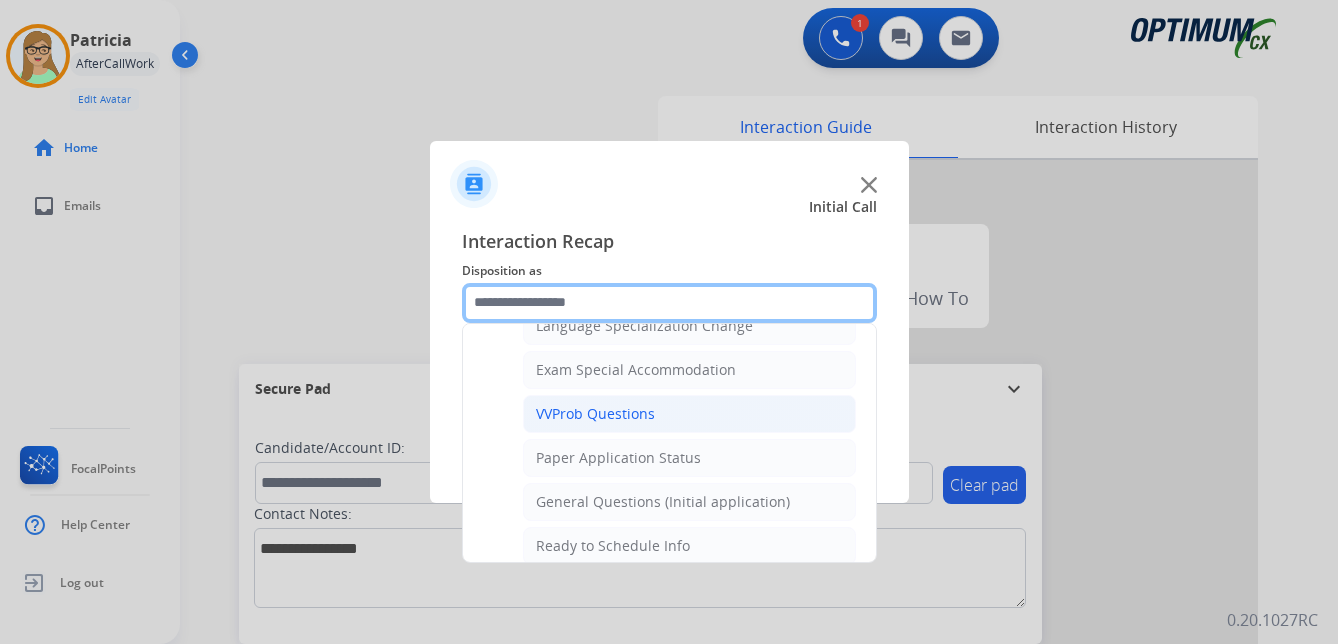 scroll, scrollTop: 1136, scrollLeft: 0, axis: vertical 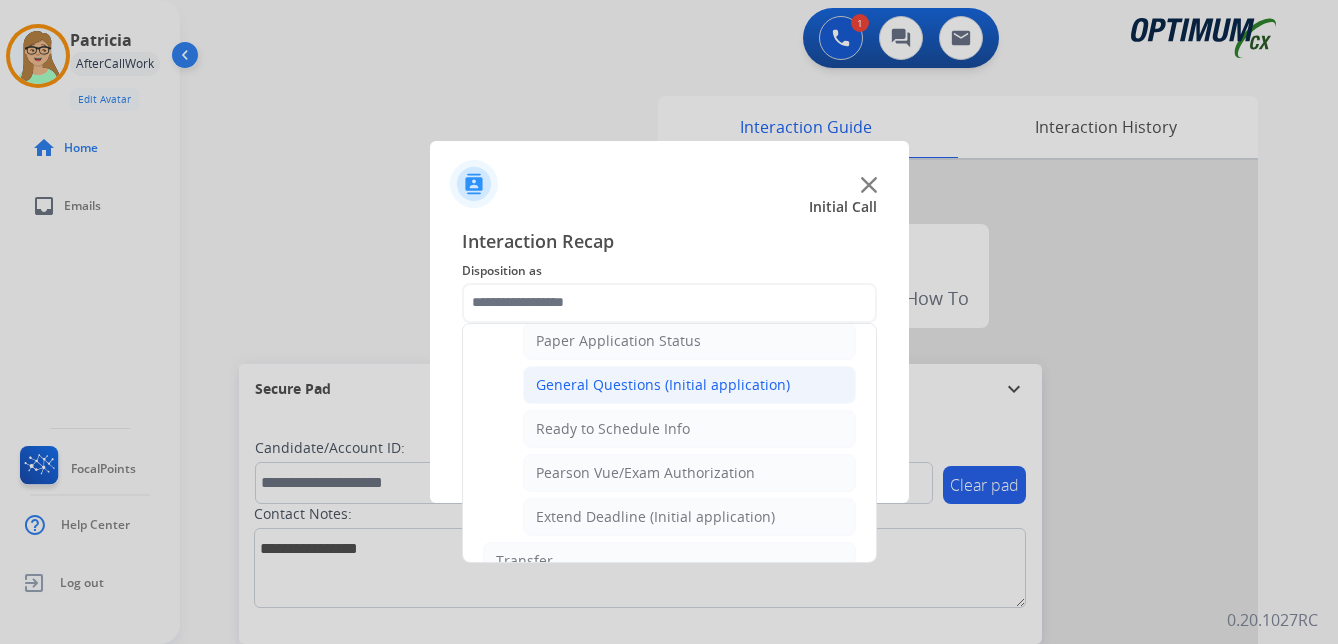 click on "General Questions (Initial application)" 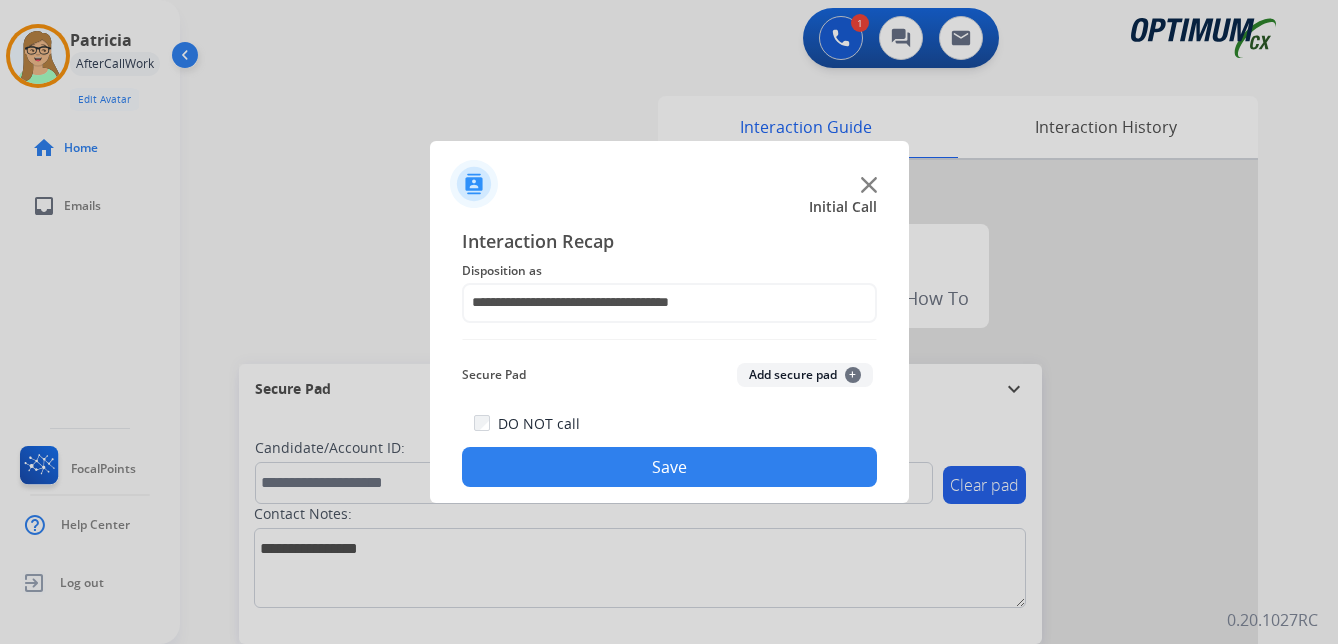 drag, startPoint x: 565, startPoint y: 473, endPoint x: 514, endPoint y: 474, distance: 51.009804 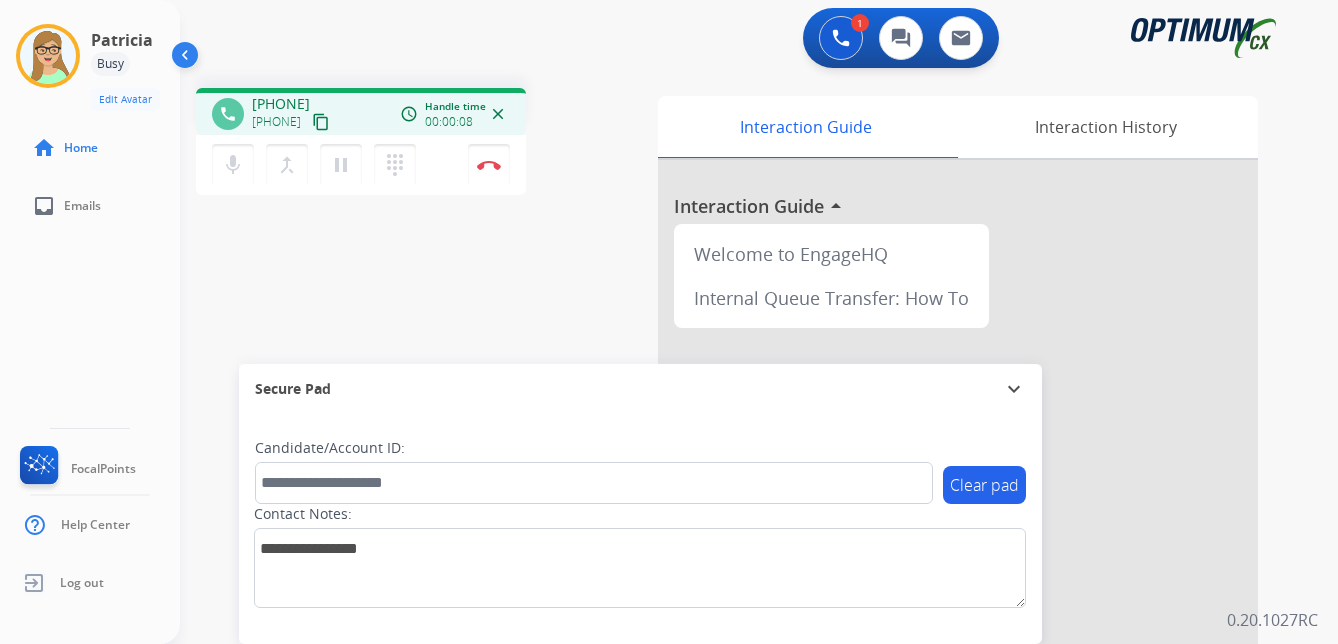 click on "[FIRST]   Busy  Edit Avatar  Agent:   [FIRST]  Routing Profile:  OCX Training home  Home  inbox  Emails   FocalPoints   Help Center   Log out" 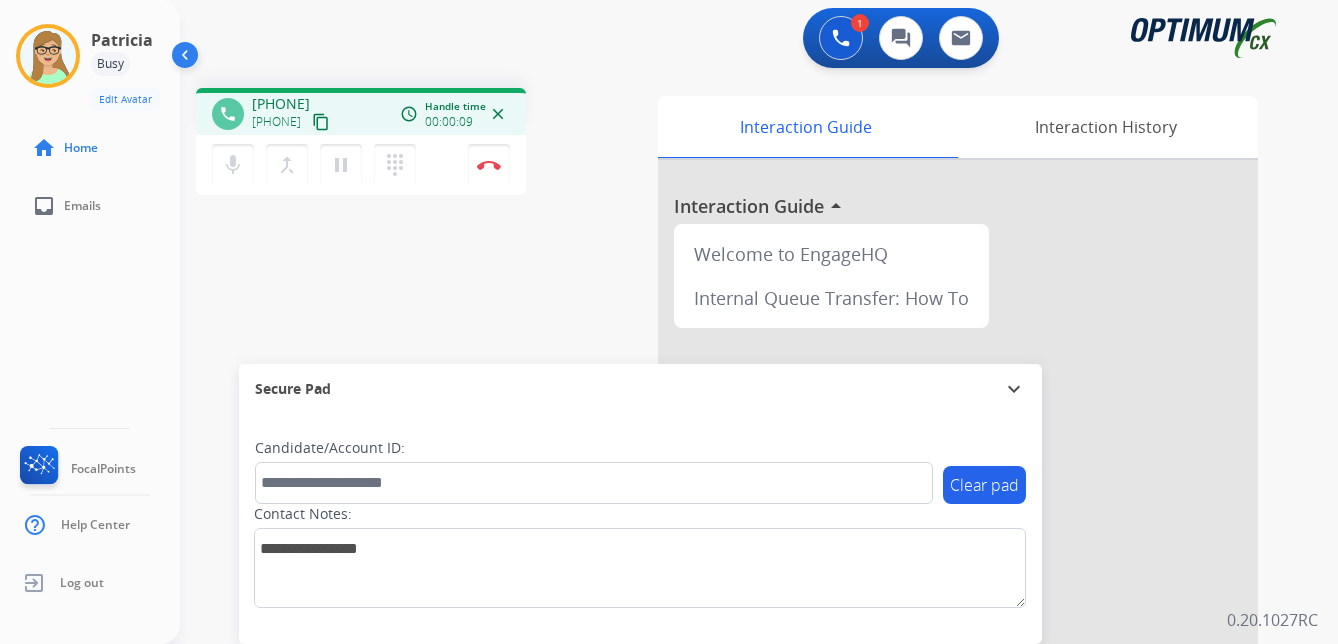 click on "content_copy" at bounding box center [321, 122] 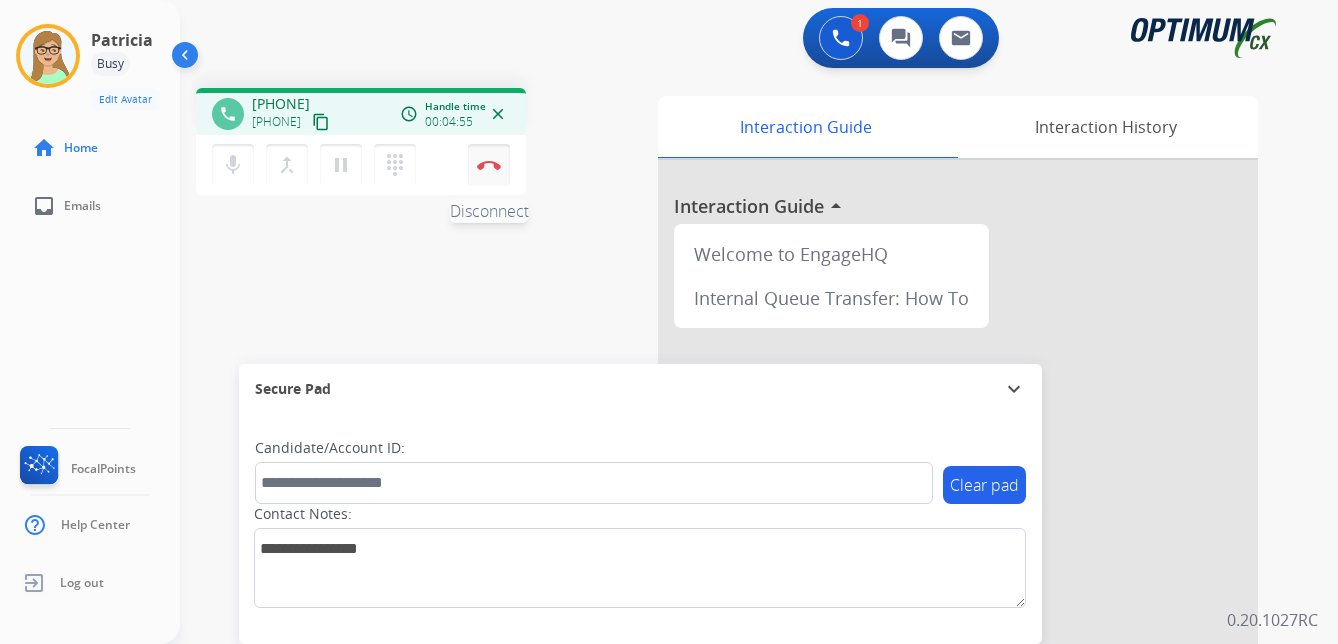 click at bounding box center (489, 165) 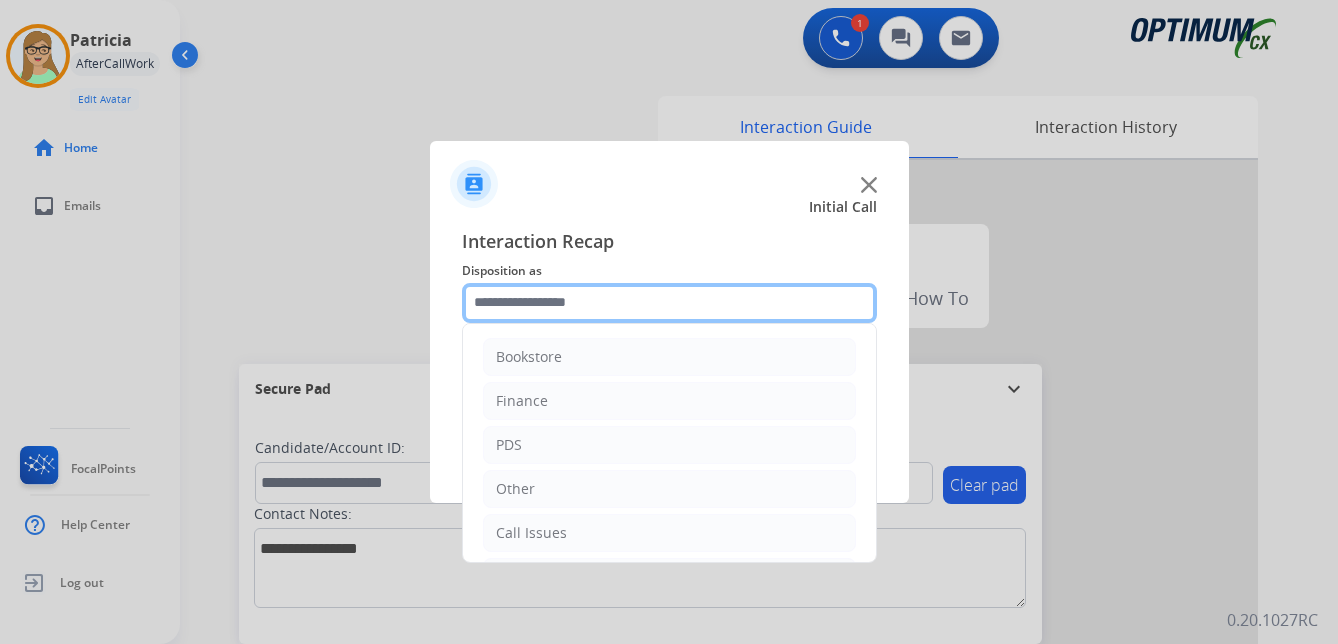 click 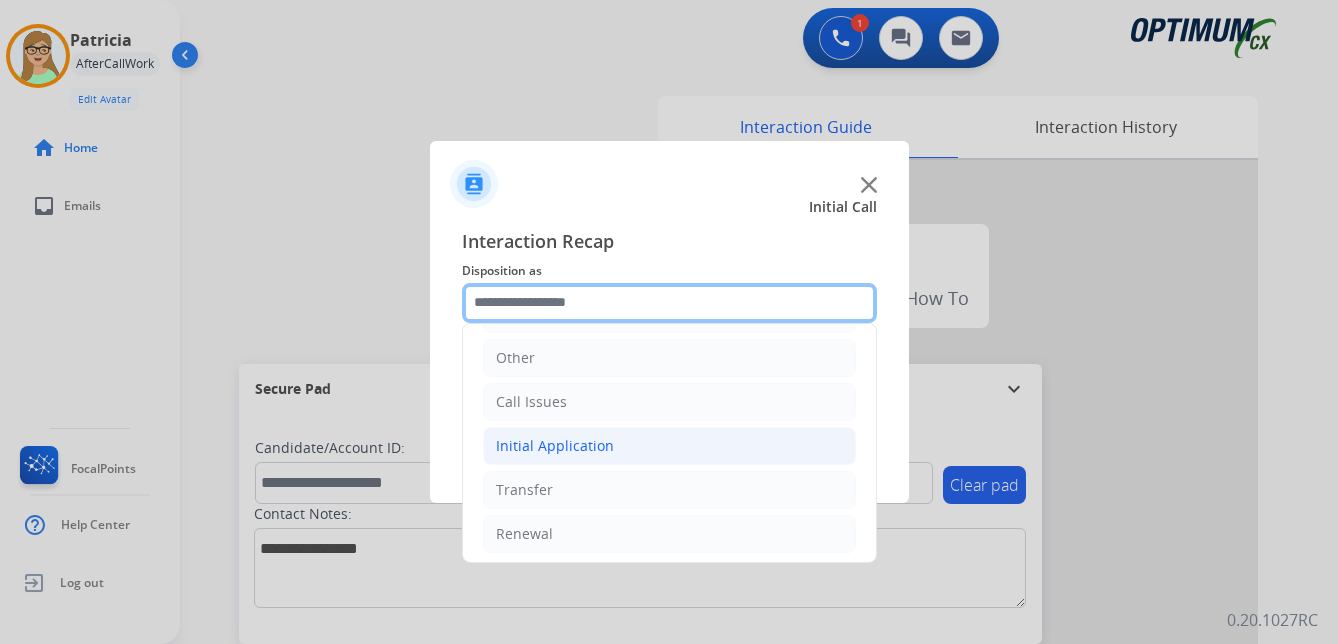 scroll, scrollTop: 136, scrollLeft: 0, axis: vertical 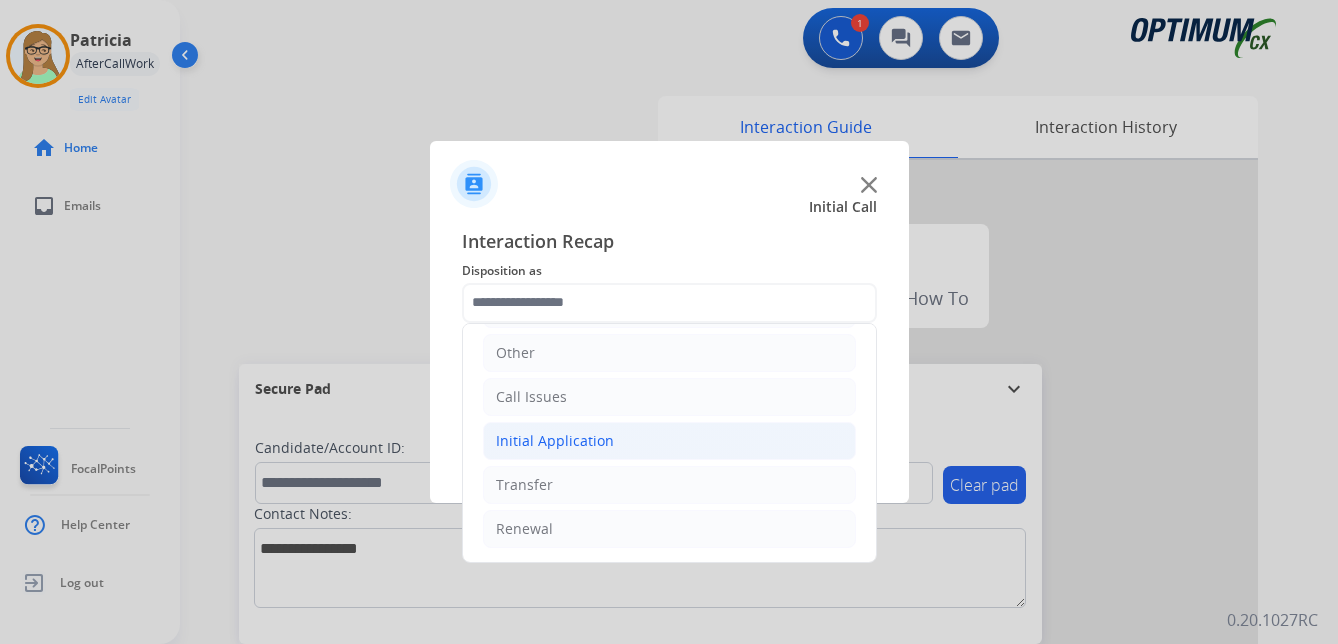 click on "Initial Application" 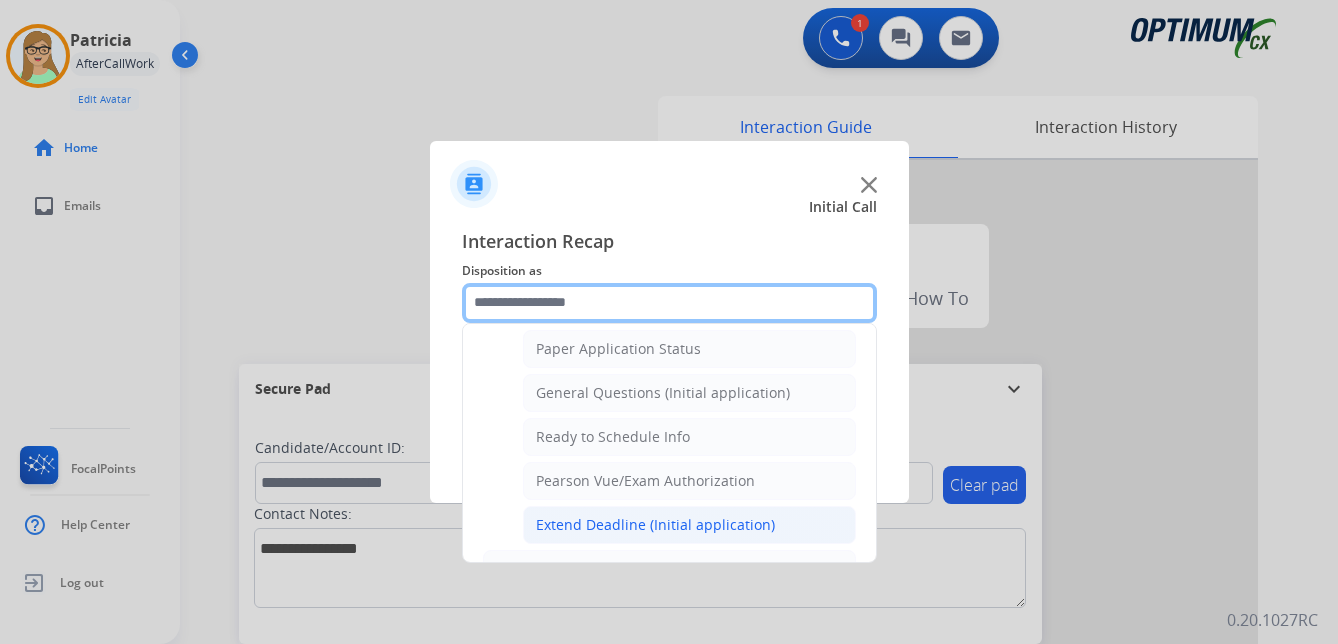 scroll, scrollTop: 1012, scrollLeft: 0, axis: vertical 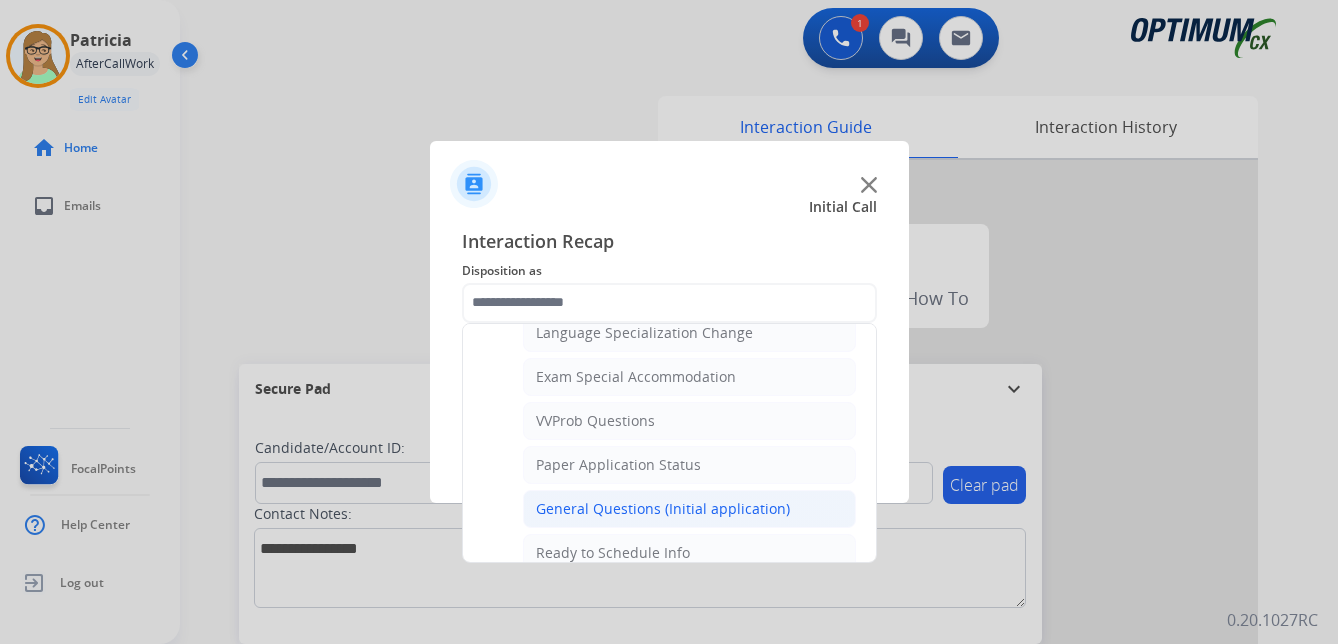 click on "General Questions (Initial application)" 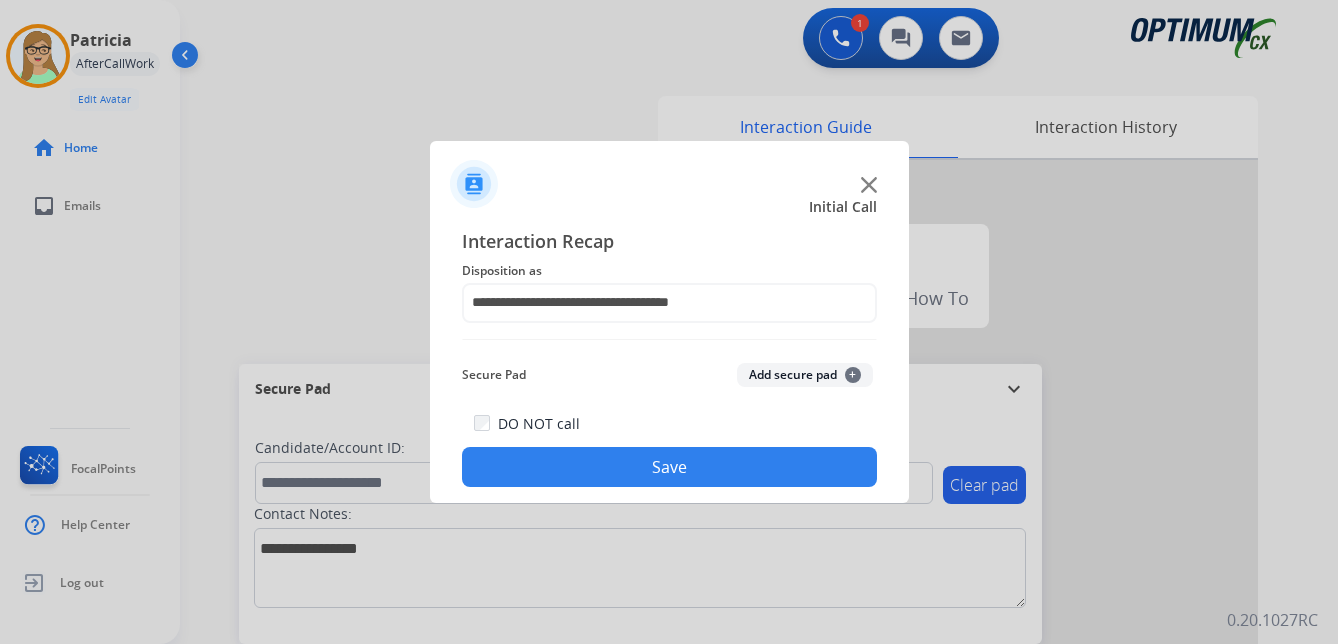 click on "Save" 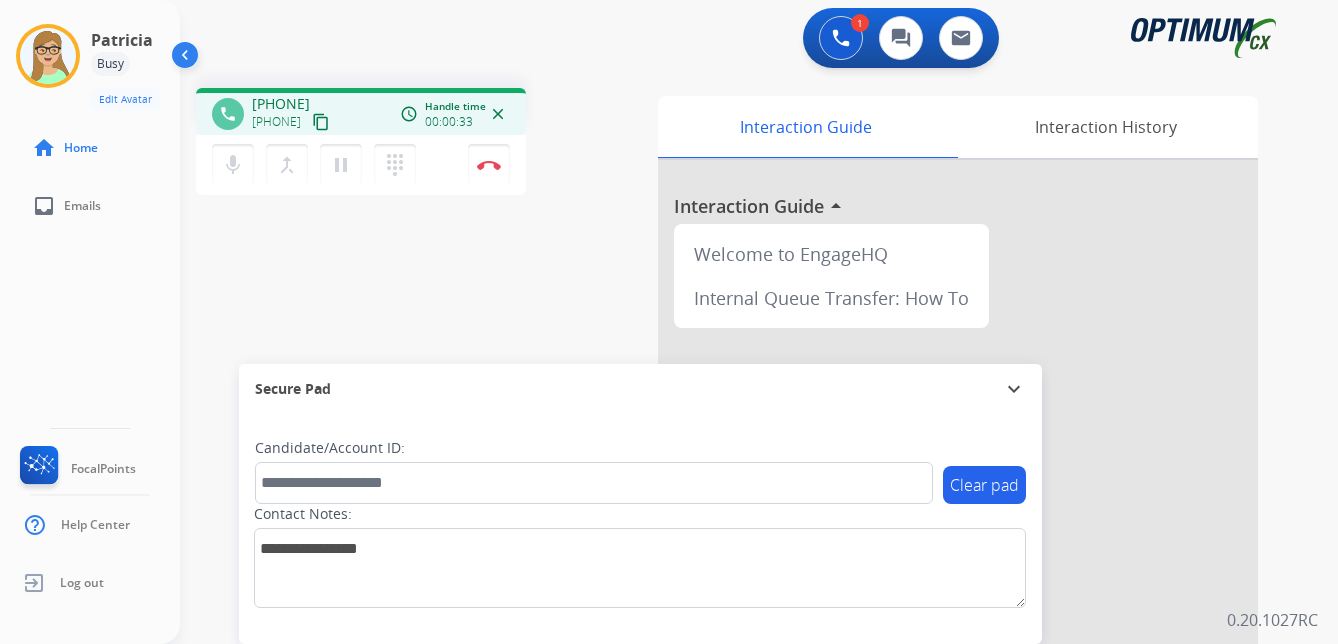 click on "content_copy" at bounding box center (321, 122) 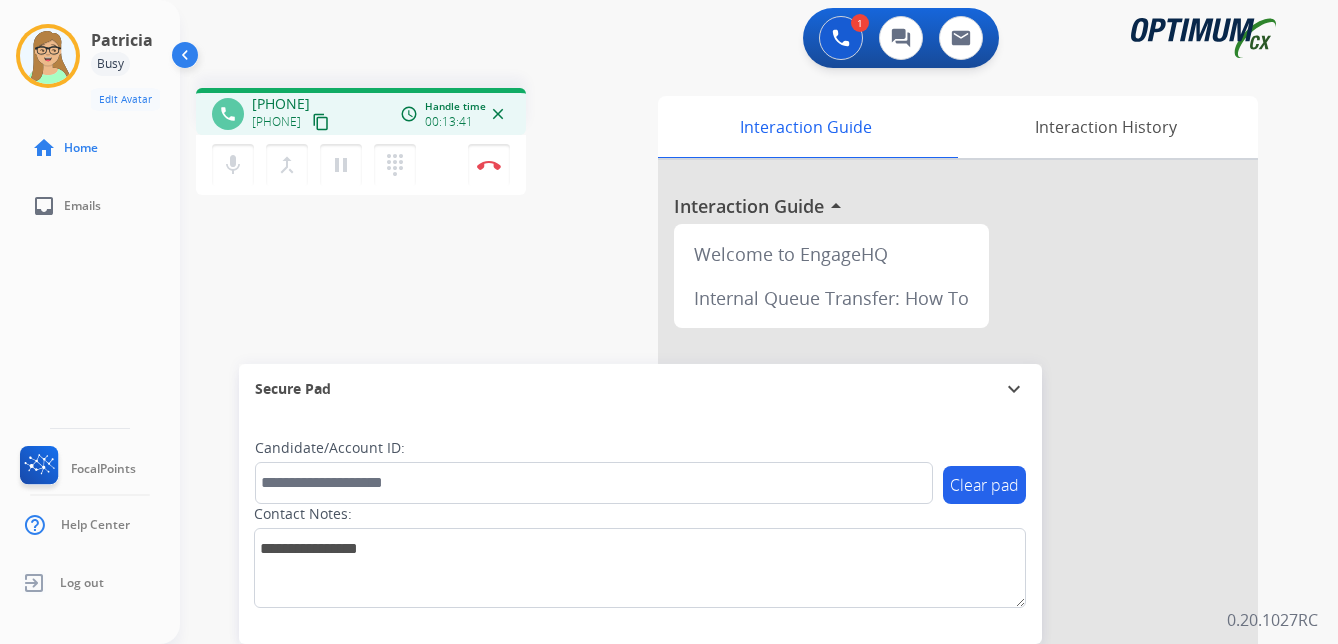 click on "[FIRST]   Busy  Edit Avatar  Agent:   [FIRST]  Routing Profile:  OCX Training home  Home  inbox  Emails   FocalPoints   Help Center   Log out" 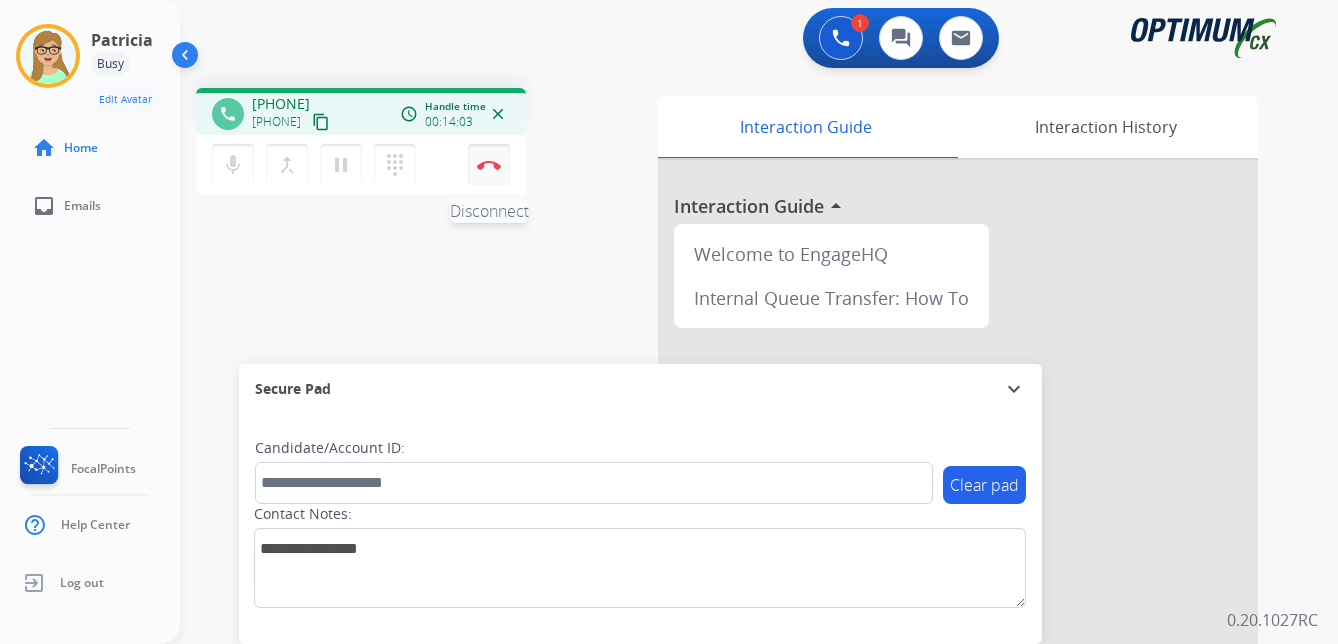 click at bounding box center [489, 165] 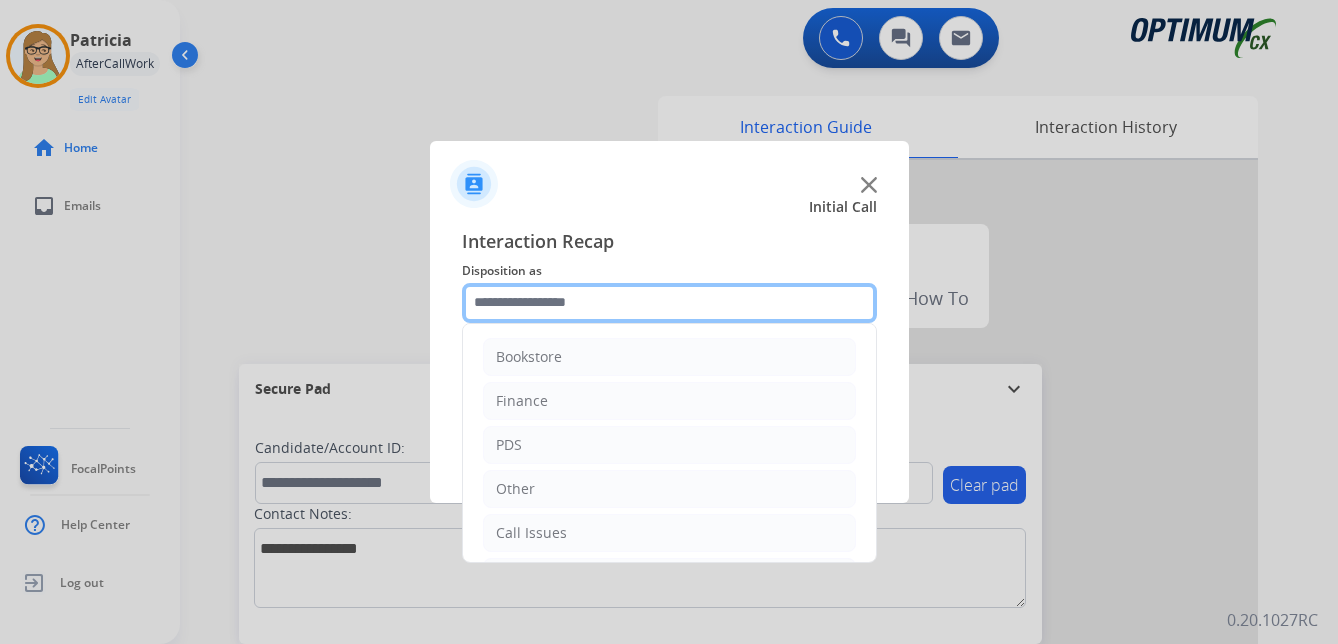 click 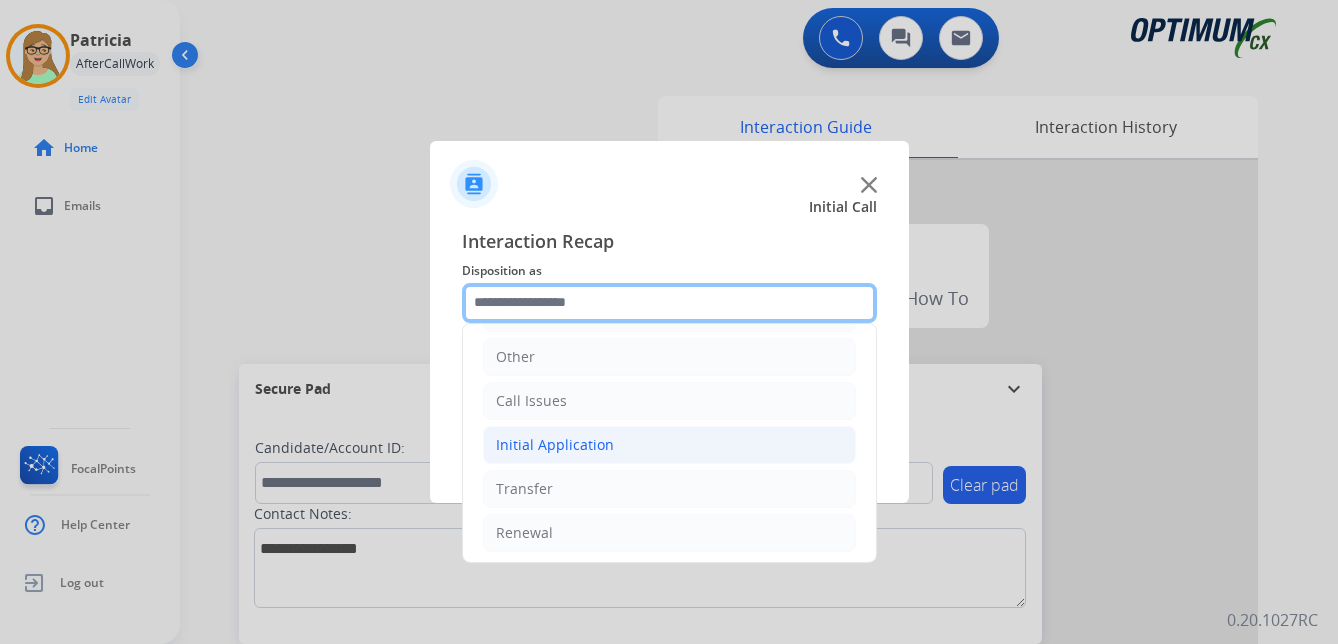 scroll, scrollTop: 136, scrollLeft: 0, axis: vertical 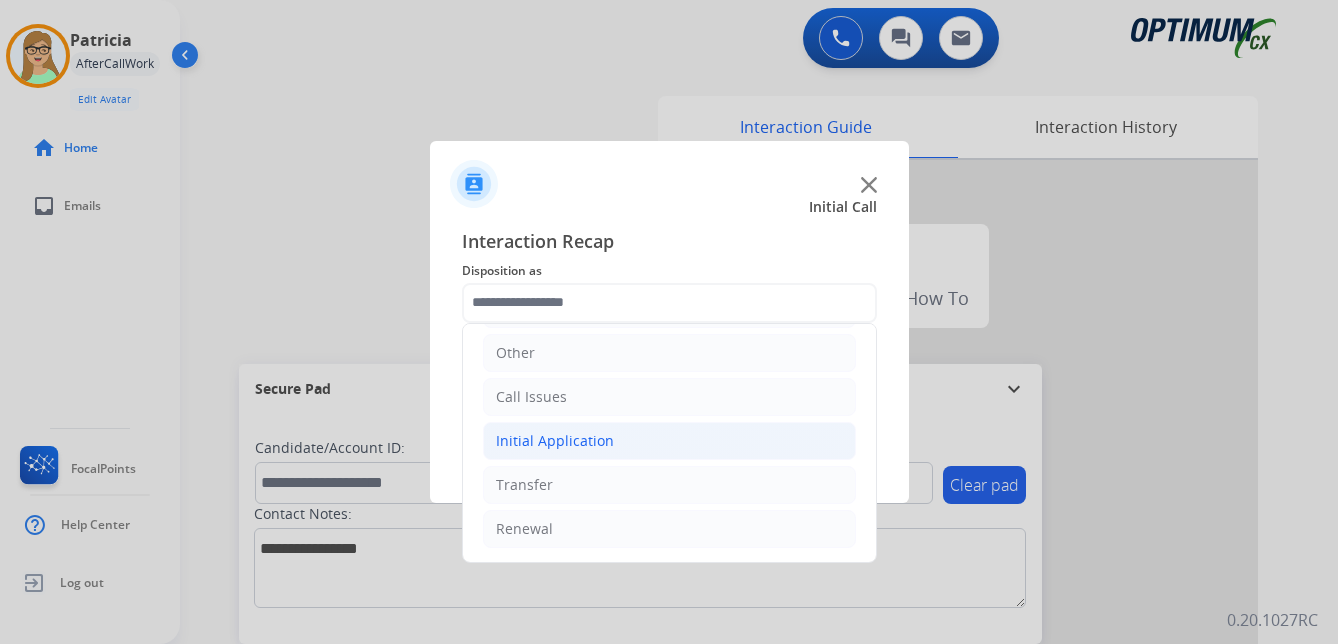 click on "Initial Application" 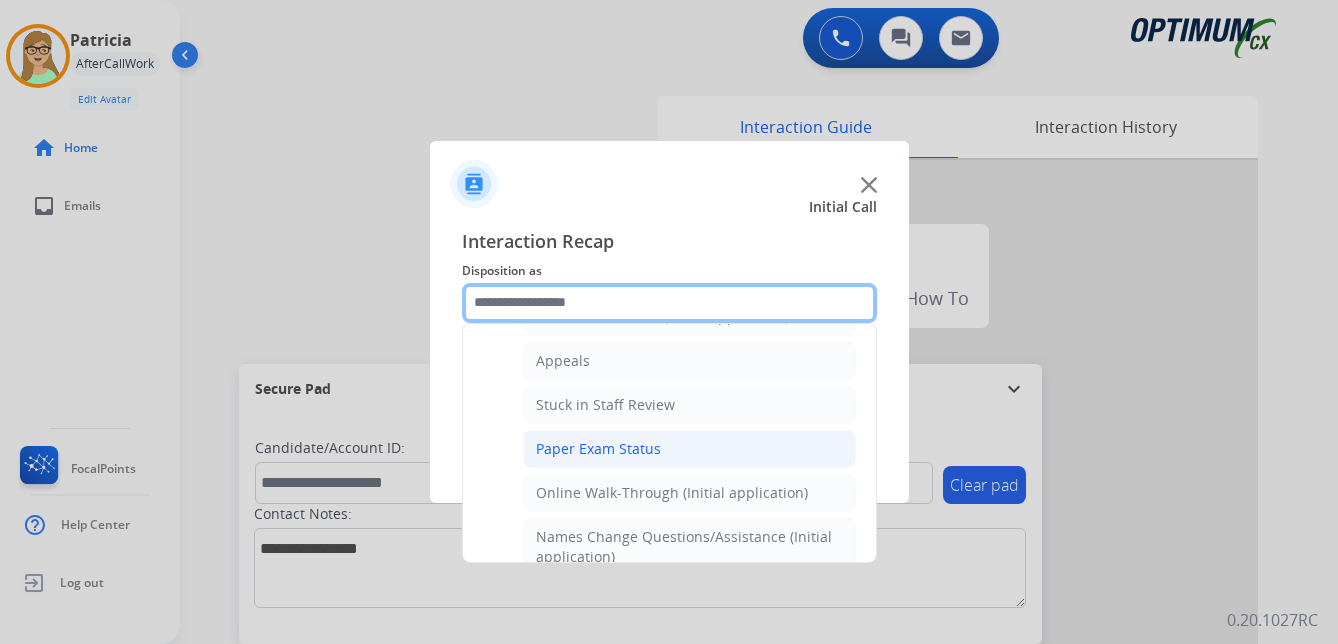scroll, scrollTop: 336, scrollLeft: 0, axis: vertical 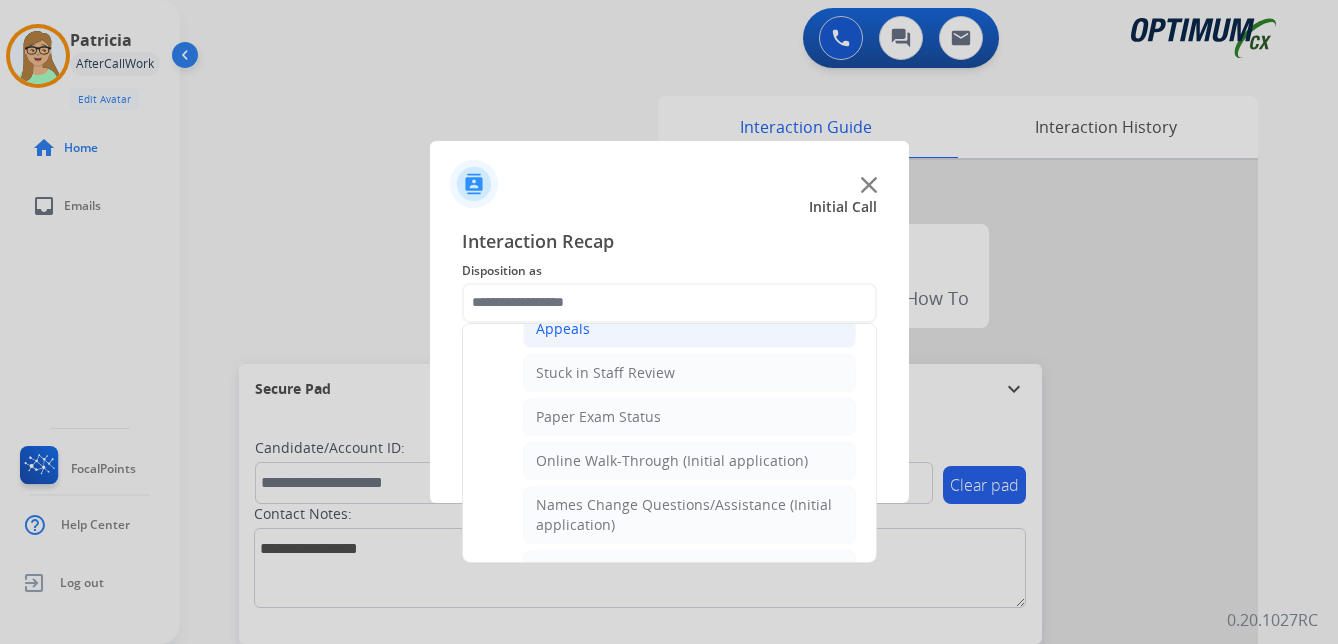 click on "Appeals" 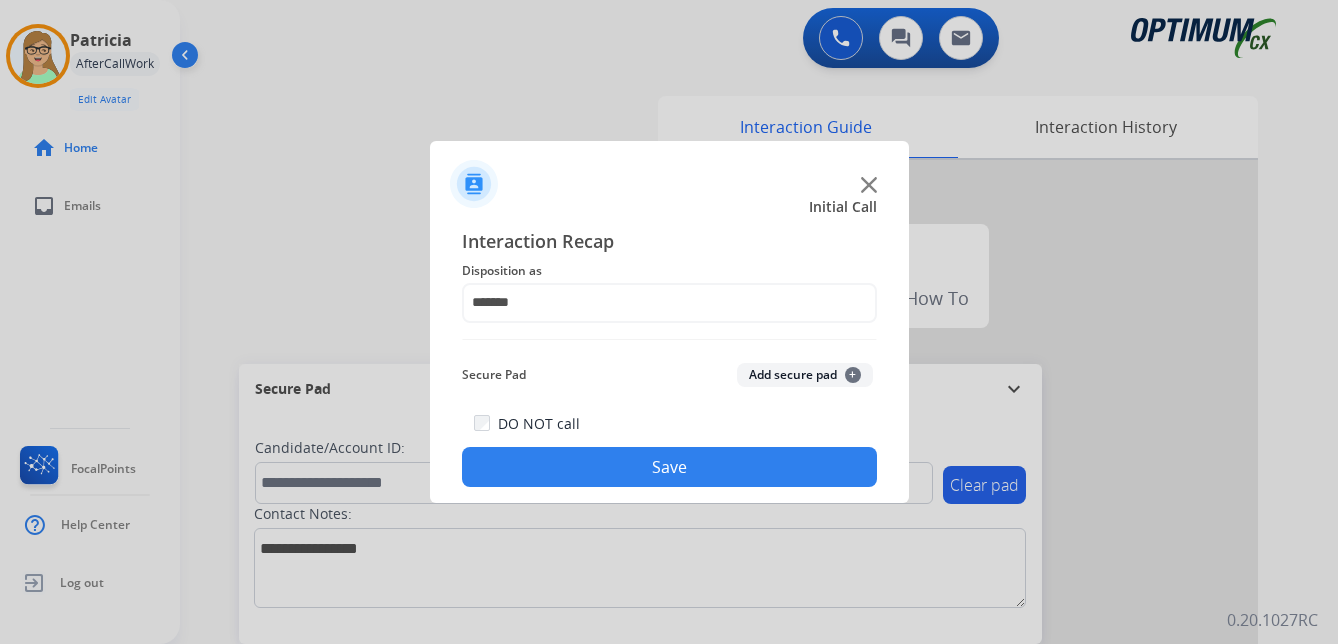 click on "Save" 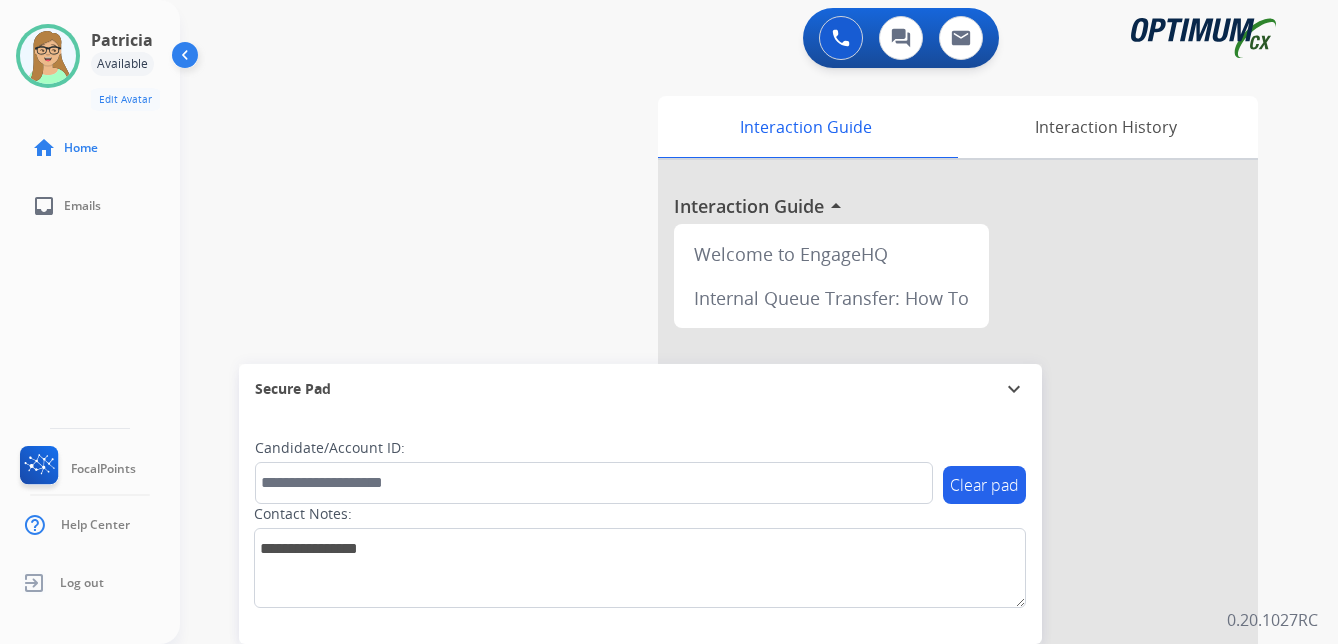 click on "[FIRST]   Available  Edit Avatar  Agent:   [FIRST]  Routing Profile:  OCX Training home  Home  inbox  Emails   FocalPoints   Help Center   Log out" 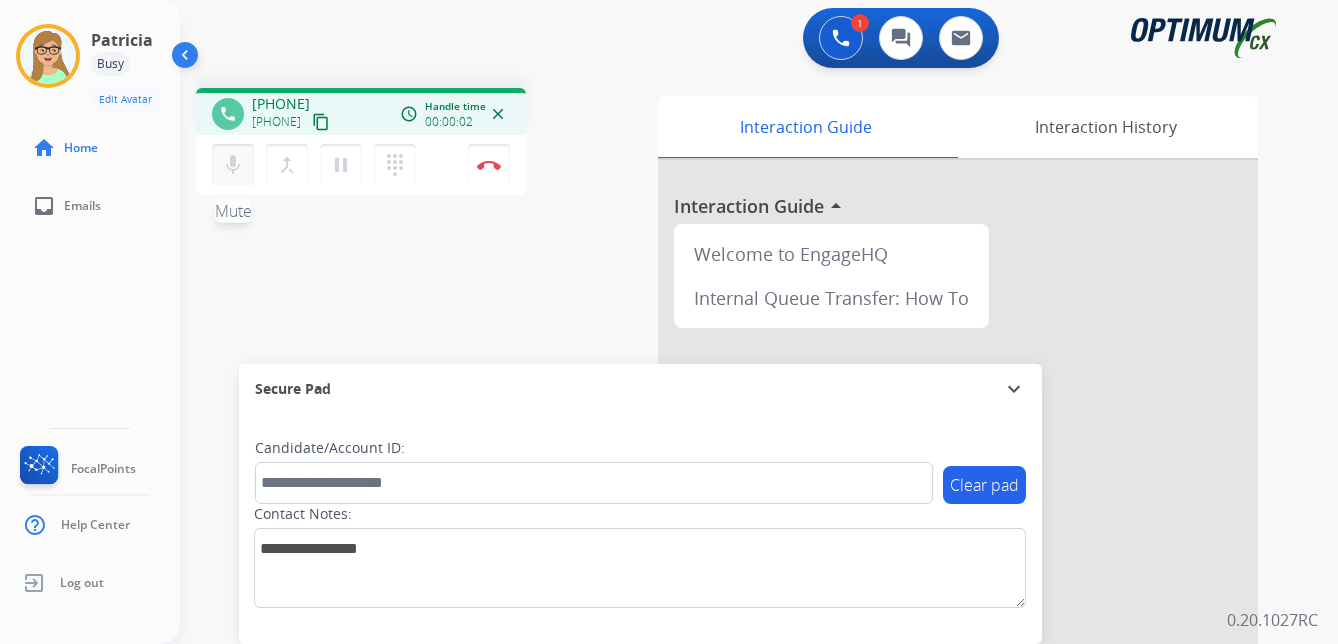drag, startPoint x: 357, startPoint y: 125, endPoint x: 231, endPoint y: 144, distance: 127.424484 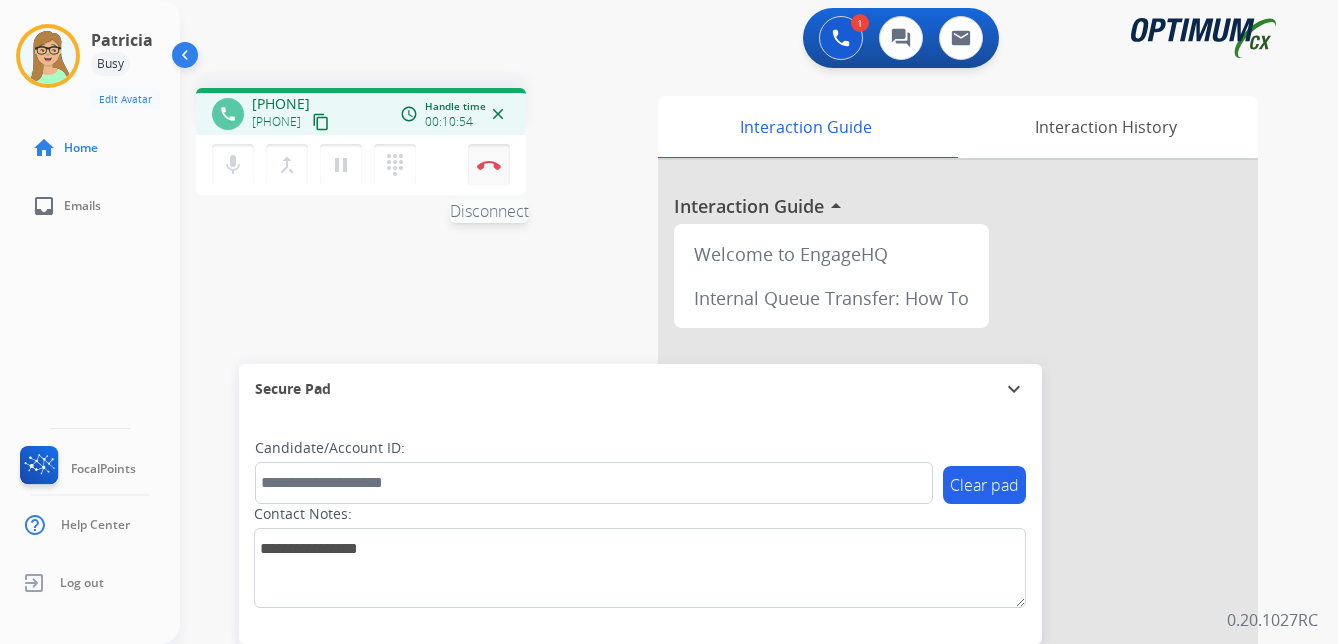 click at bounding box center [489, 165] 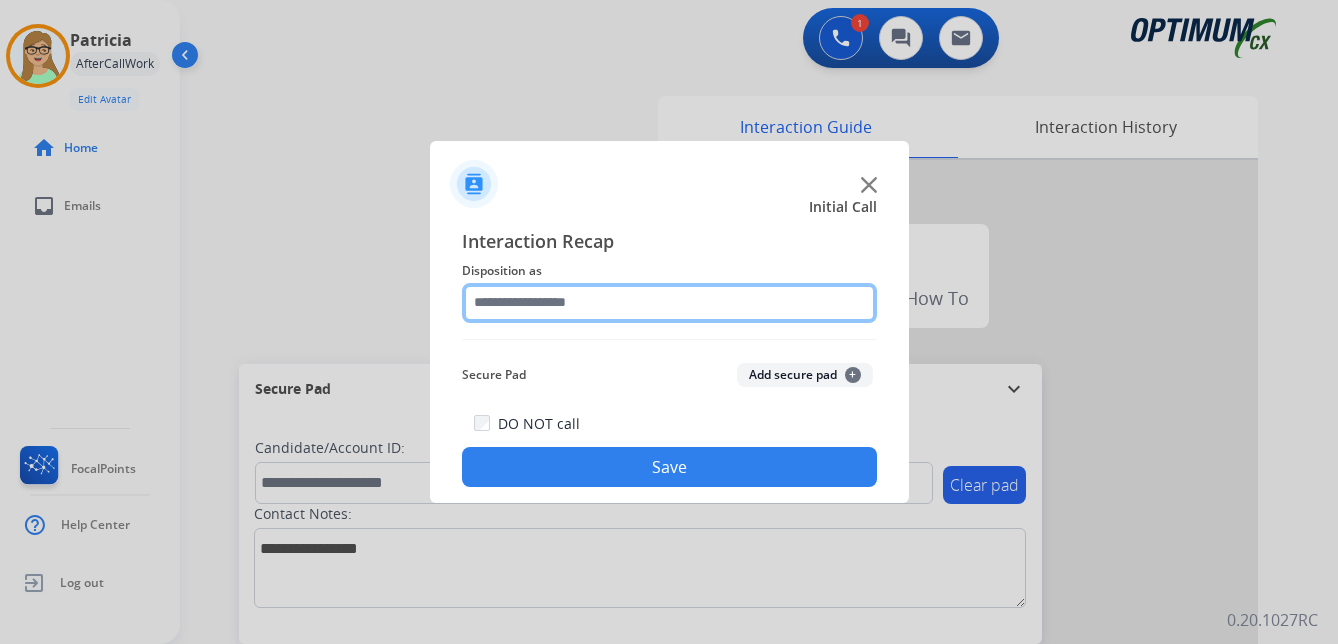 click 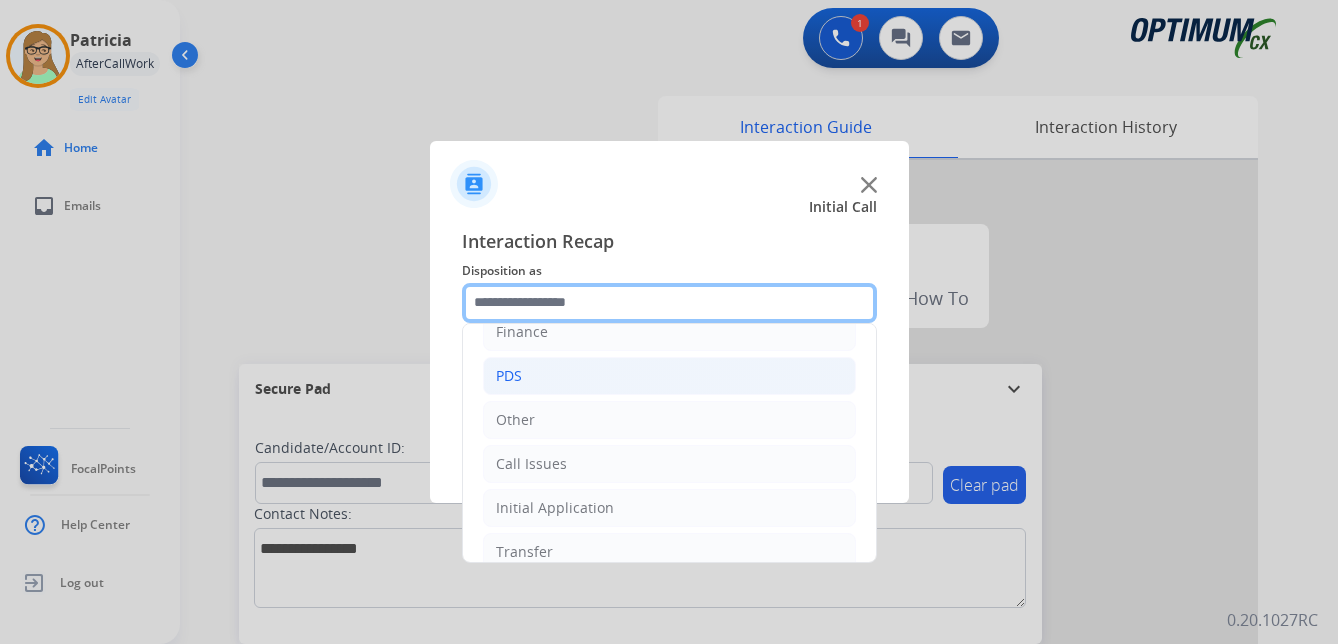 scroll, scrollTop: 136, scrollLeft: 0, axis: vertical 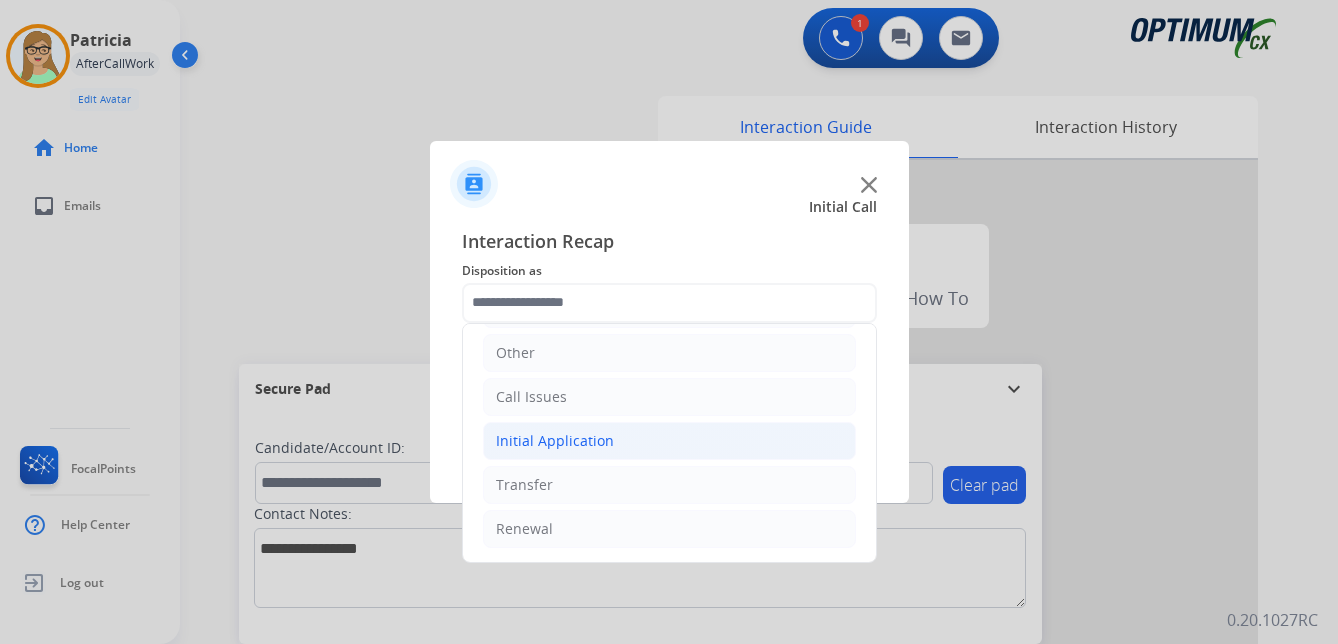 click on "Initial Application" 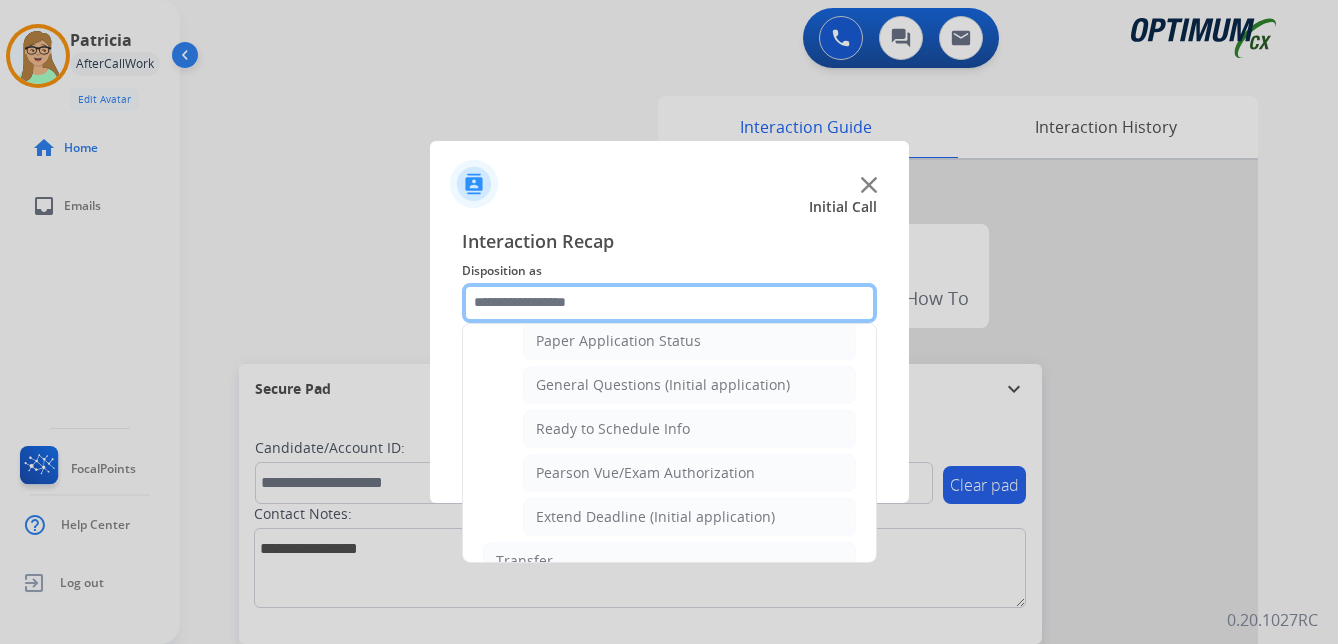 scroll, scrollTop: 1212, scrollLeft: 0, axis: vertical 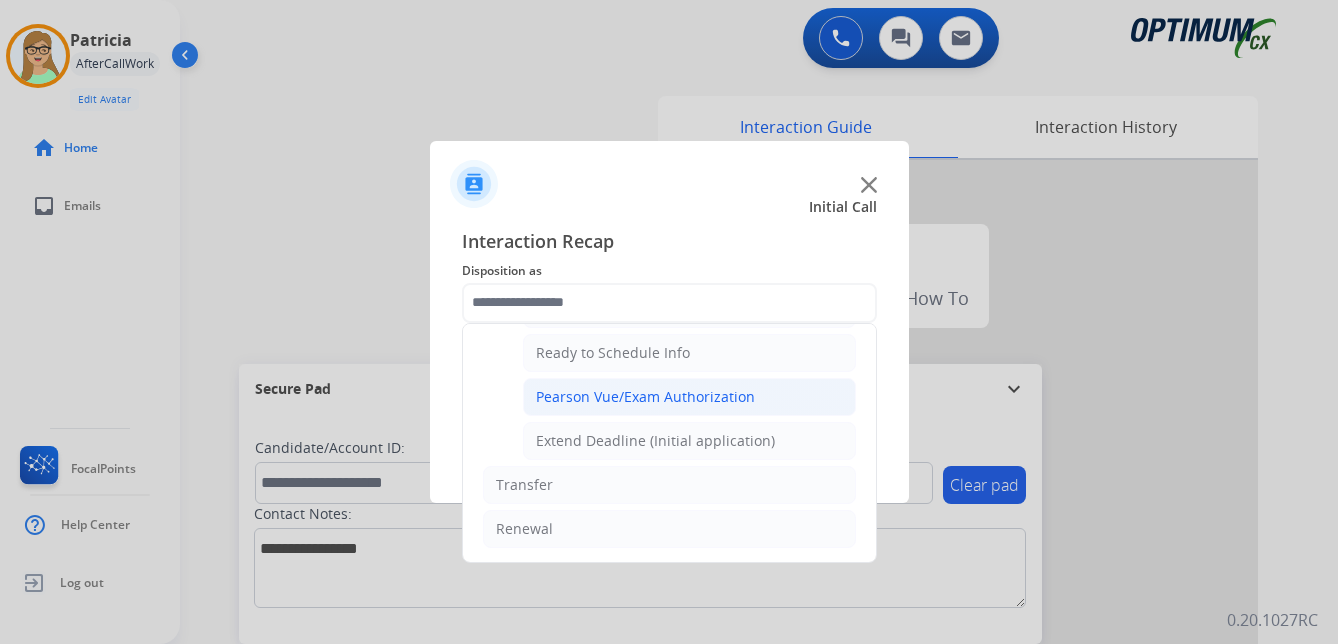 click on "Pearson Vue/Exam Authorization" 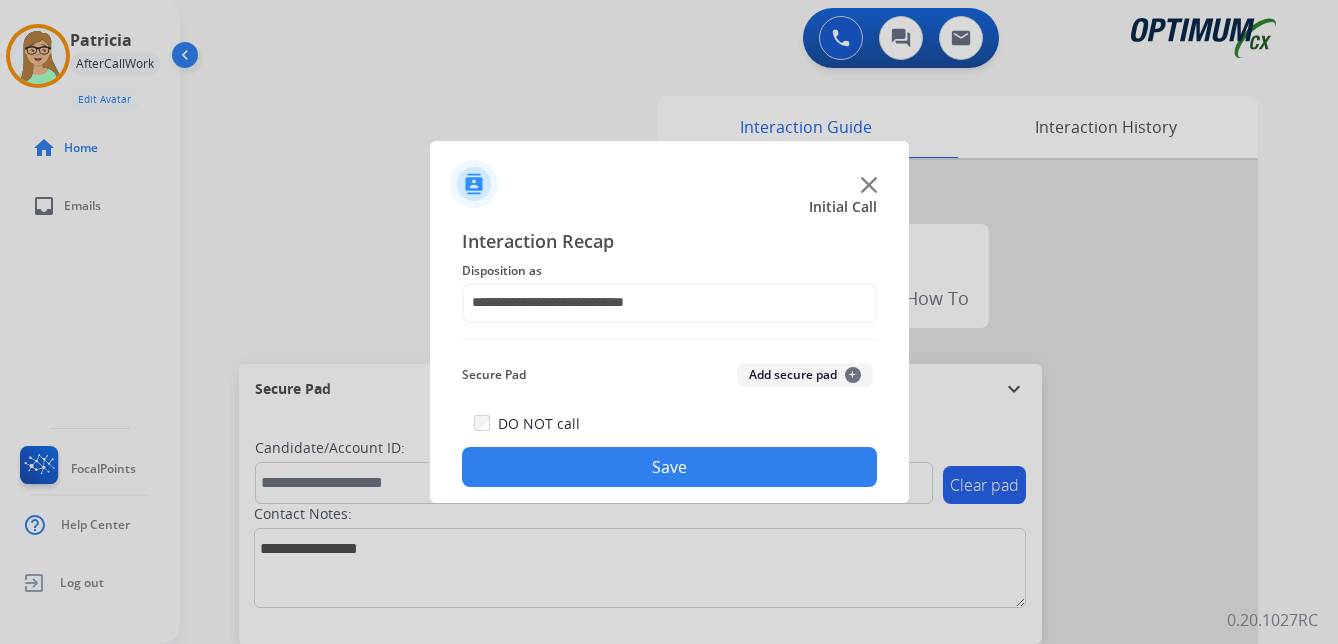 click on "Save" 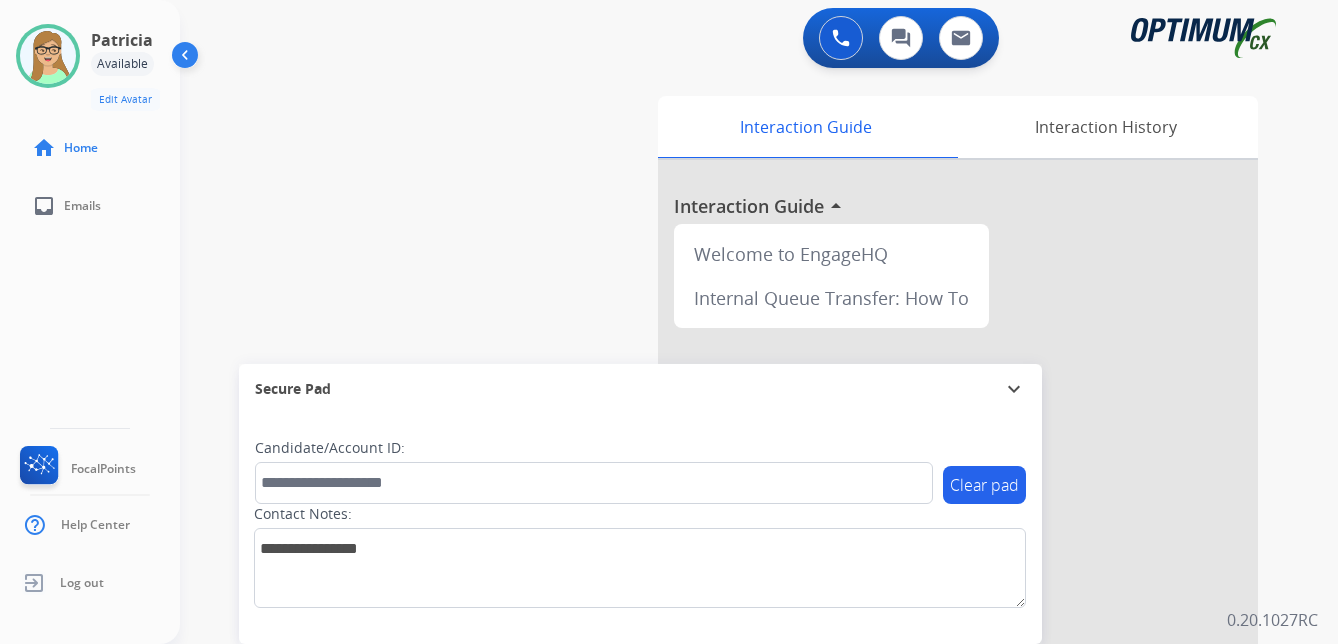 click on "[FIRST]   Available  Edit Avatar  Agent:   [FIRST]  Routing Profile:  OCX Training home  Home  inbox  Emails   FocalPoints   Help Center   Log out" 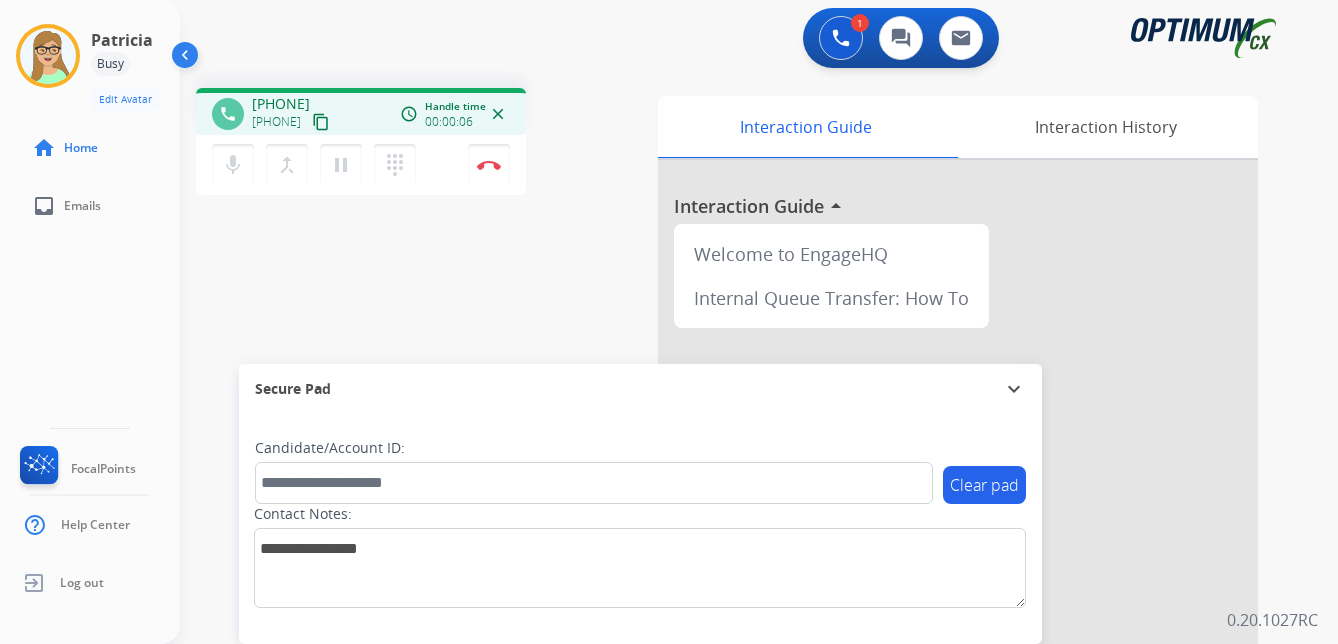 click on "content_copy" at bounding box center [321, 122] 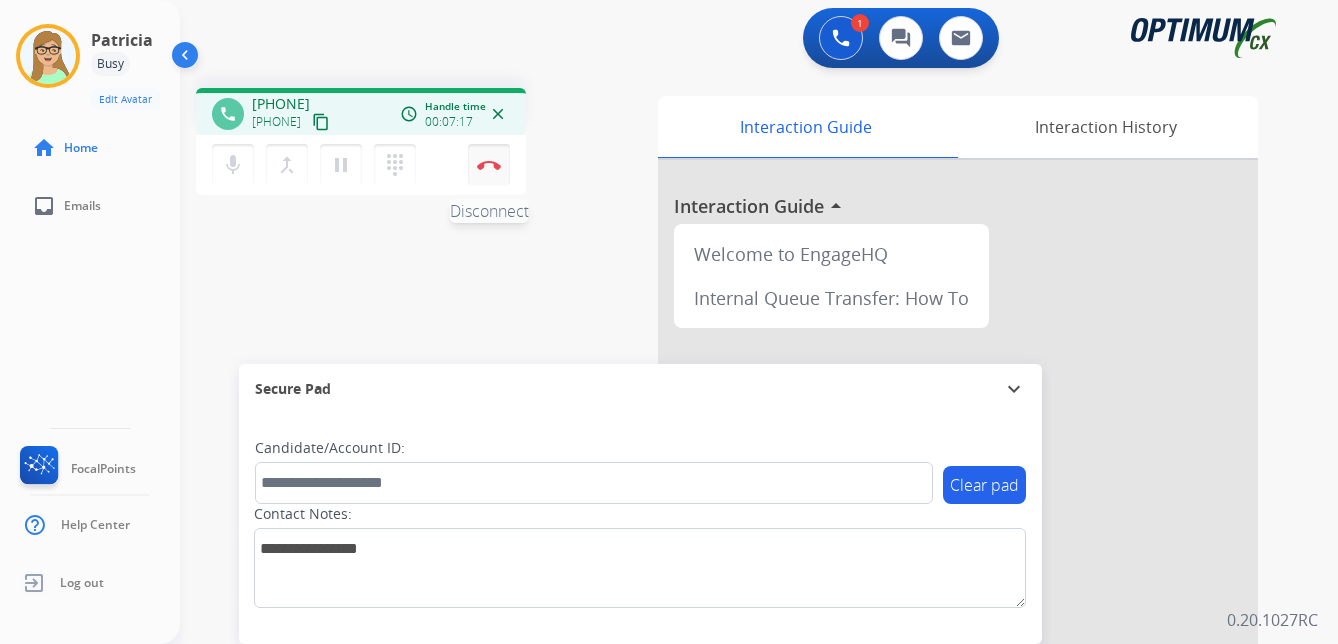 click at bounding box center [489, 165] 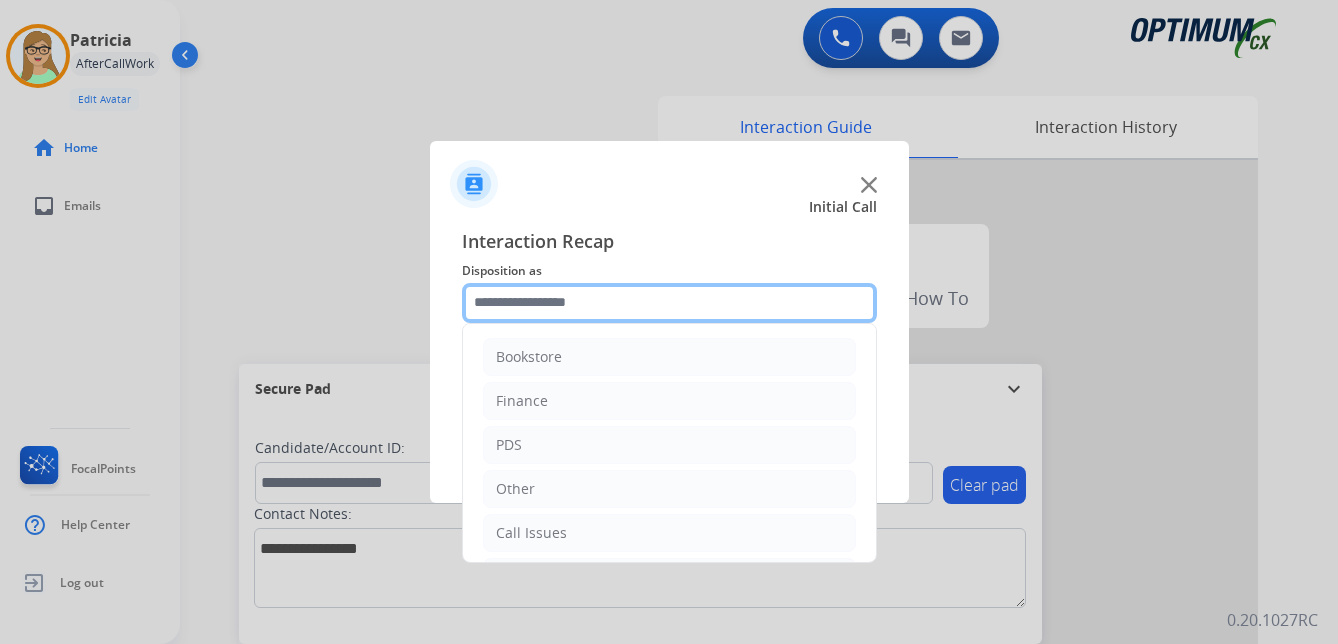 drag, startPoint x: 542, startPoint y: 309, endPoint x: 567, endPoint y: 351, distance: 48.8774 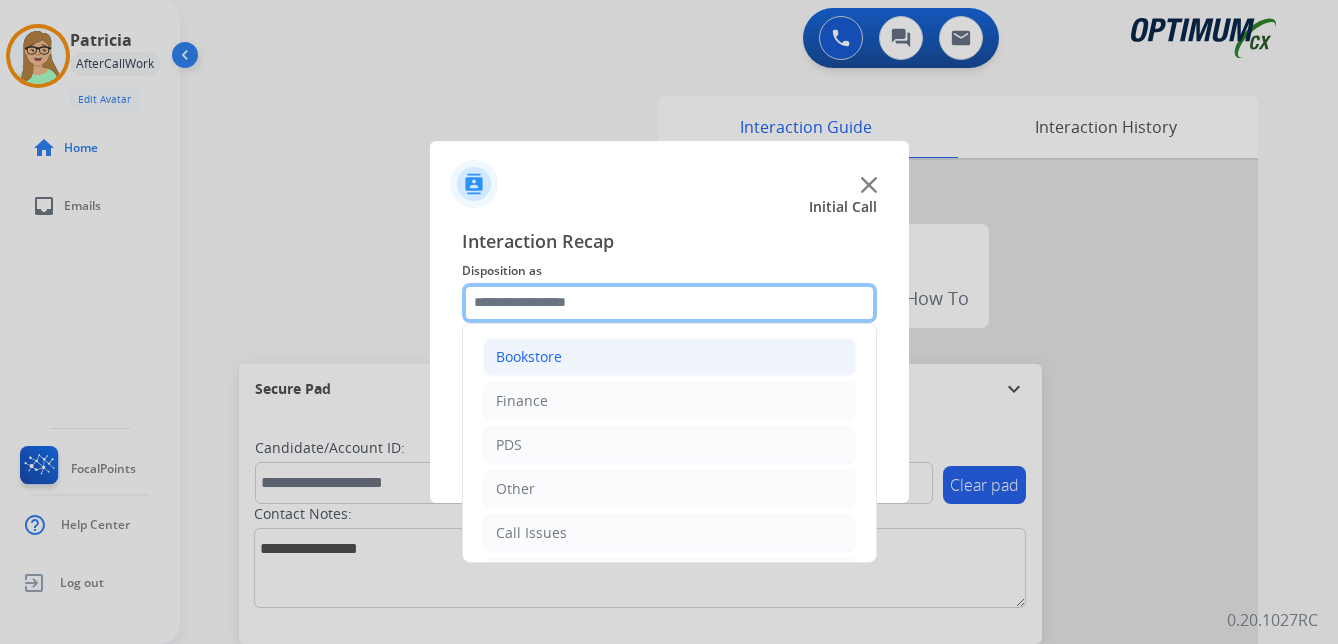 click 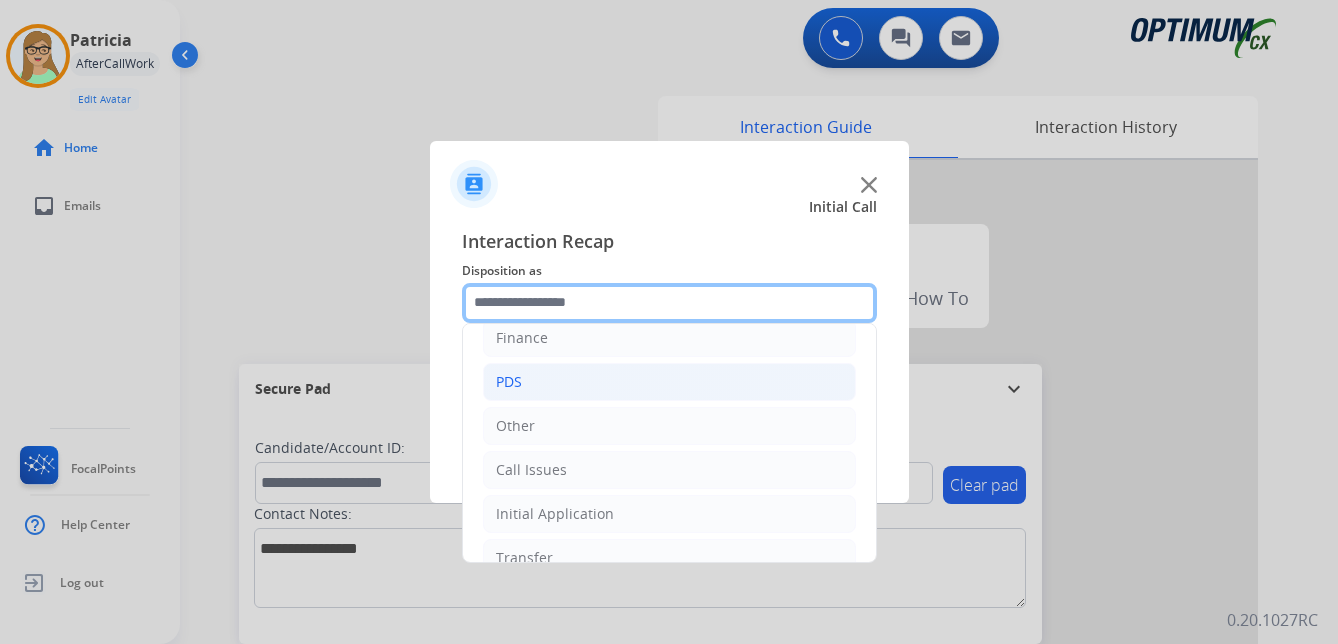 scroll, scrollTop: 136, scrollLeft: 0, axis: vertical 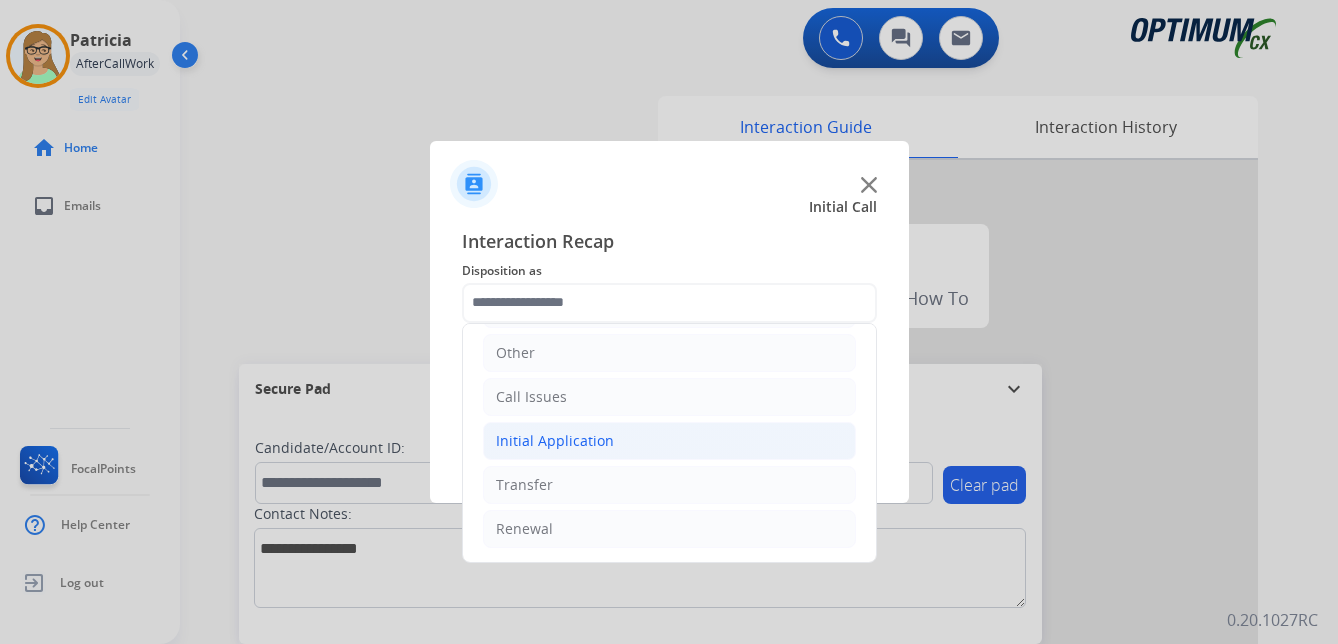 click on "Initial Application" 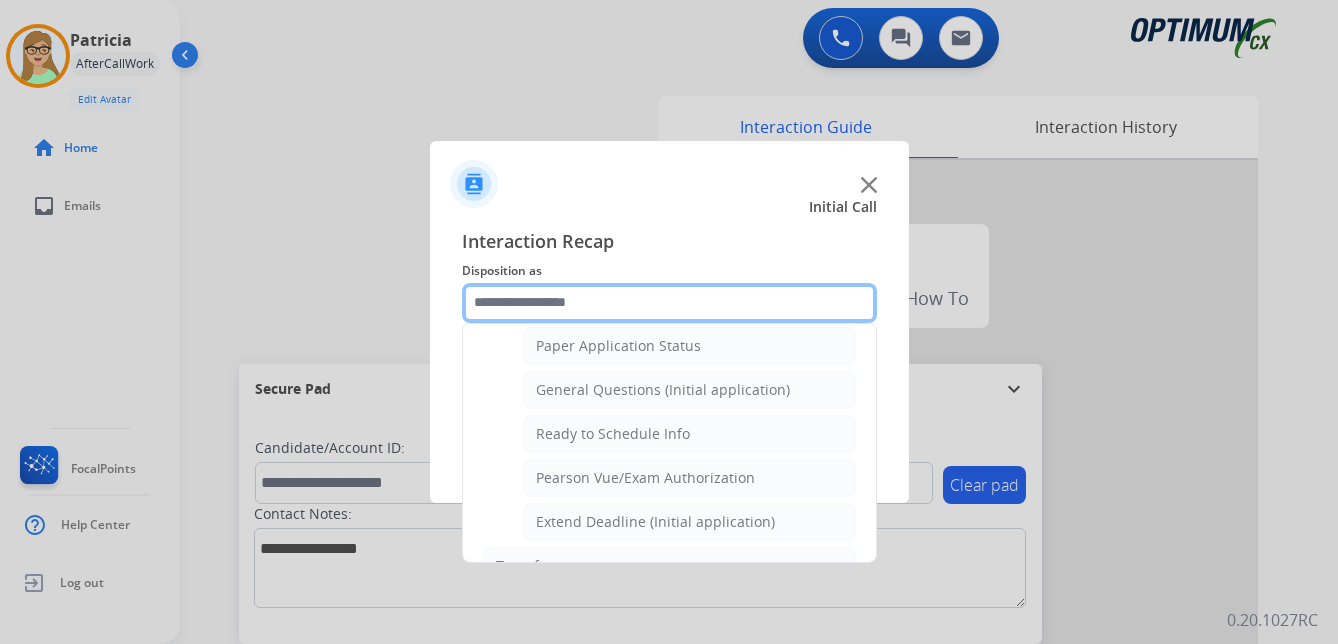 scroll, scrollTop: 1136, scrollLeft: 0, axis: vertical 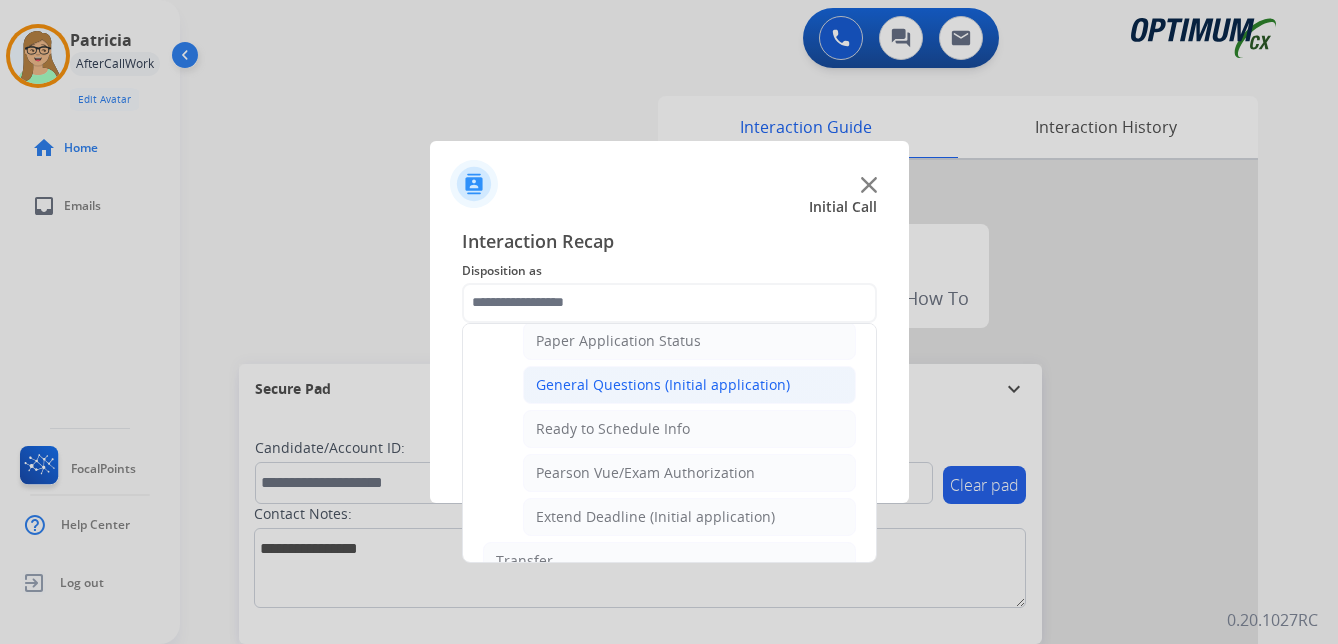click on "General Questions (Initial application)" 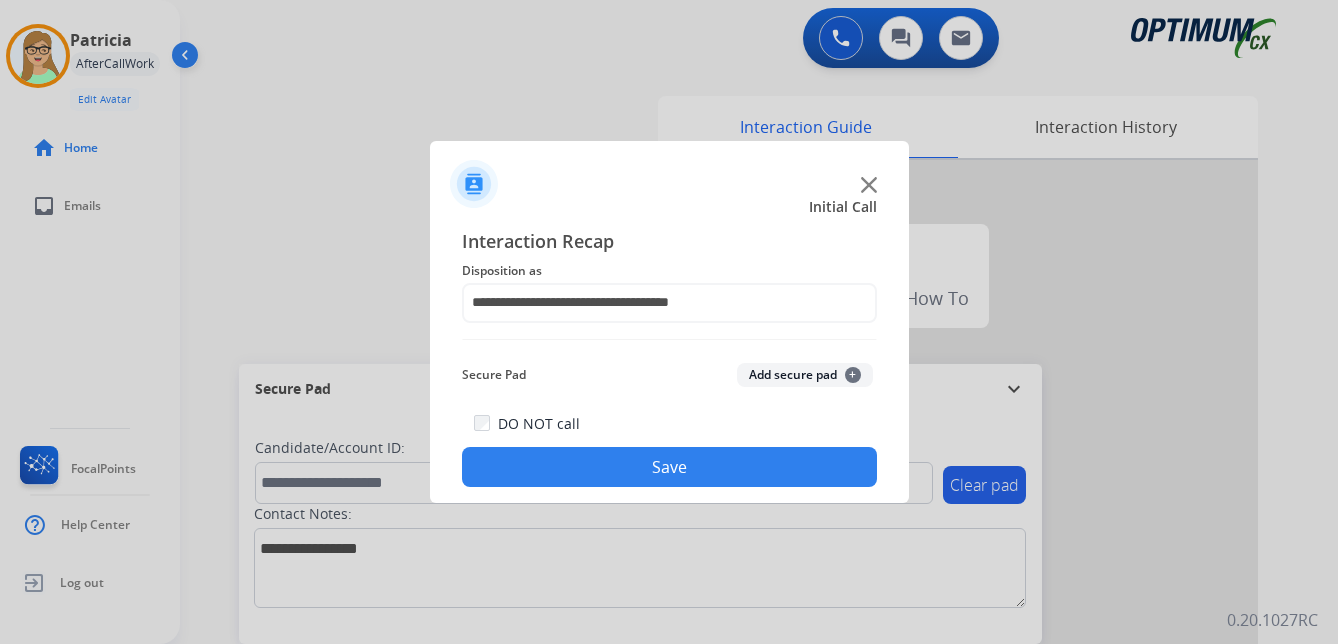click on "Save" 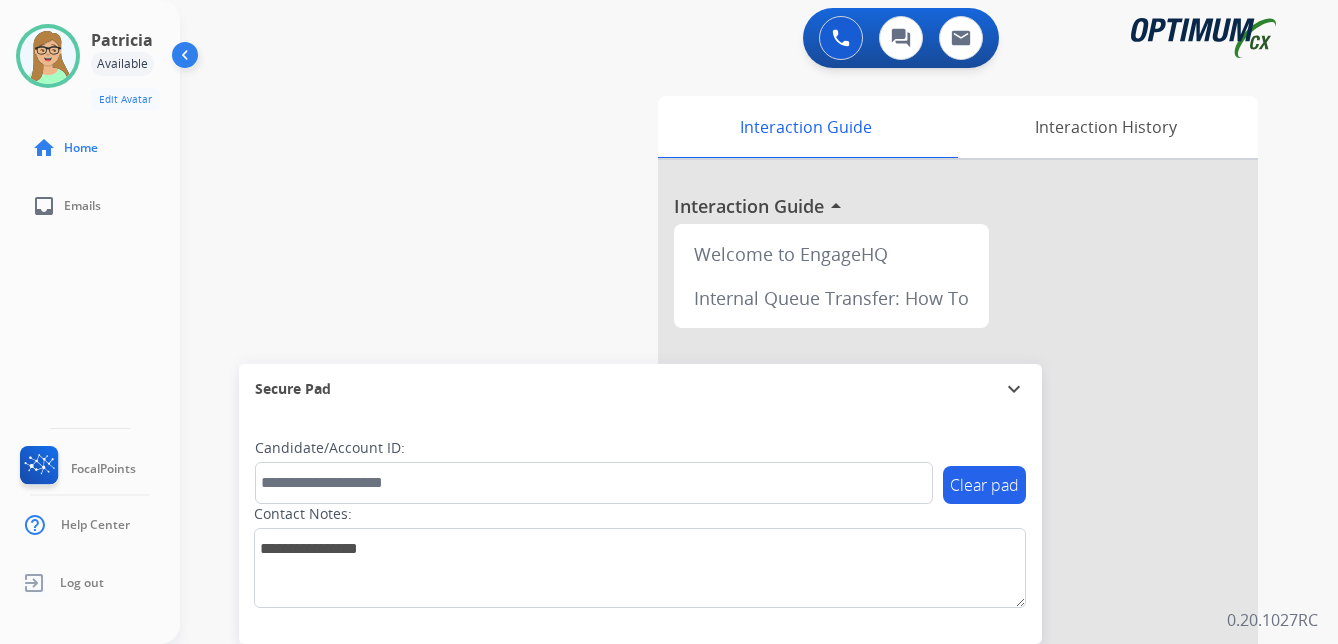 click on "[FIRST]   Available  Edit Avatar  Agent:   [FIRST]  Routing Profile:  OCX Training home  Home  inbox  Emails   FocalPoints   Help Center   Log out" 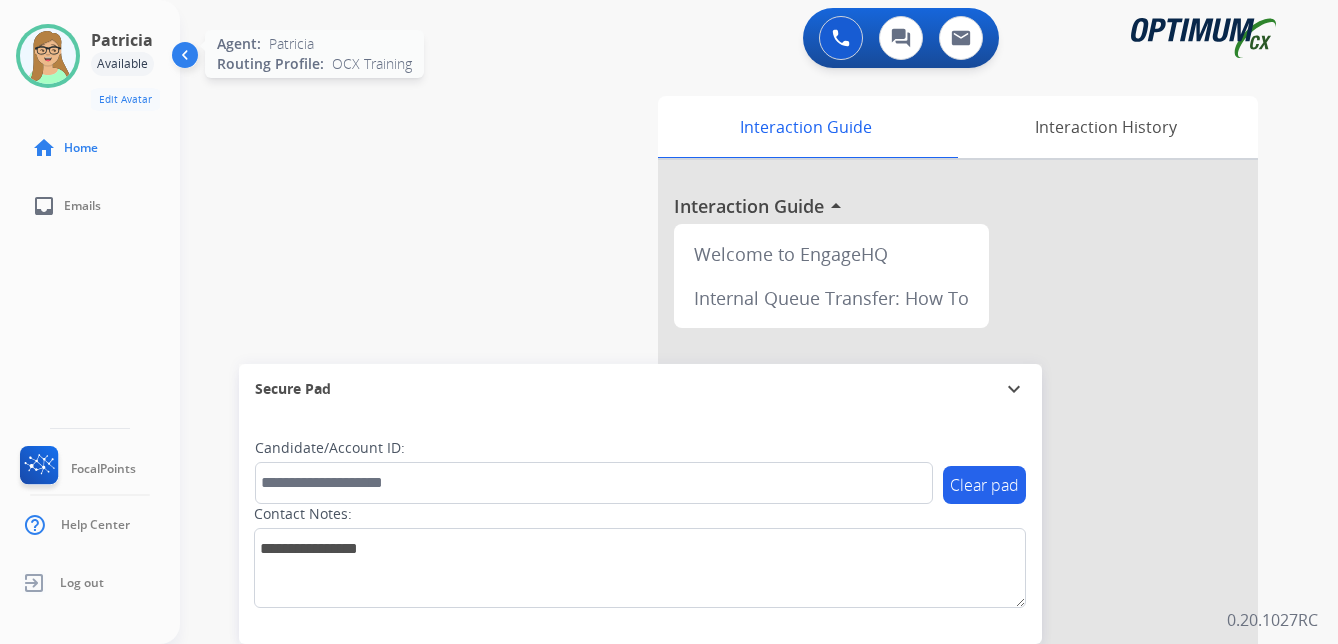 drag, startPoint x: 35, startPoint y: 100, endPoint x: 52, endPoint y: 84, distance: 23.345236 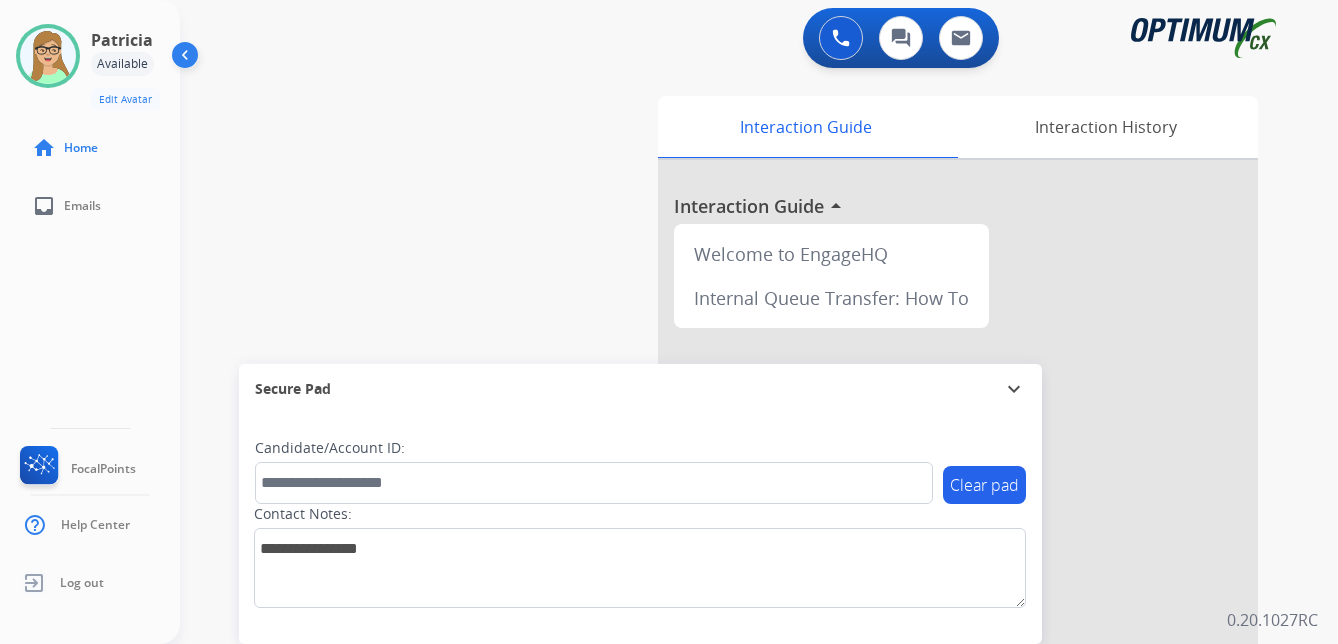 click on "[FIRST]   Available  Edit Avatar  Agent:   [FIRST]  Routing Profile:  OCX Training" 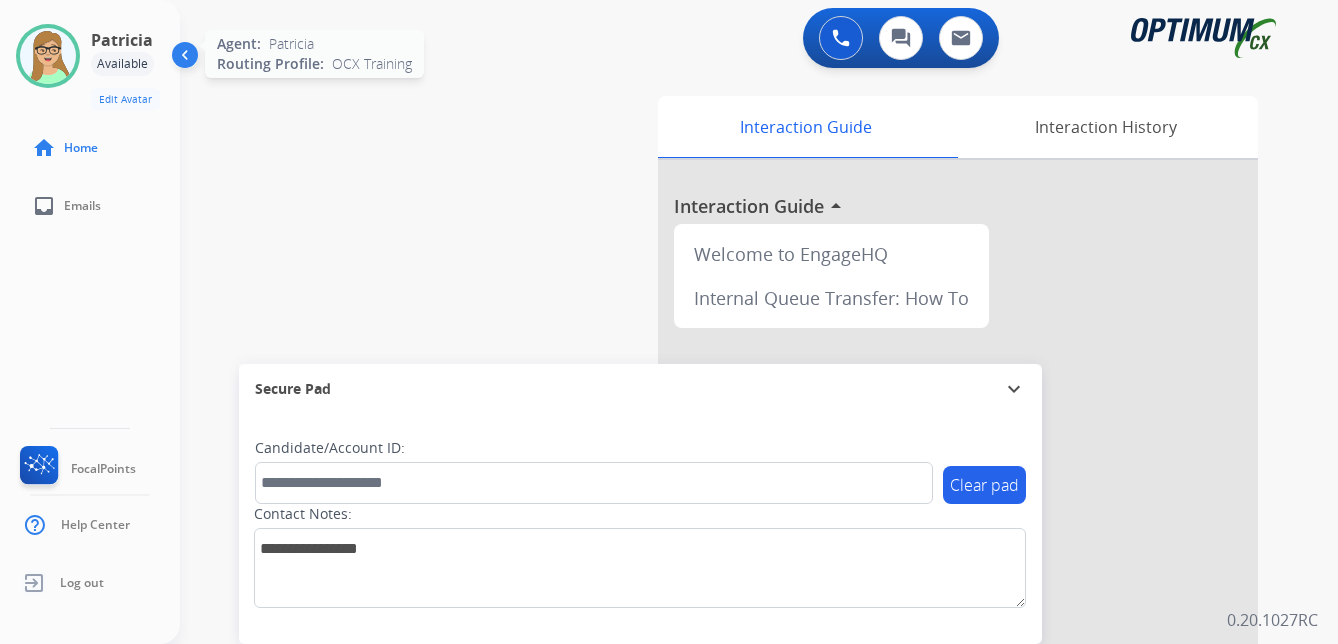 click at bounding box center [48, 56] 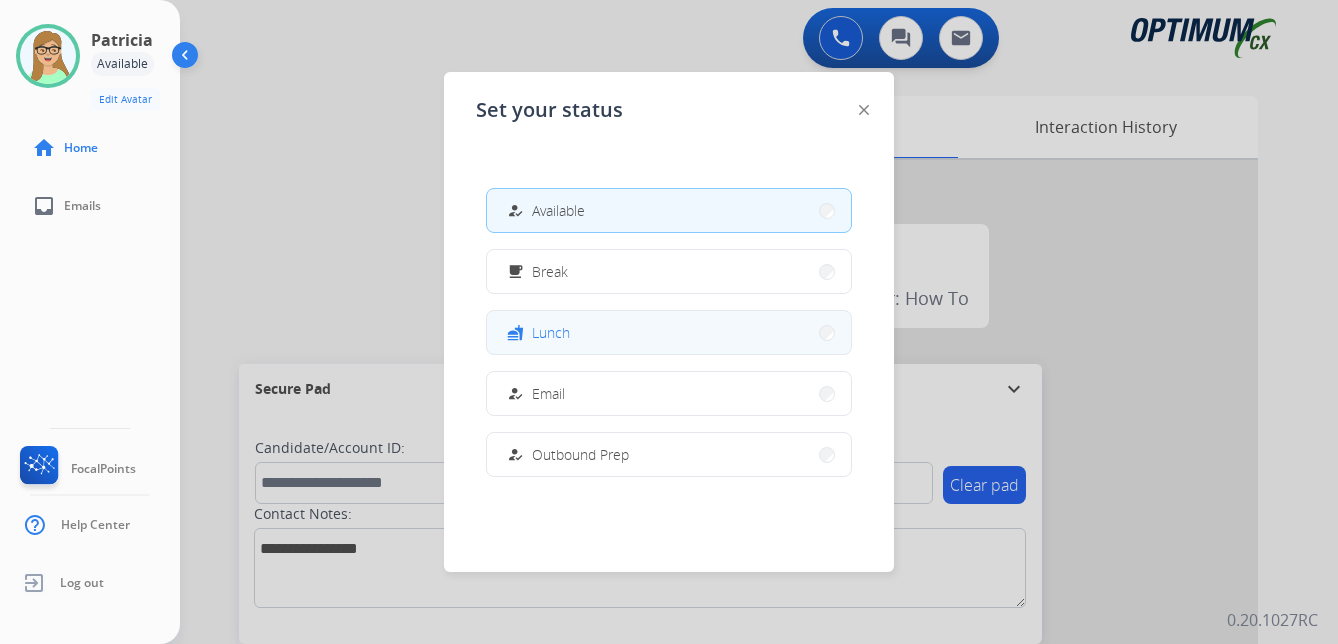 click on "Lunch" at bounding box center (551, 332) 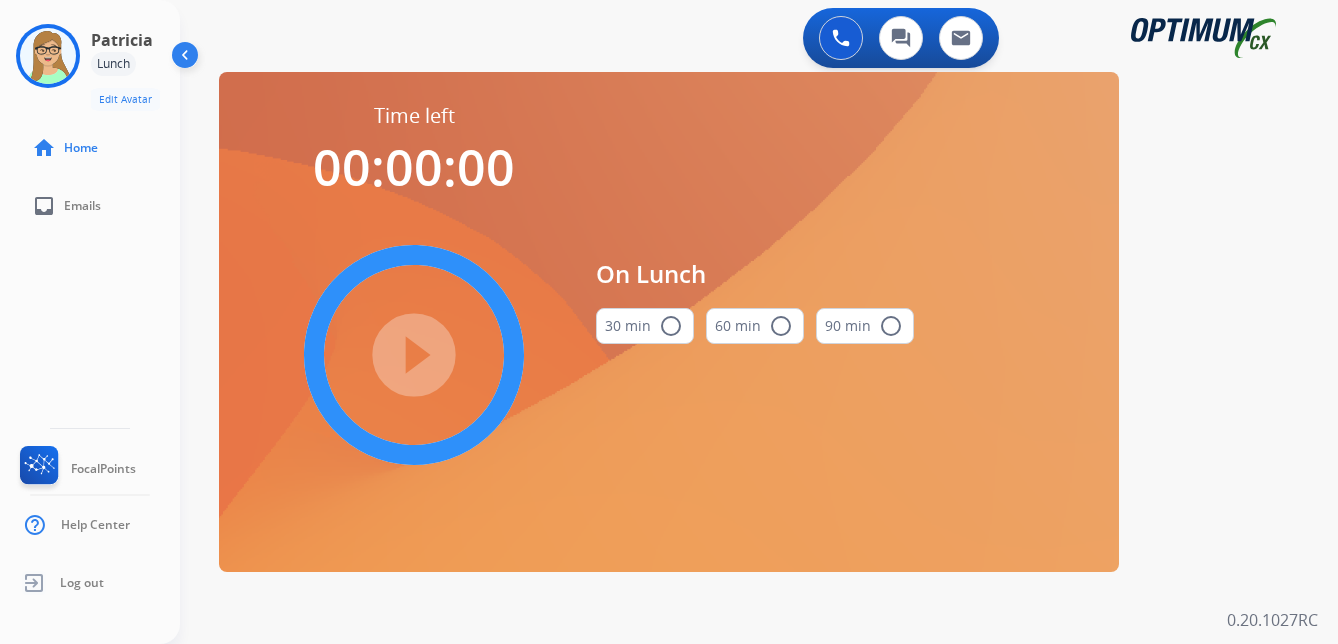 click on "radio_button_unchecked" at bounding box center (671, 326) 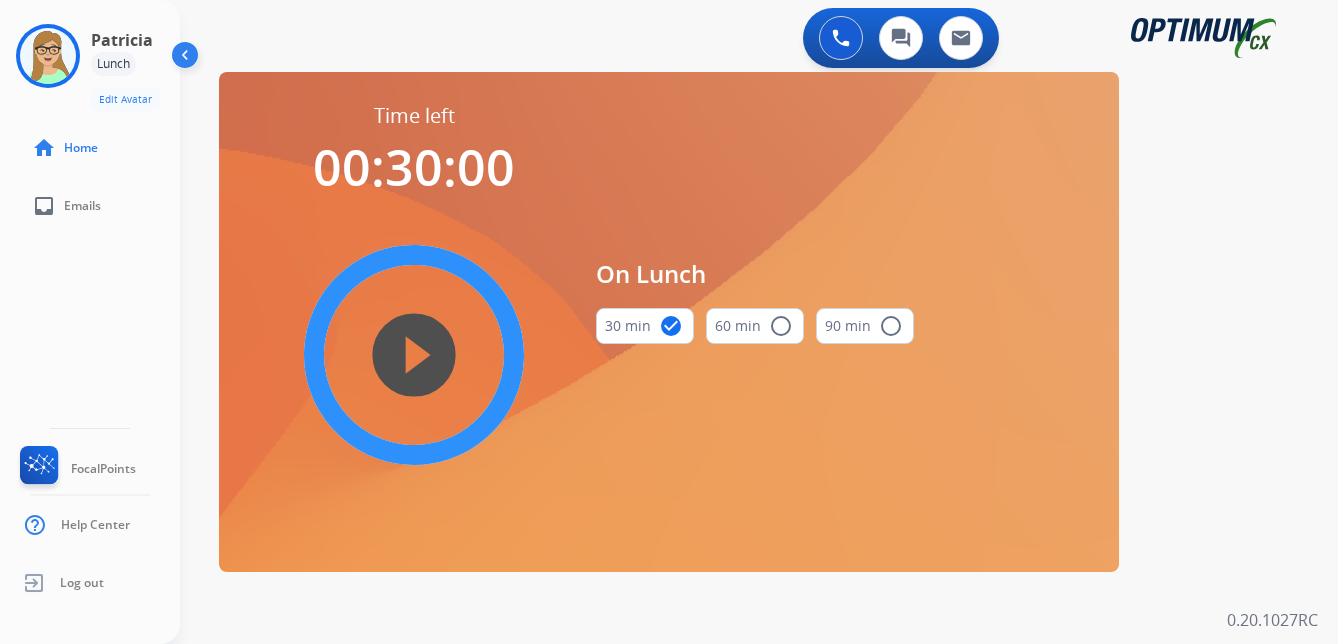 click on "play_circle_filled" at bounding box center [414, 355] 